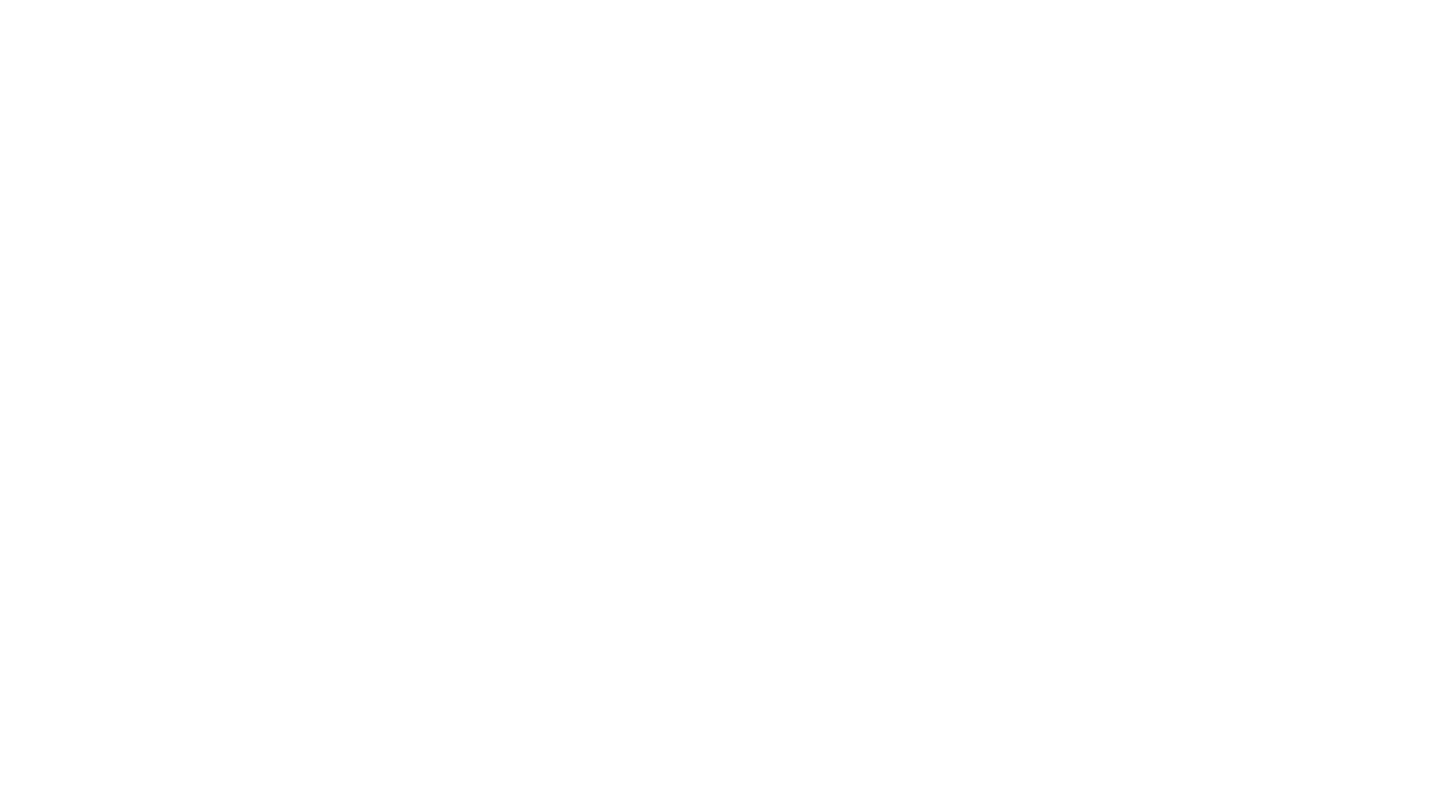 scroll, scrollTop: 0, scrollLeft: 0, axis: both 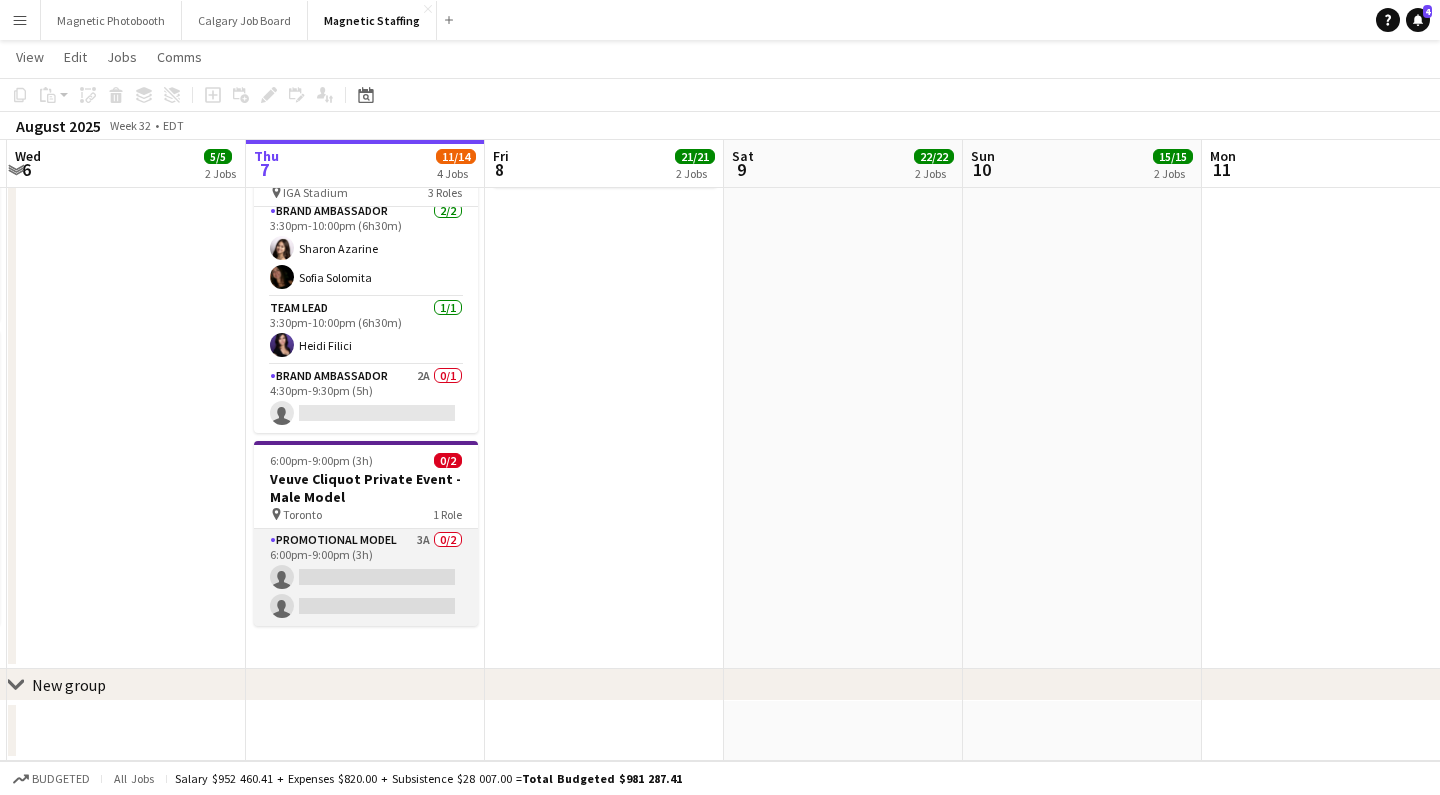 click on "Promotional Model   3A   0/2   6:00pm-9:00pm (3h)
single-neutral-actions
single-neutral-actions" at bounding box center [366, 577] 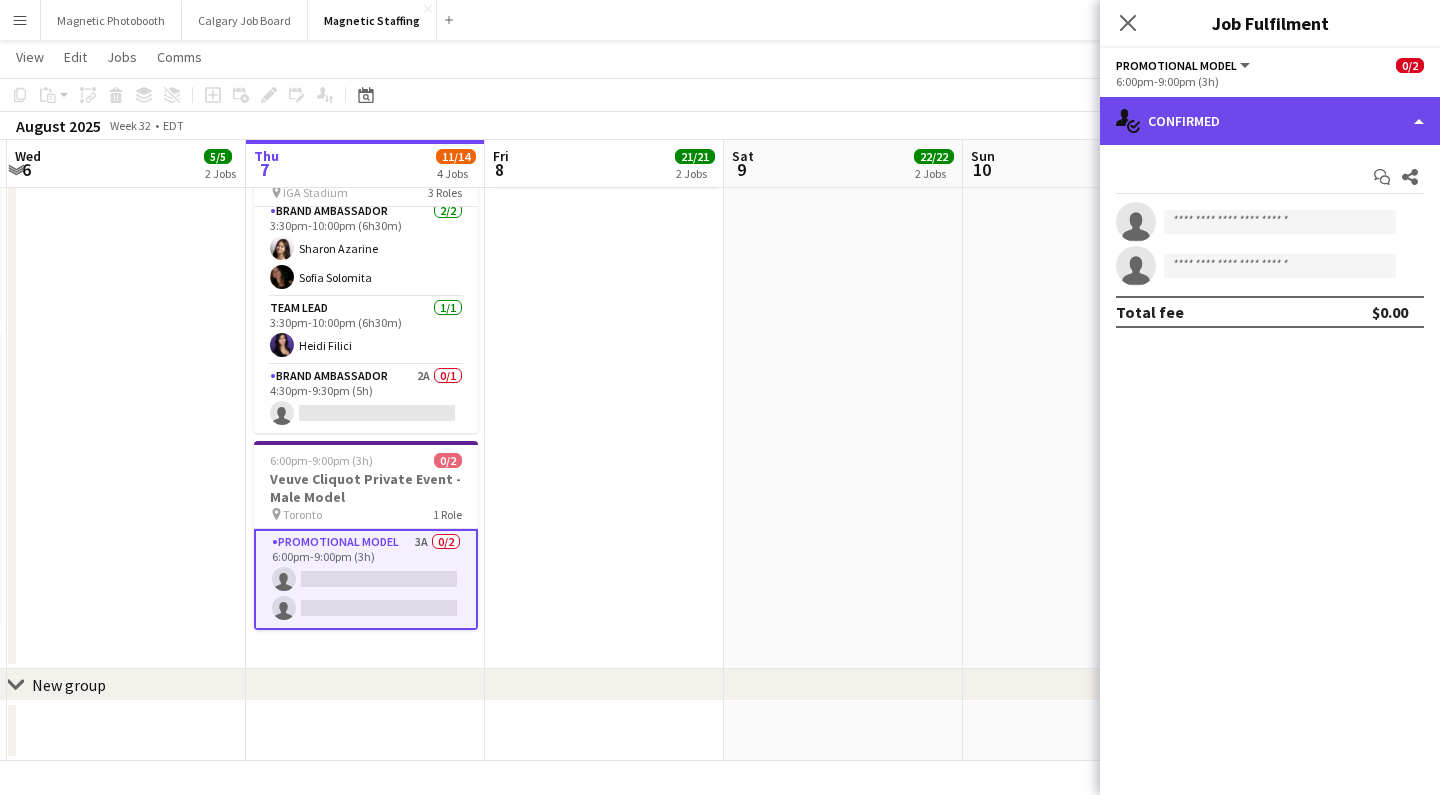 click on "single-neutral-actions-check-2
Confirmed" 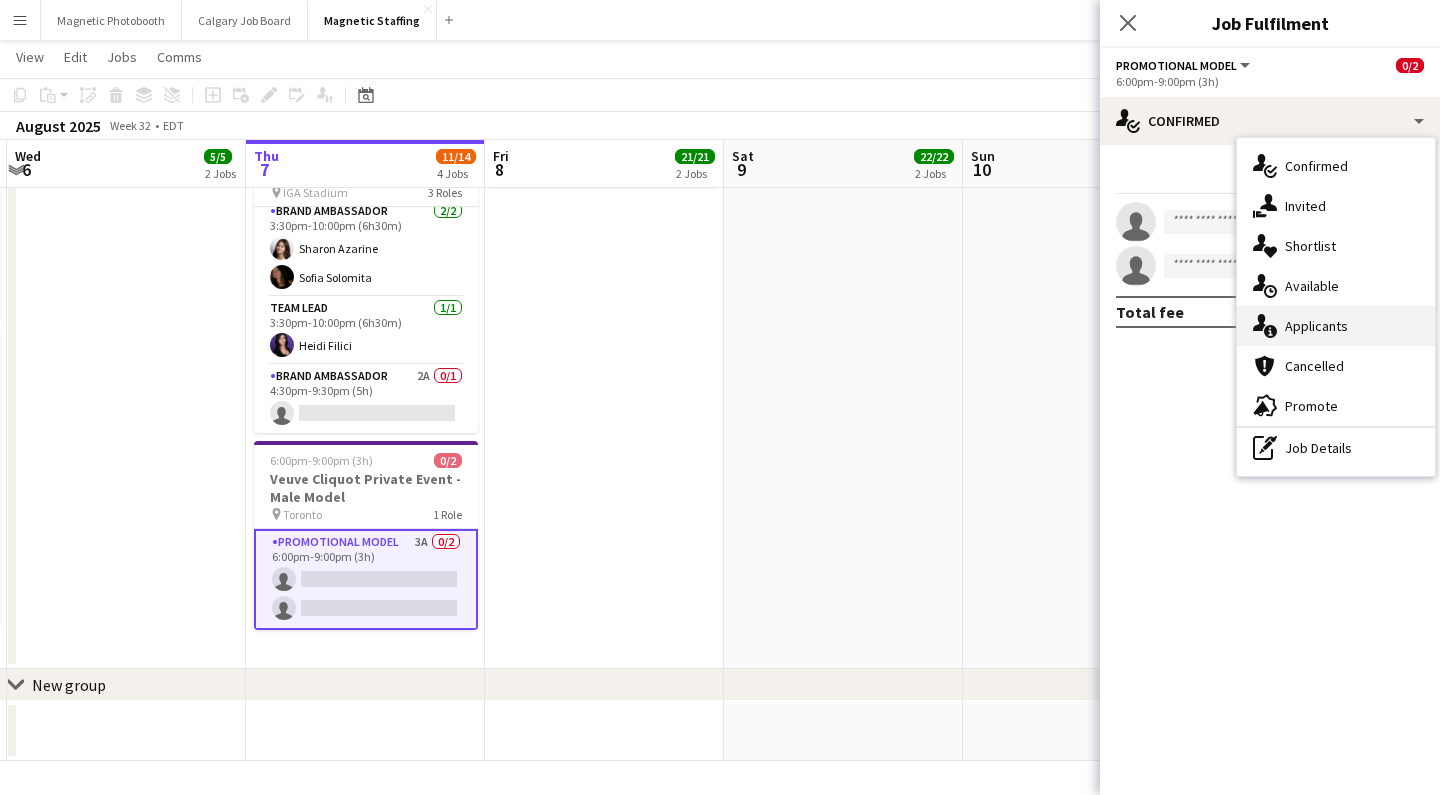 click on "single-neutral-actions-information
Applicants" at bounding box center (1336, 326) 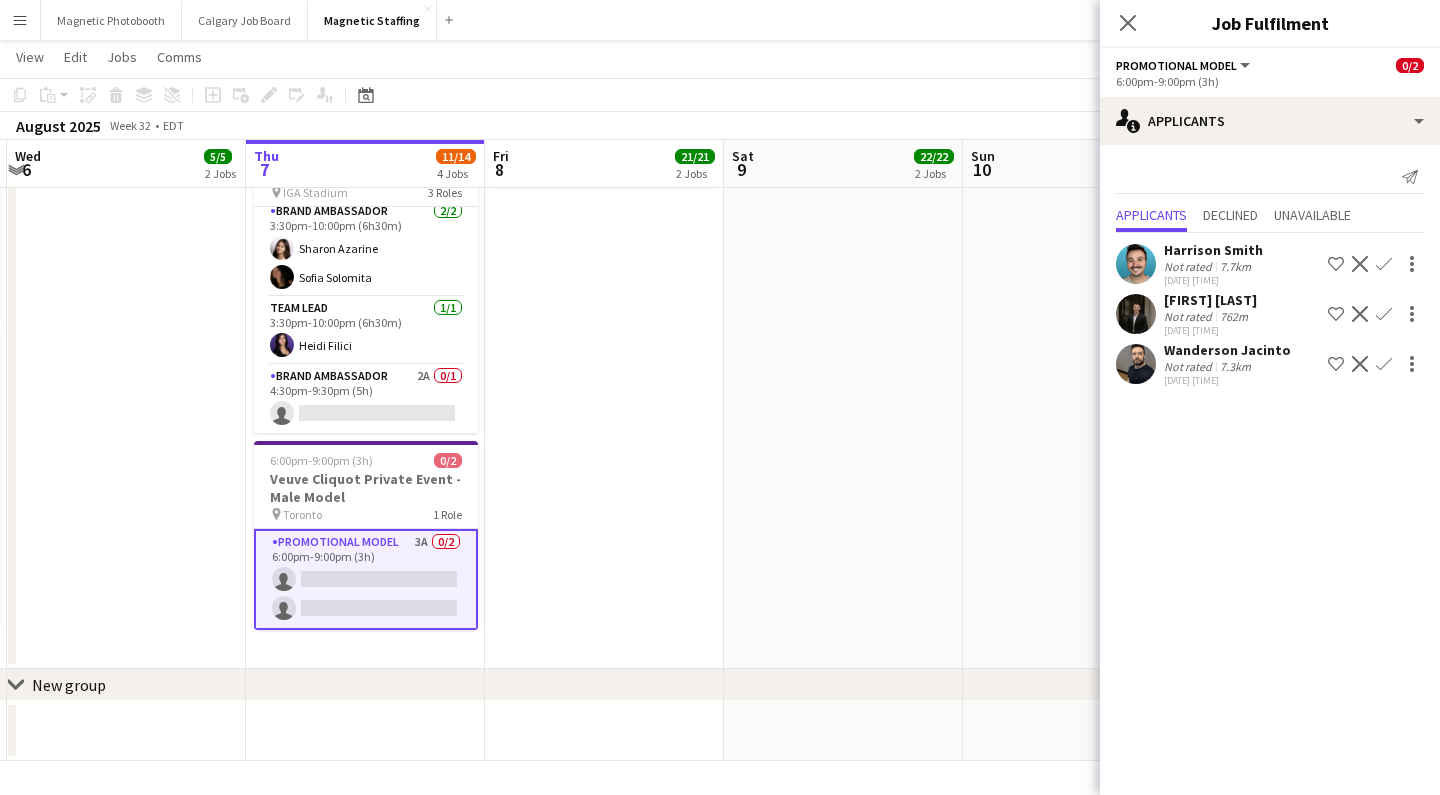 click on "[FIRST] [LAST]" at bounding box center (1227, 350) 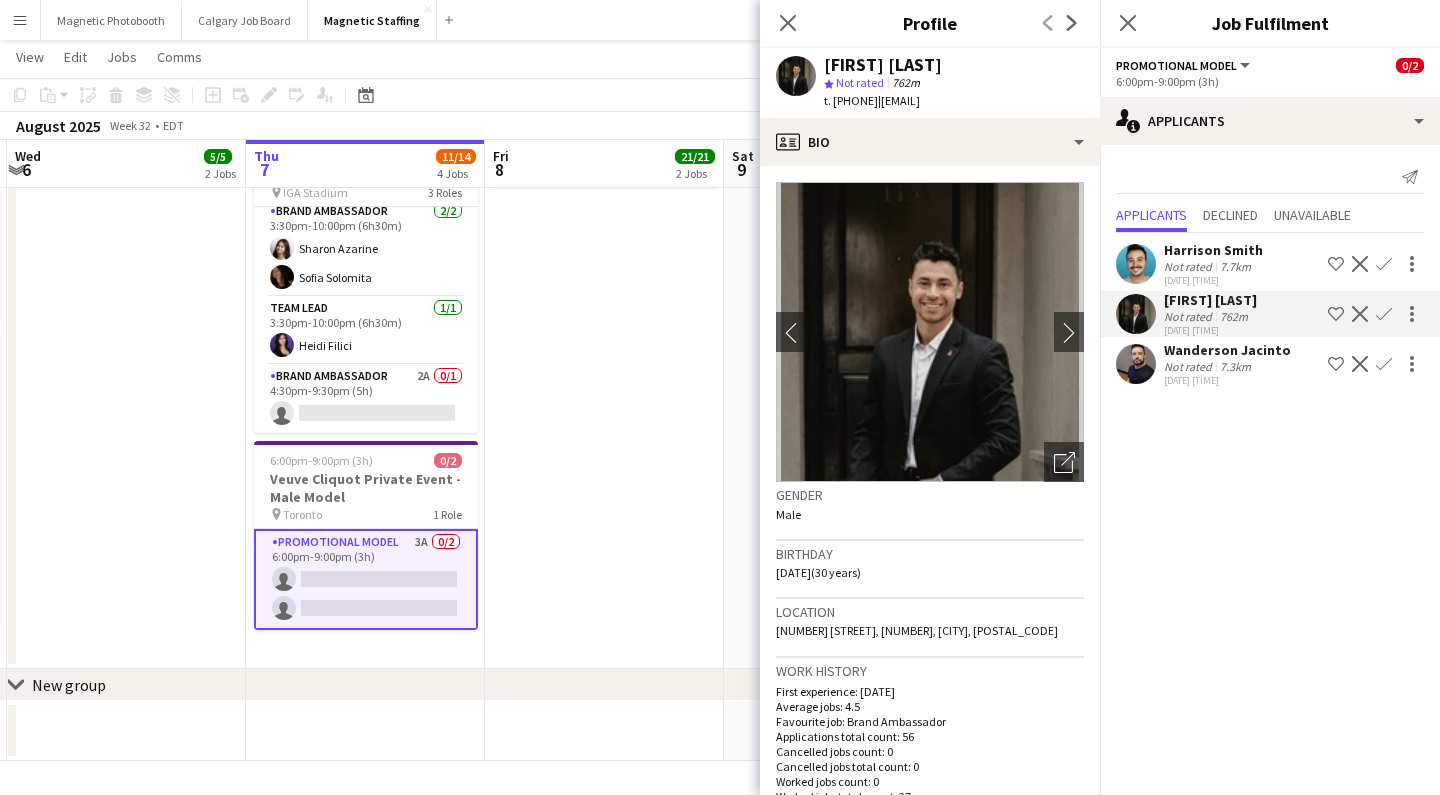 click at bounding box center (1136, 314) 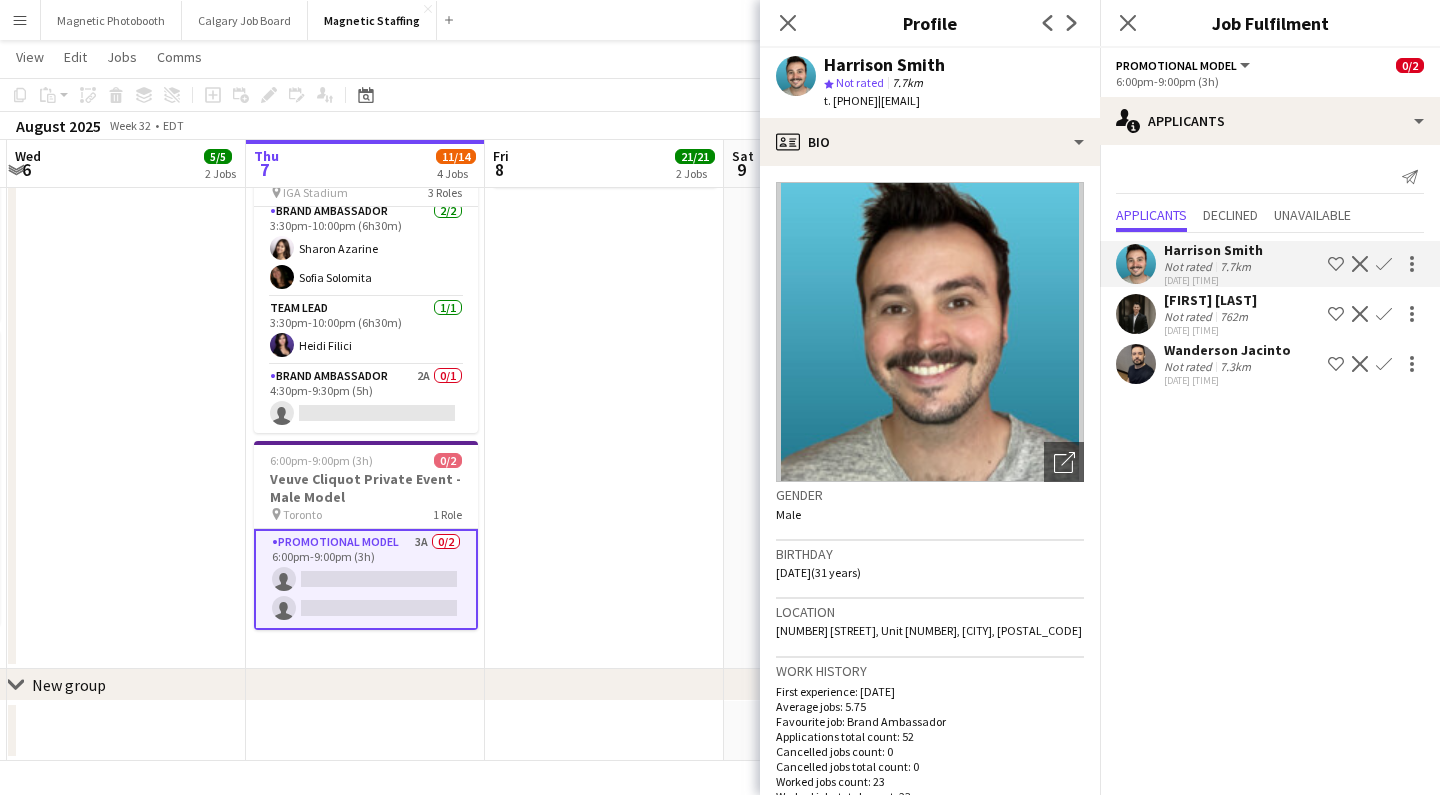 click on "Wanderson Jacinto" 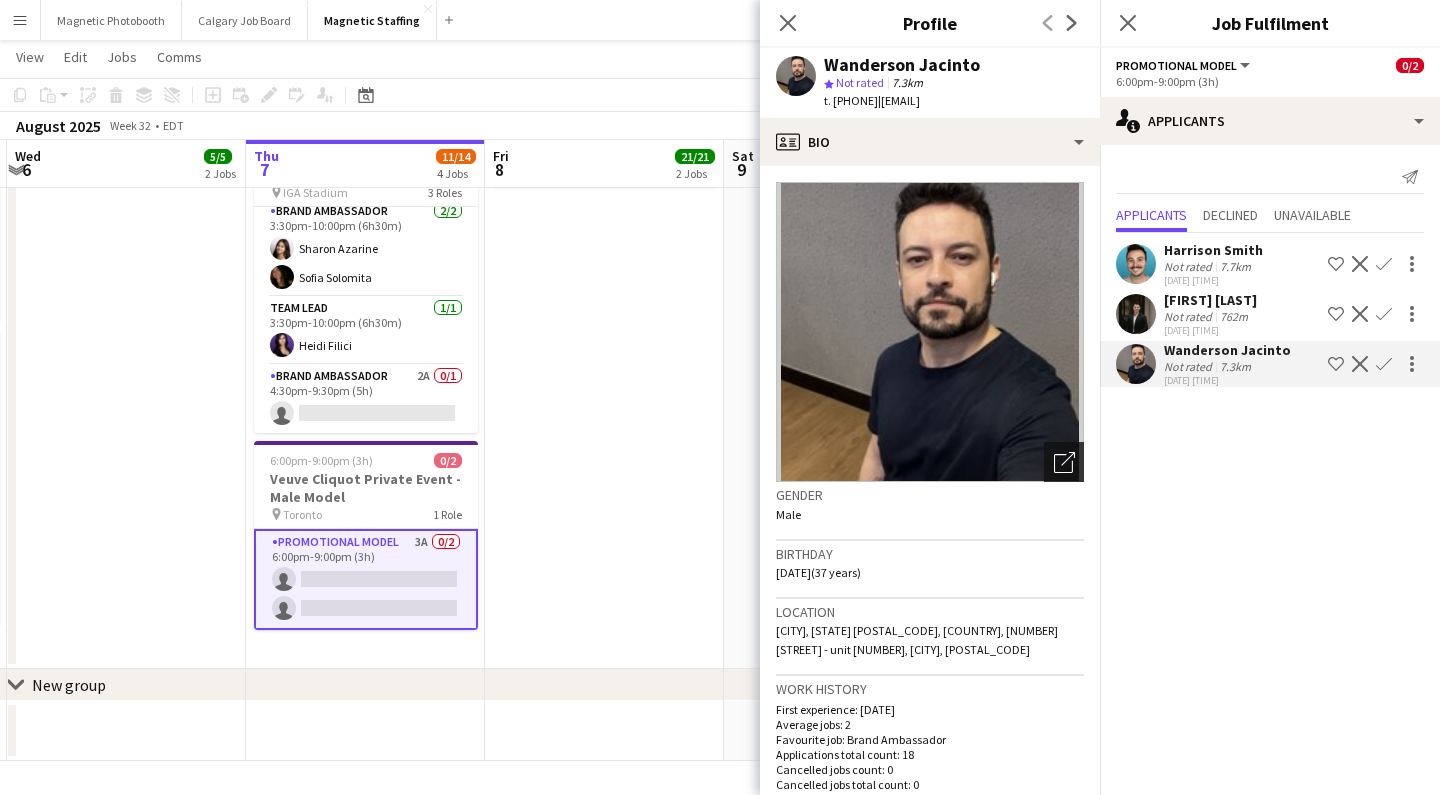 click on "Open photos pop-in" 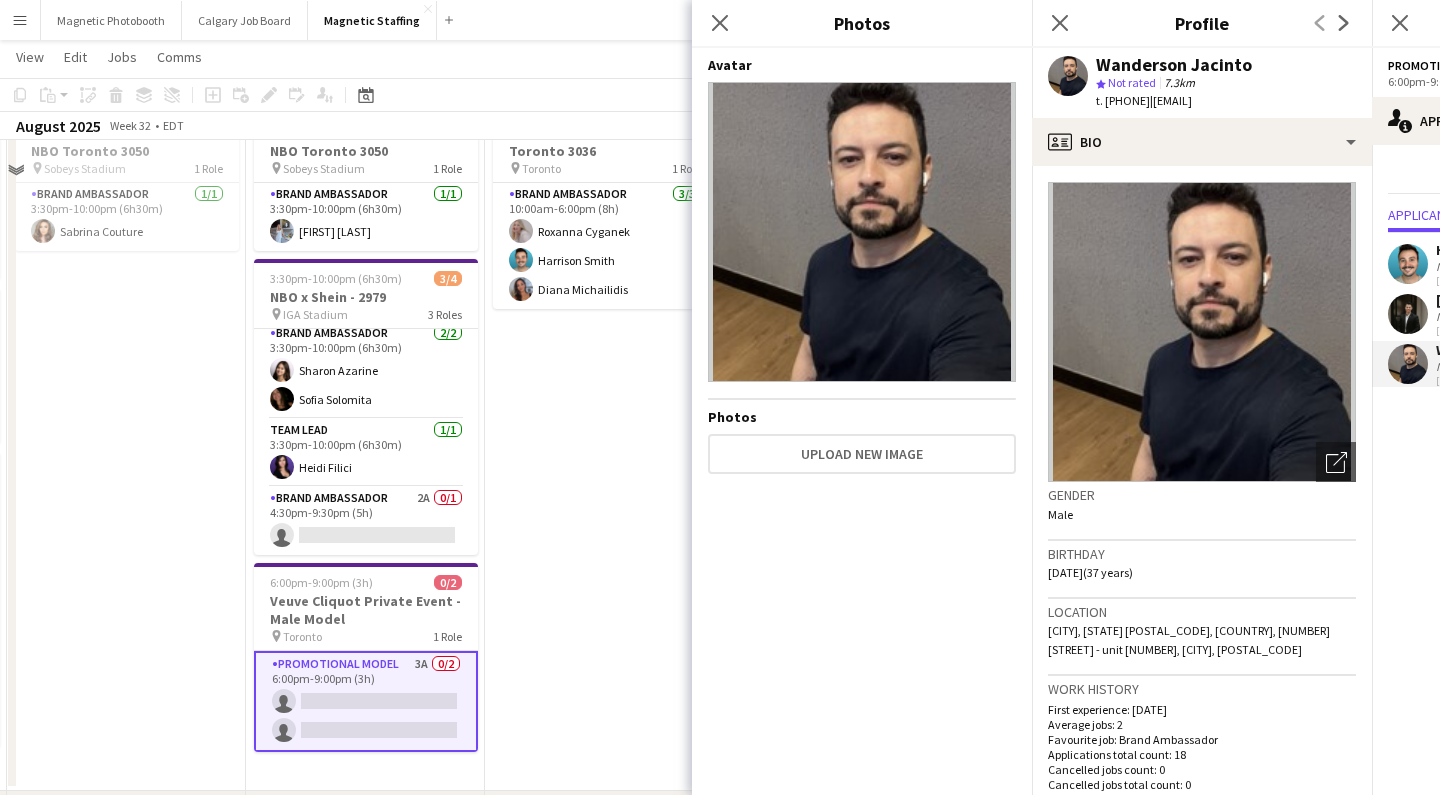 scroll, scrollTop: 239, scrollLeft: 0, axis: vertical 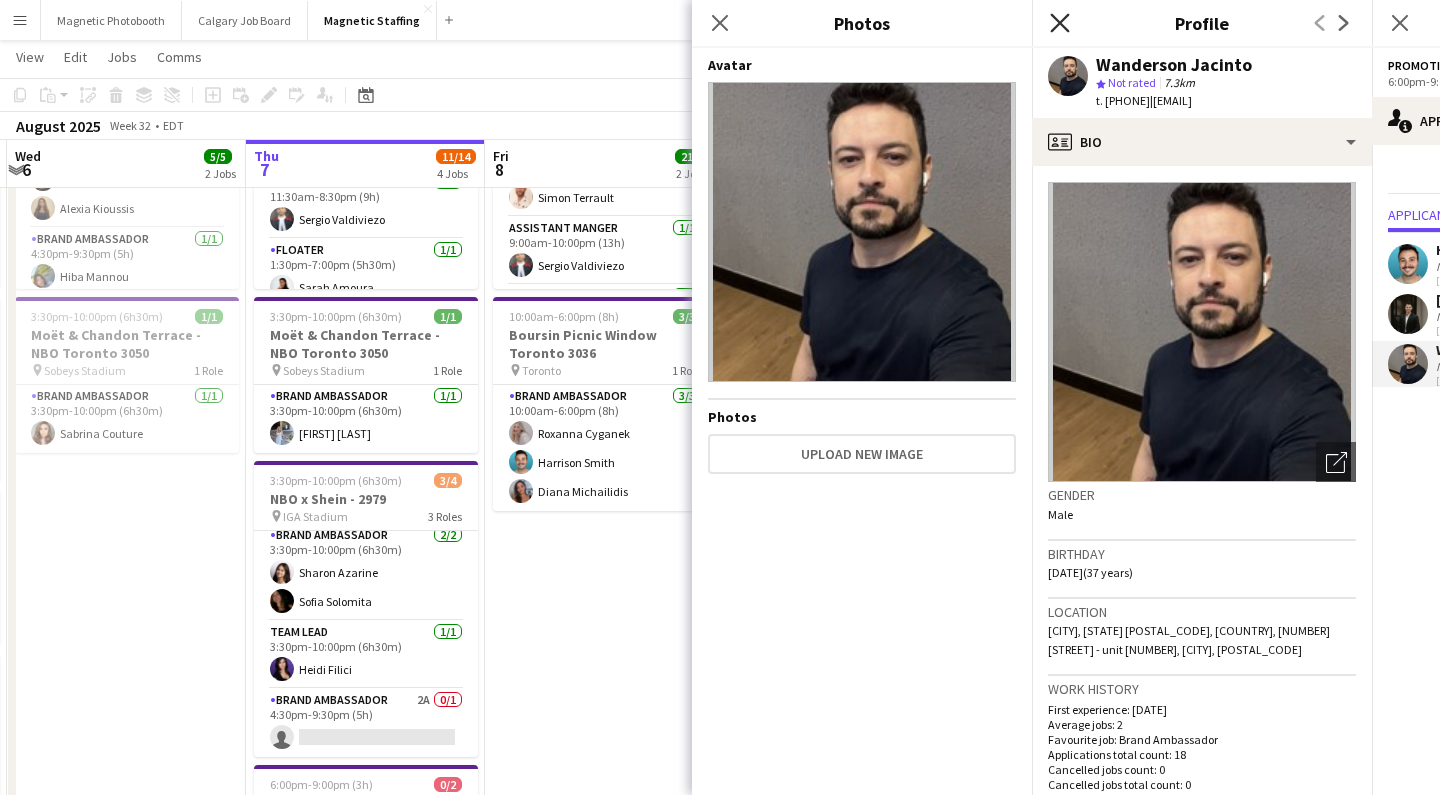 click 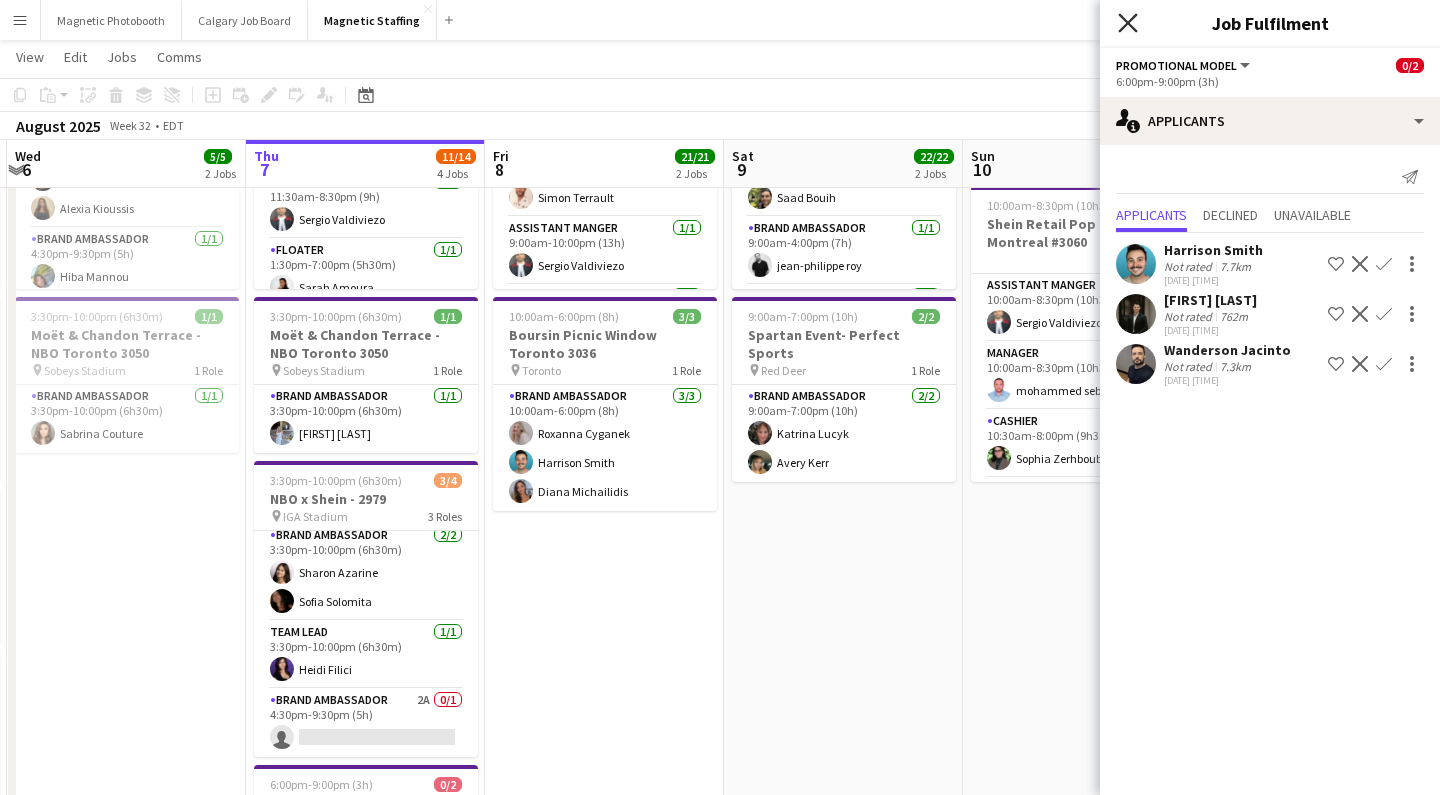 click 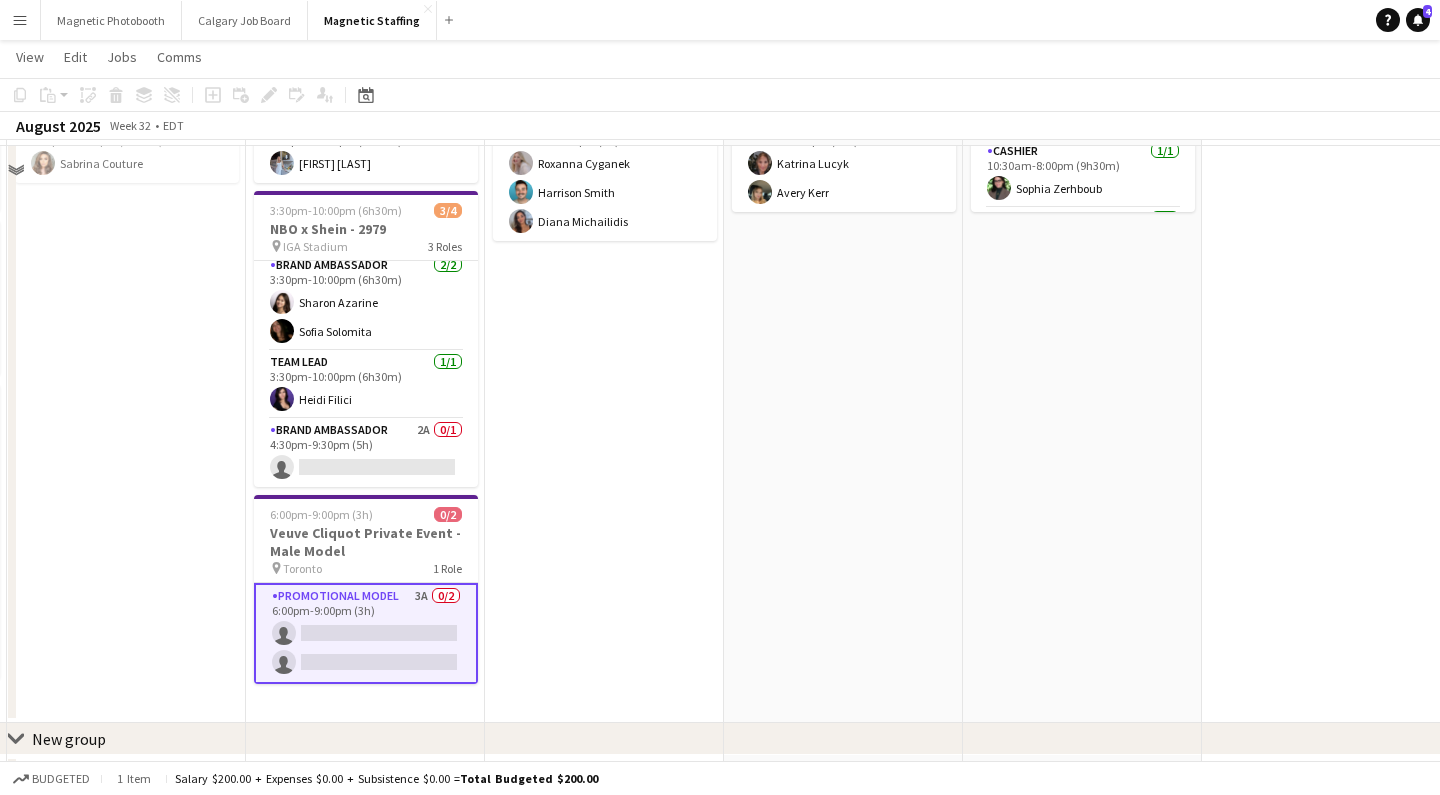 scroll, scrollTop: 563, scrollLeft: 0, axis: vertical 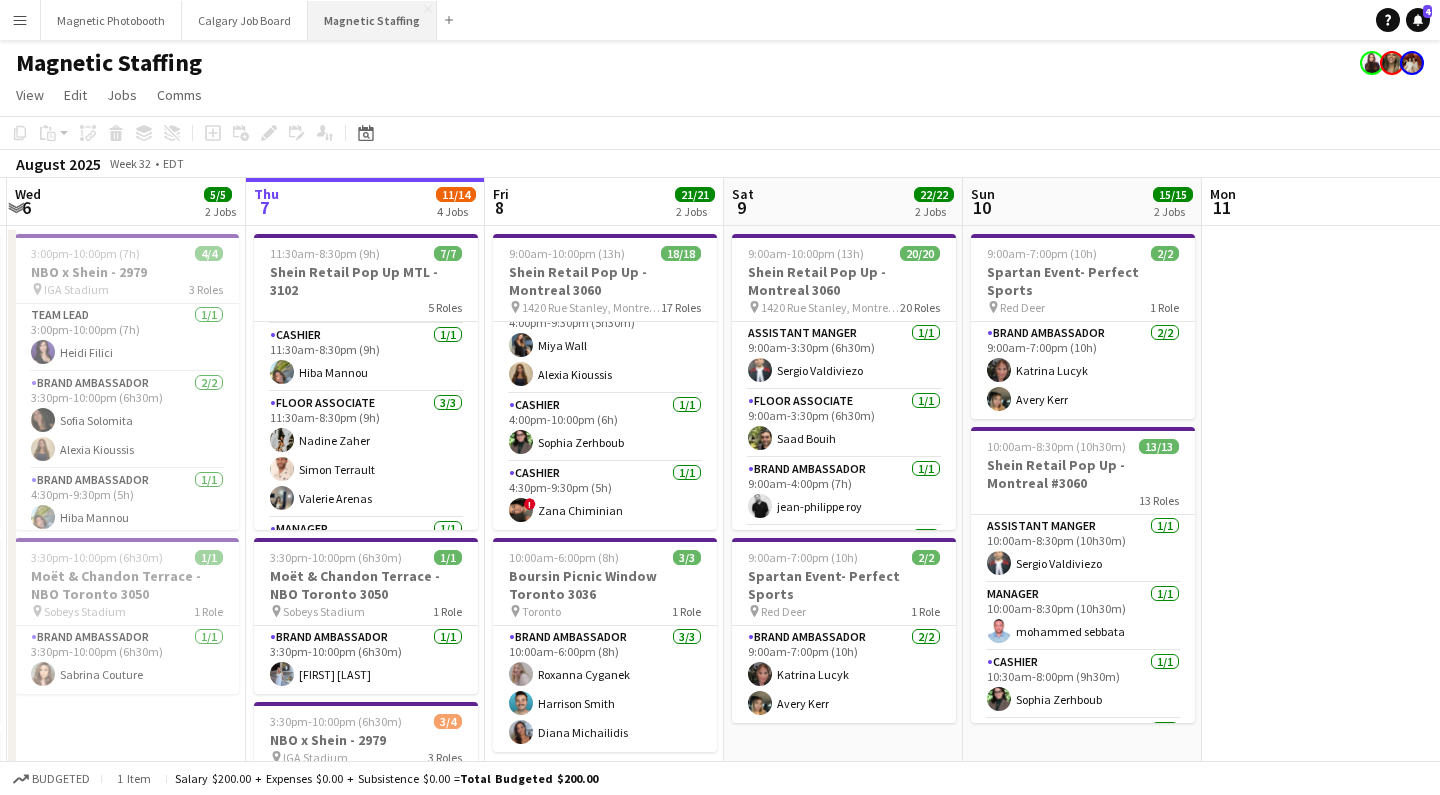 click on "Magnetic Staffing
Close" at bounding box center (372, 20) 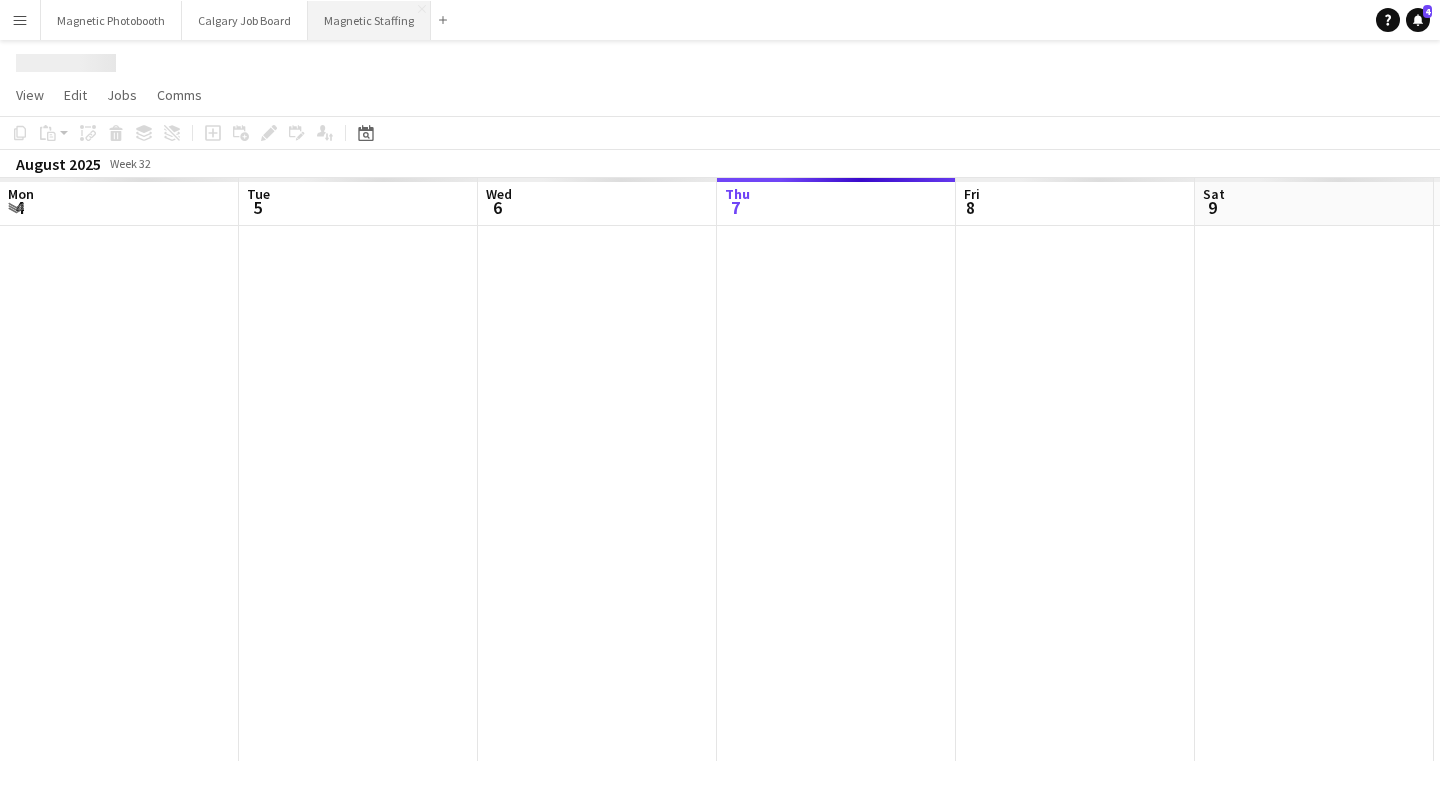 scroll, scrollTop: 0, scrollLeft: 478, axis: horizontal 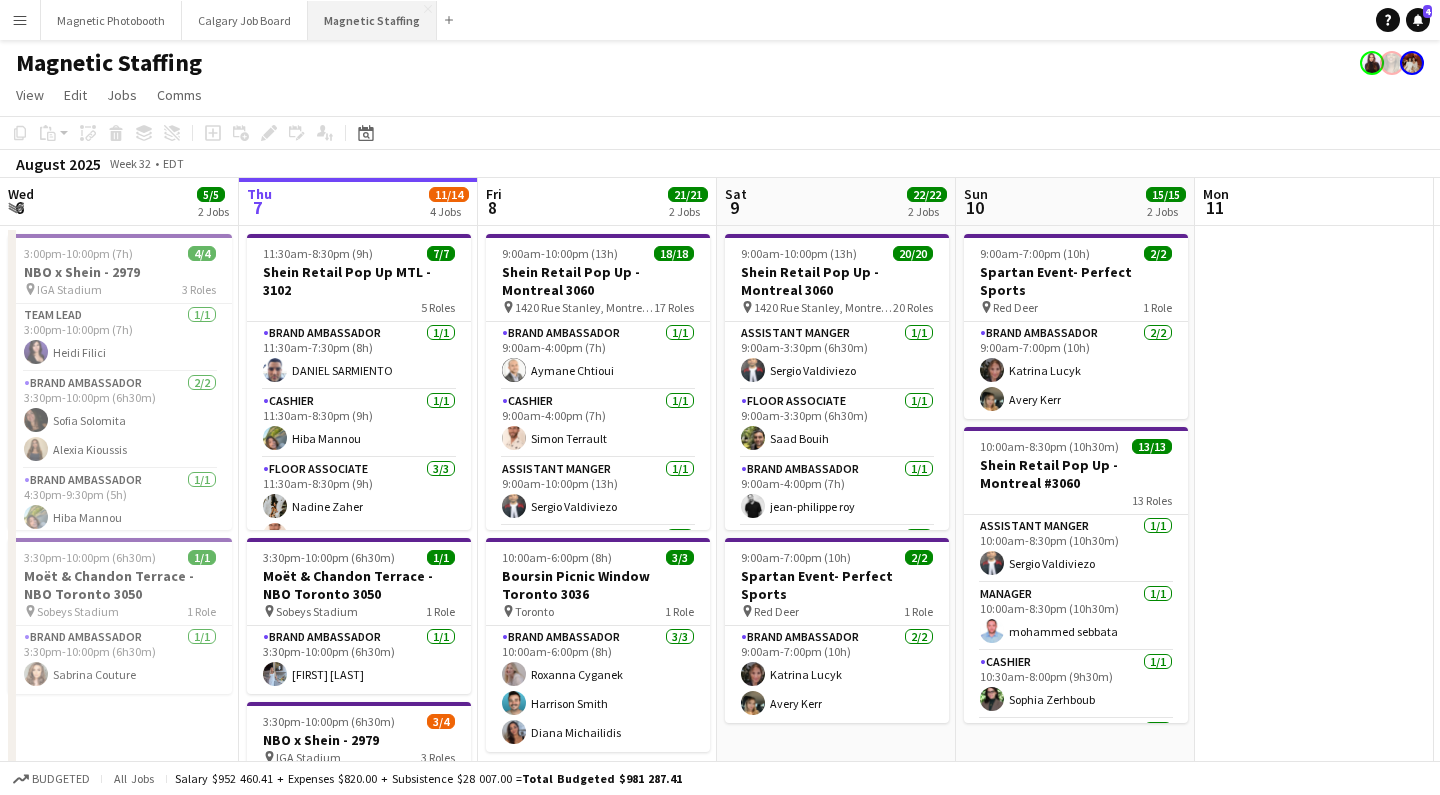 click on "Magnetic Staffing
Close" at bounding box center (372, 20) 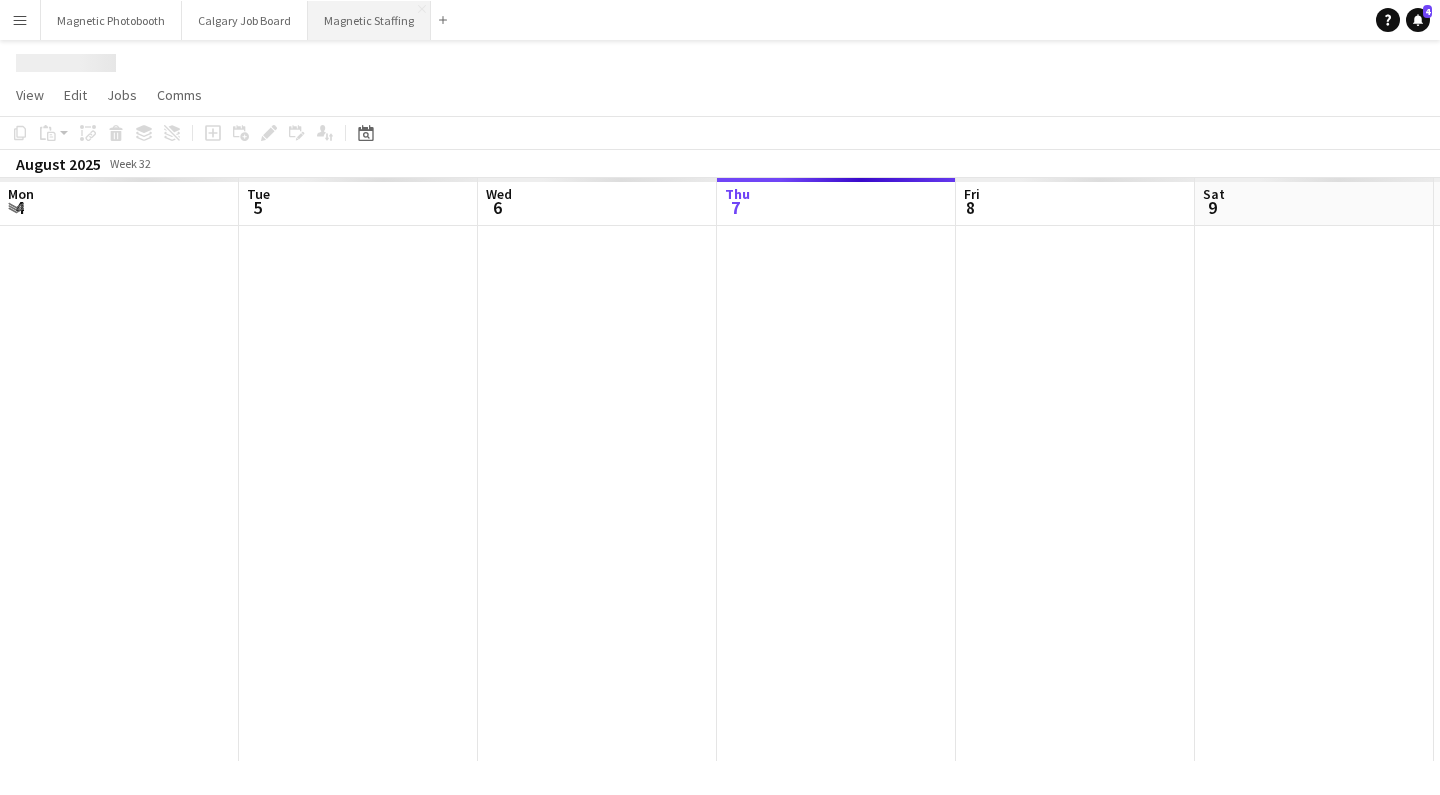 scroll, scrollTop: 0, scrollLeft: 478, axis: horizontal 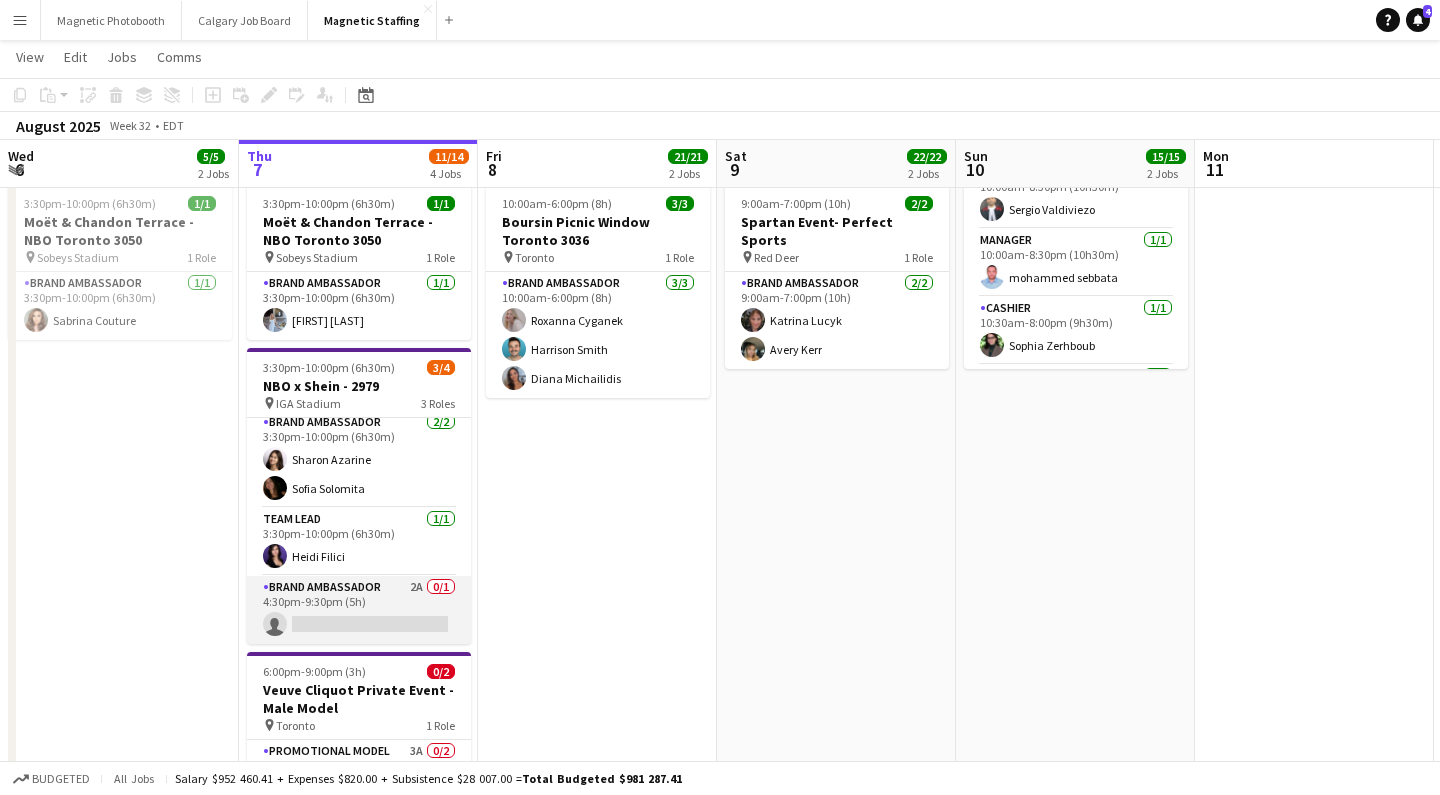 click on "Brand Ambassador   2A   0/1   4:30pm-9:30pm (5h)
single-neutral-actions" at bounding box center [359, 610] 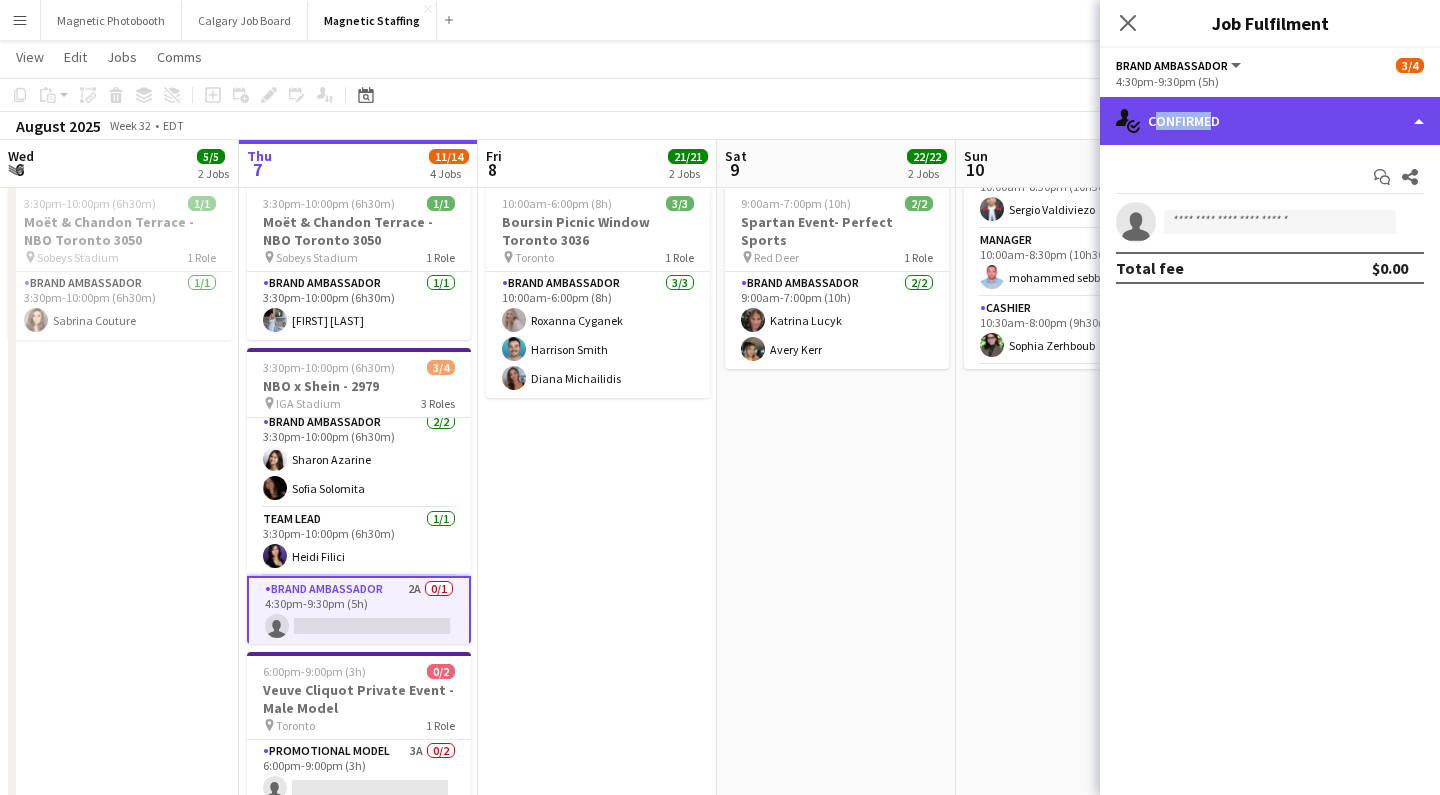 click on "single-neutral-actions-check-2
Confirmed" 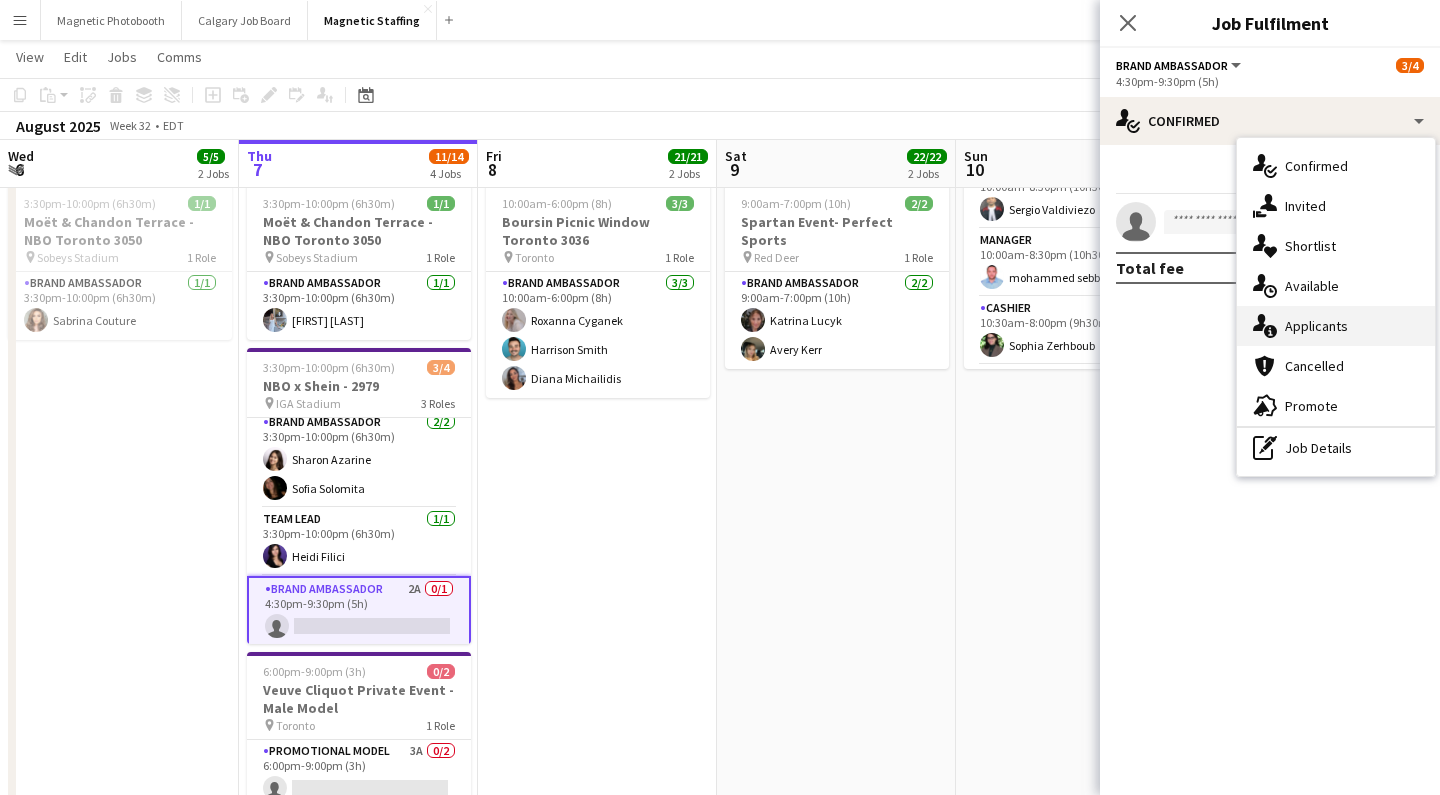 click on "single-neutral-actions-information
Applicants" at bounding box center [1336, 326] 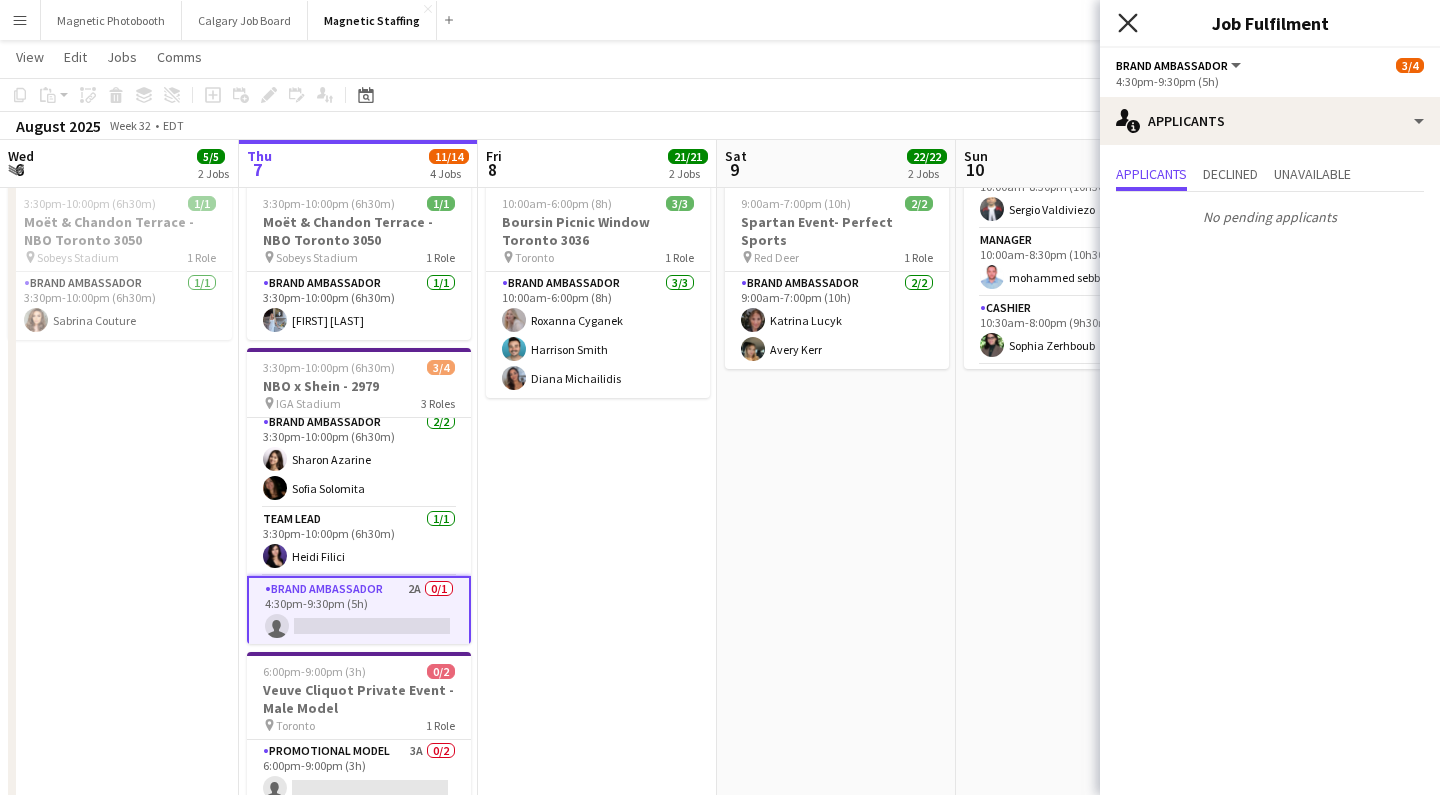 click 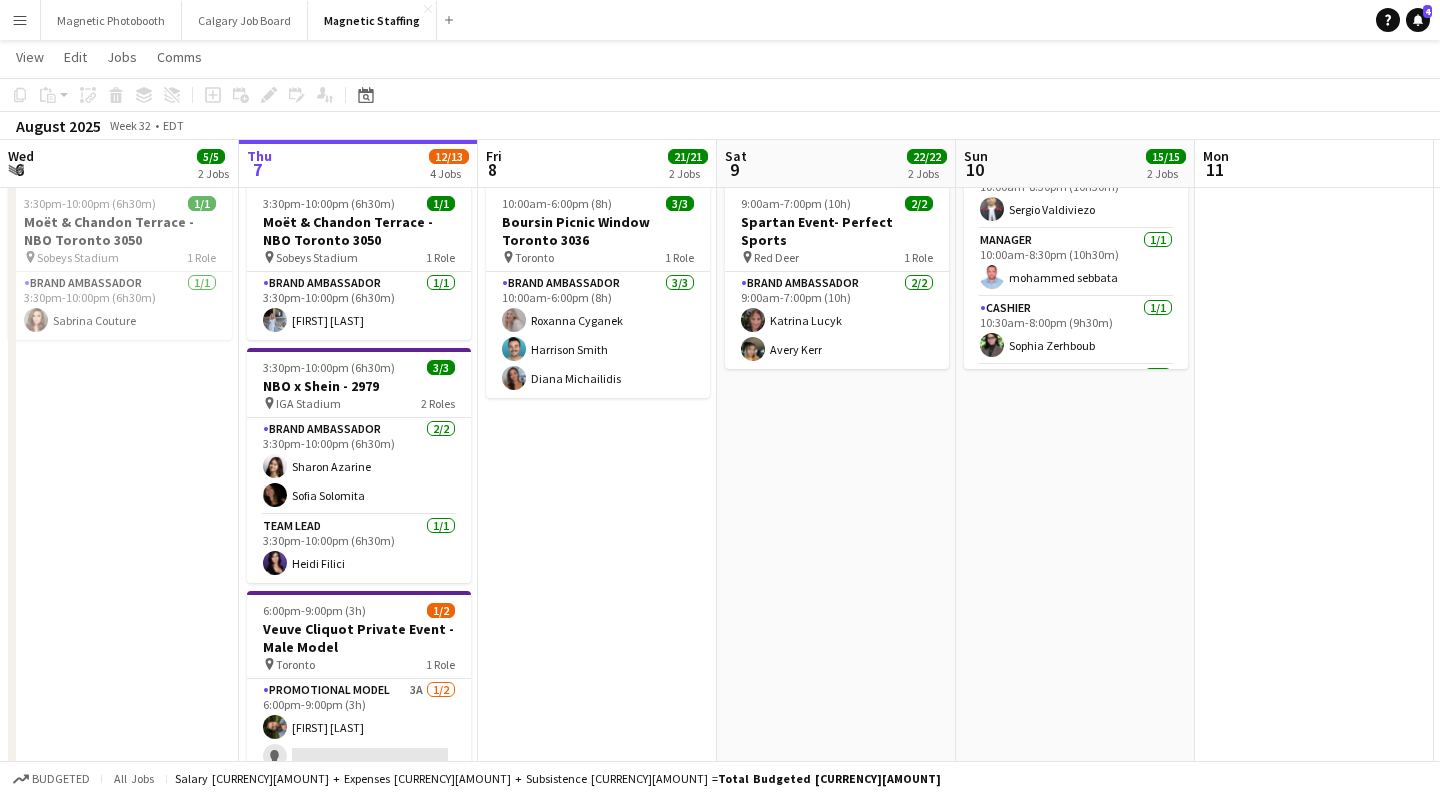 scroll, scrollTop: 0, scrollLeft: 0, axis: both 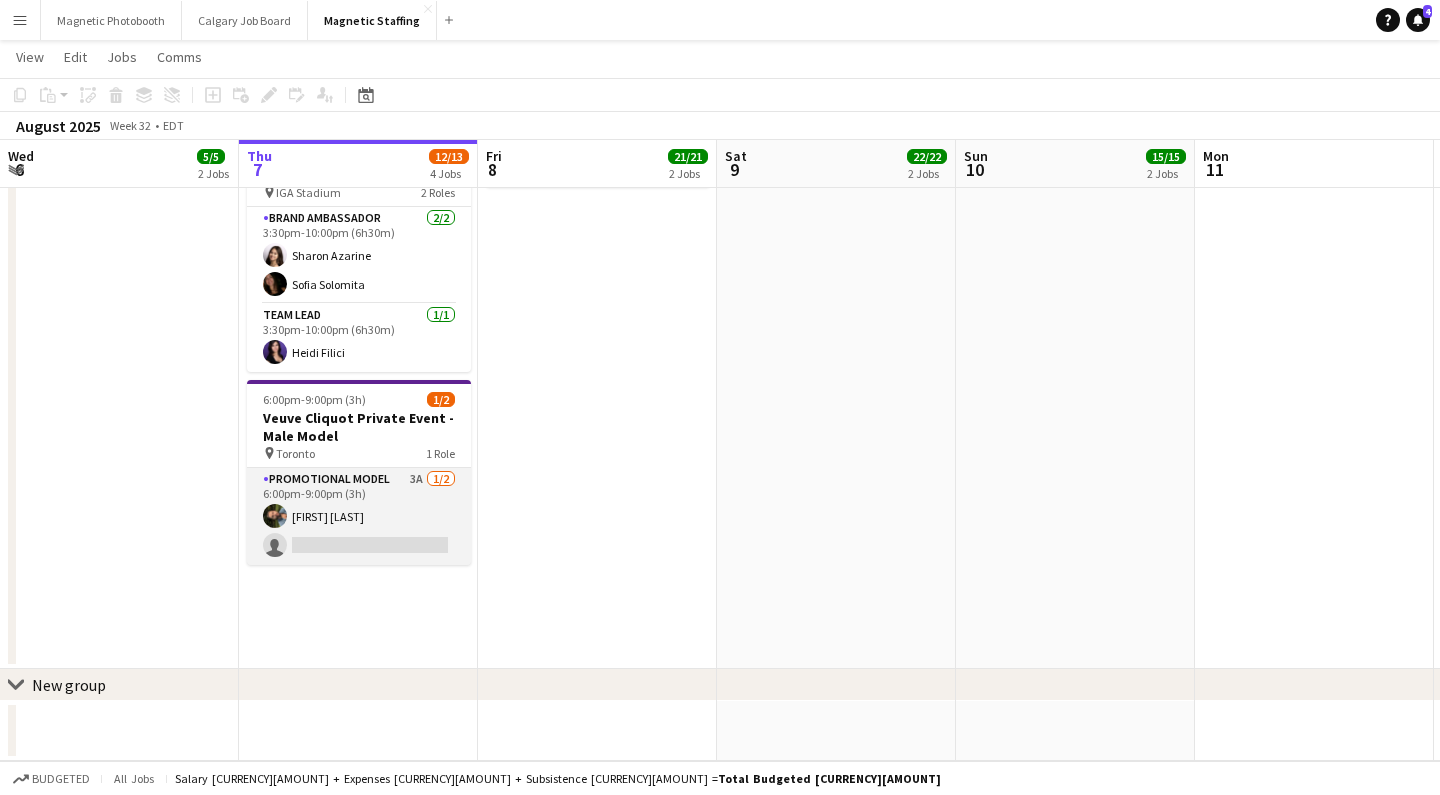 click on "Promotional Model   3A   1/2   [TIME]-[TIME] ([DURATION])
[FIRST] [LAST]
single-neutral-actions" at bounding box center [359, 516] 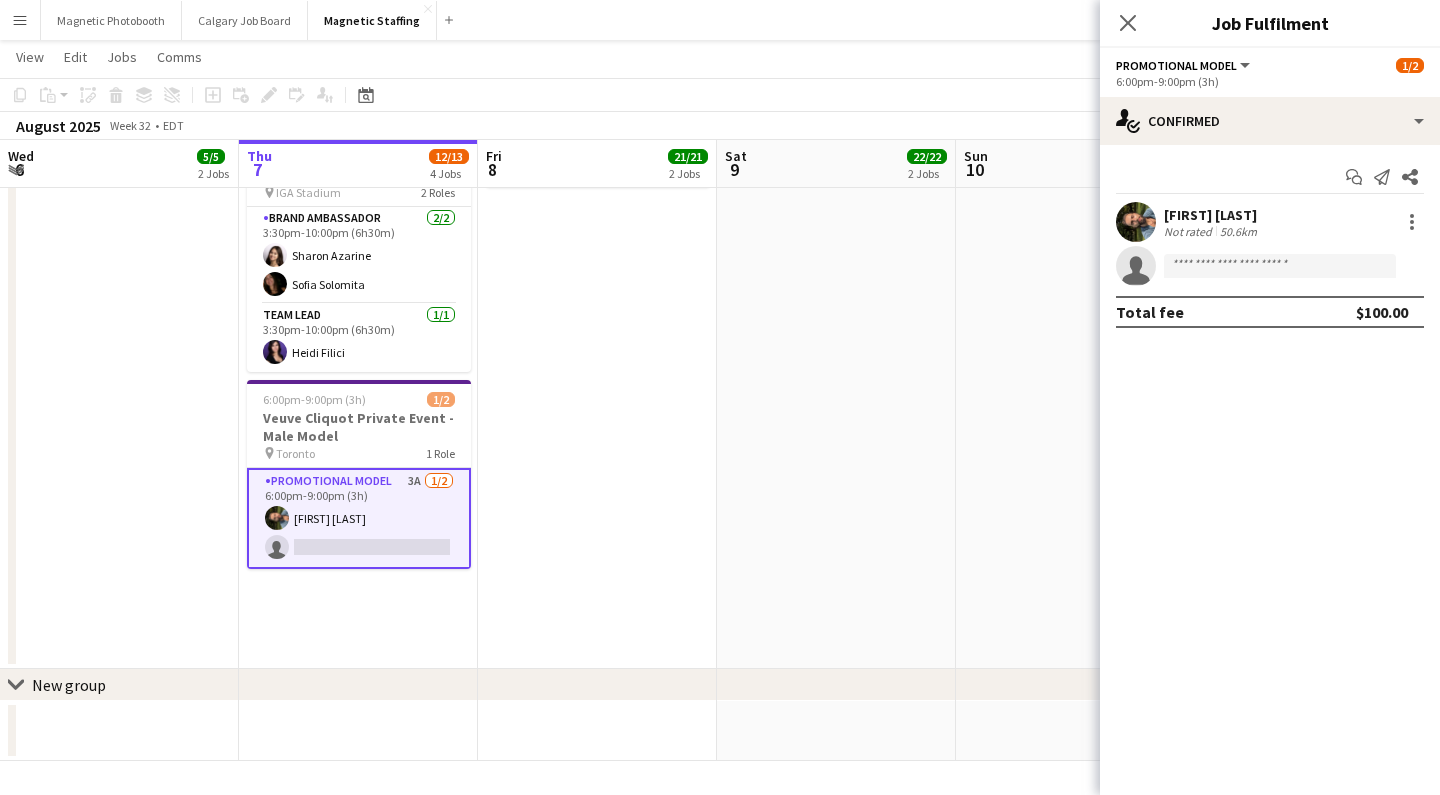 click on "[FIRST] [LAST]" at bounding box center [1212, 215] 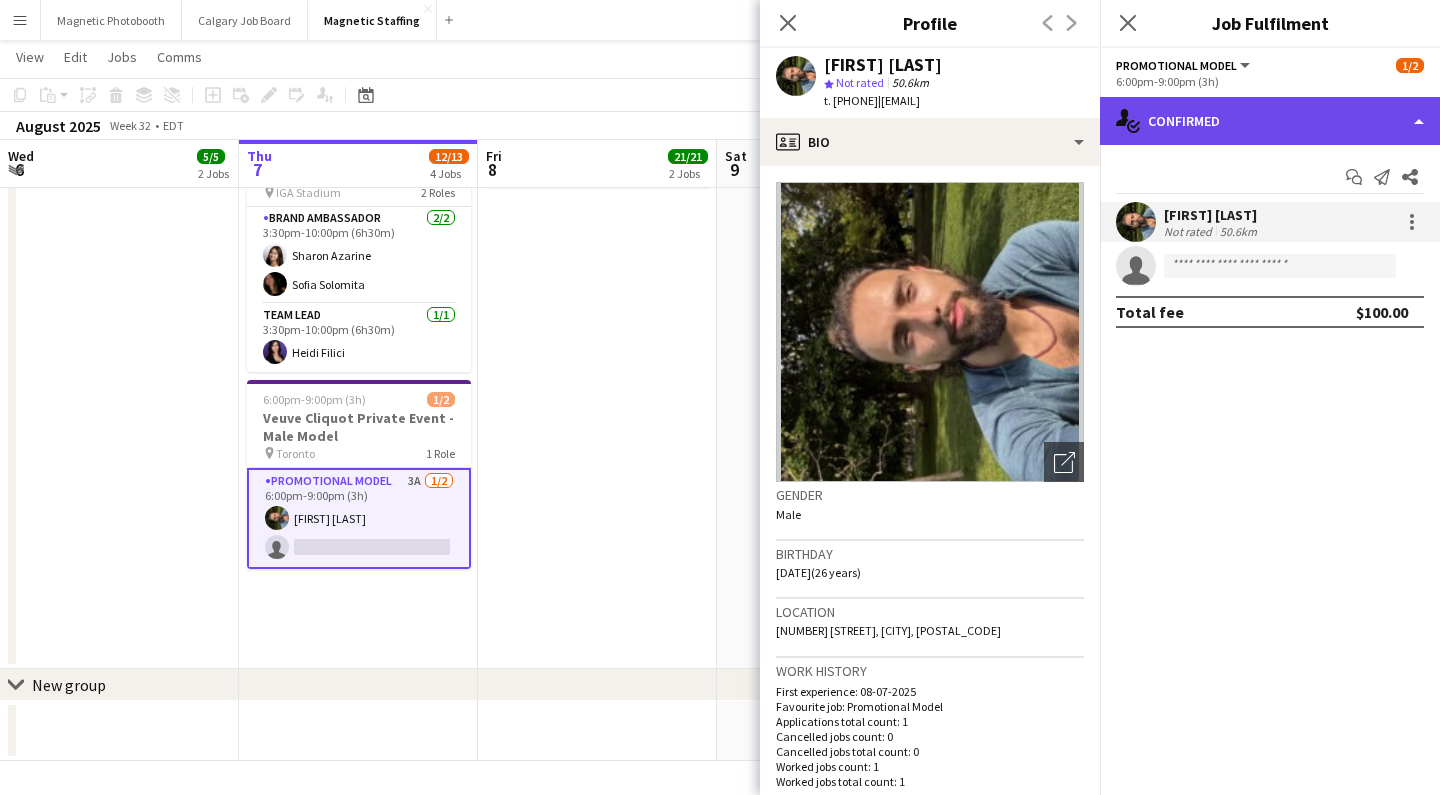 click on "single-neutral-actions-check-2
Confirmed" 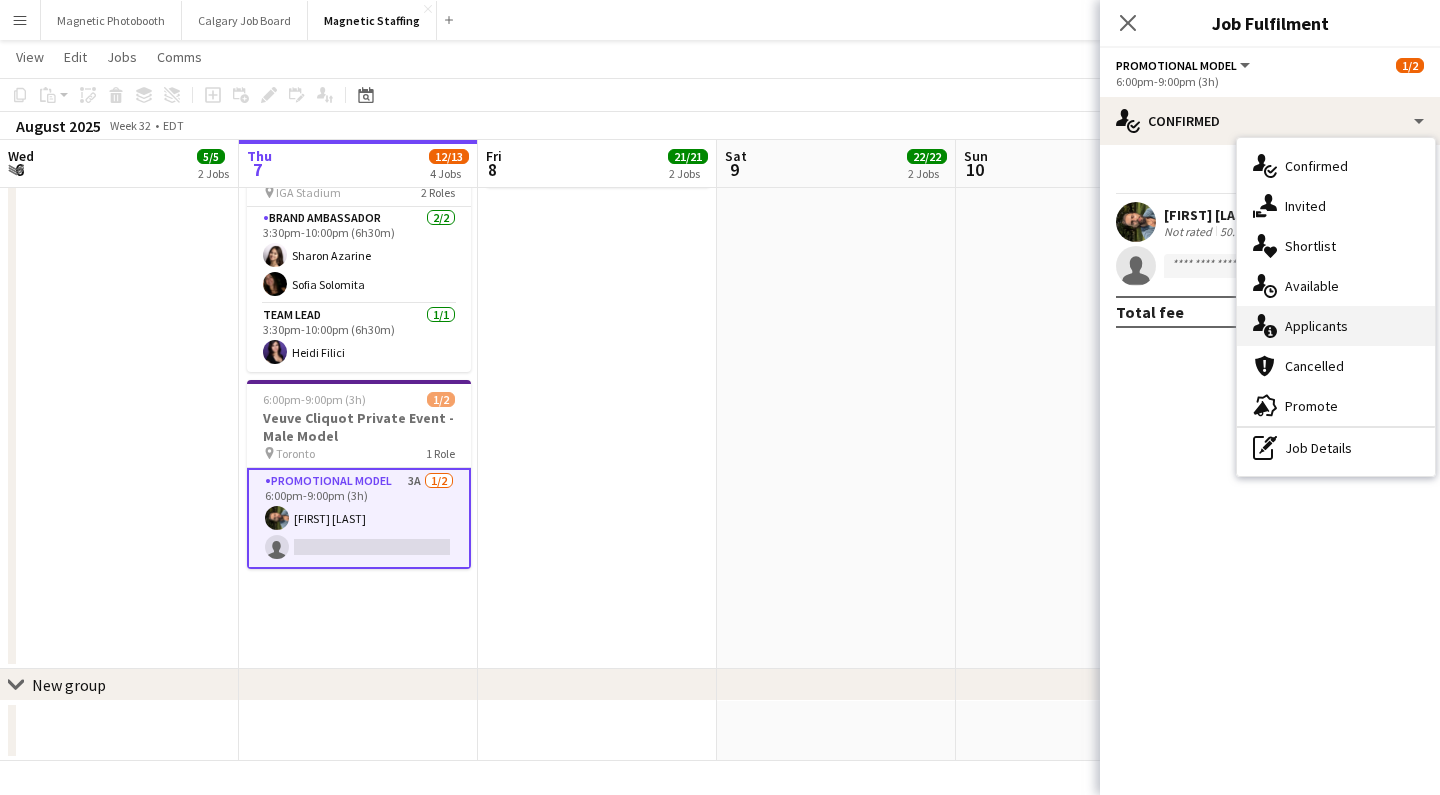 click on "single-neutral-actions-information
Applicants" at bounding box center (1336, 326) 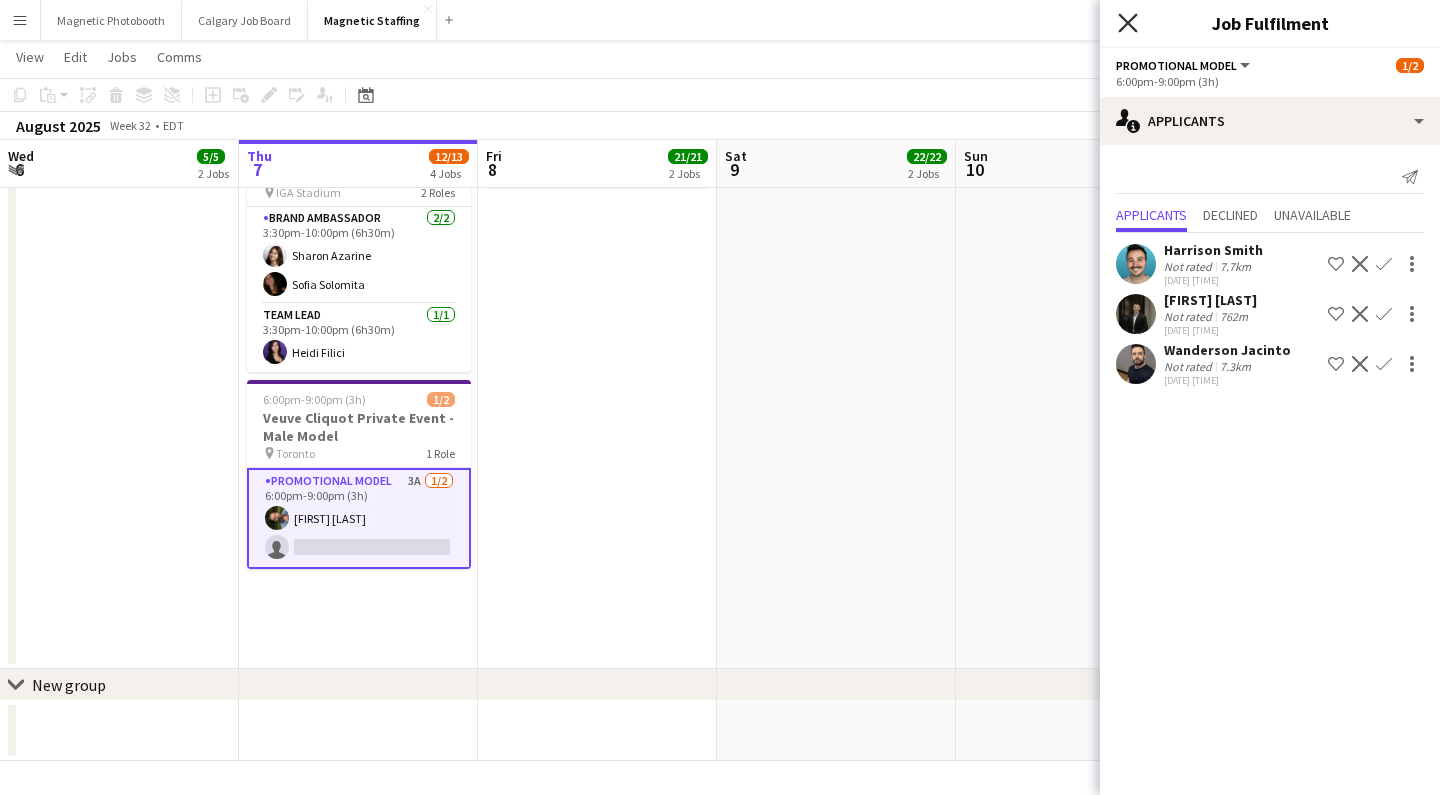 click on "Close pop-in" 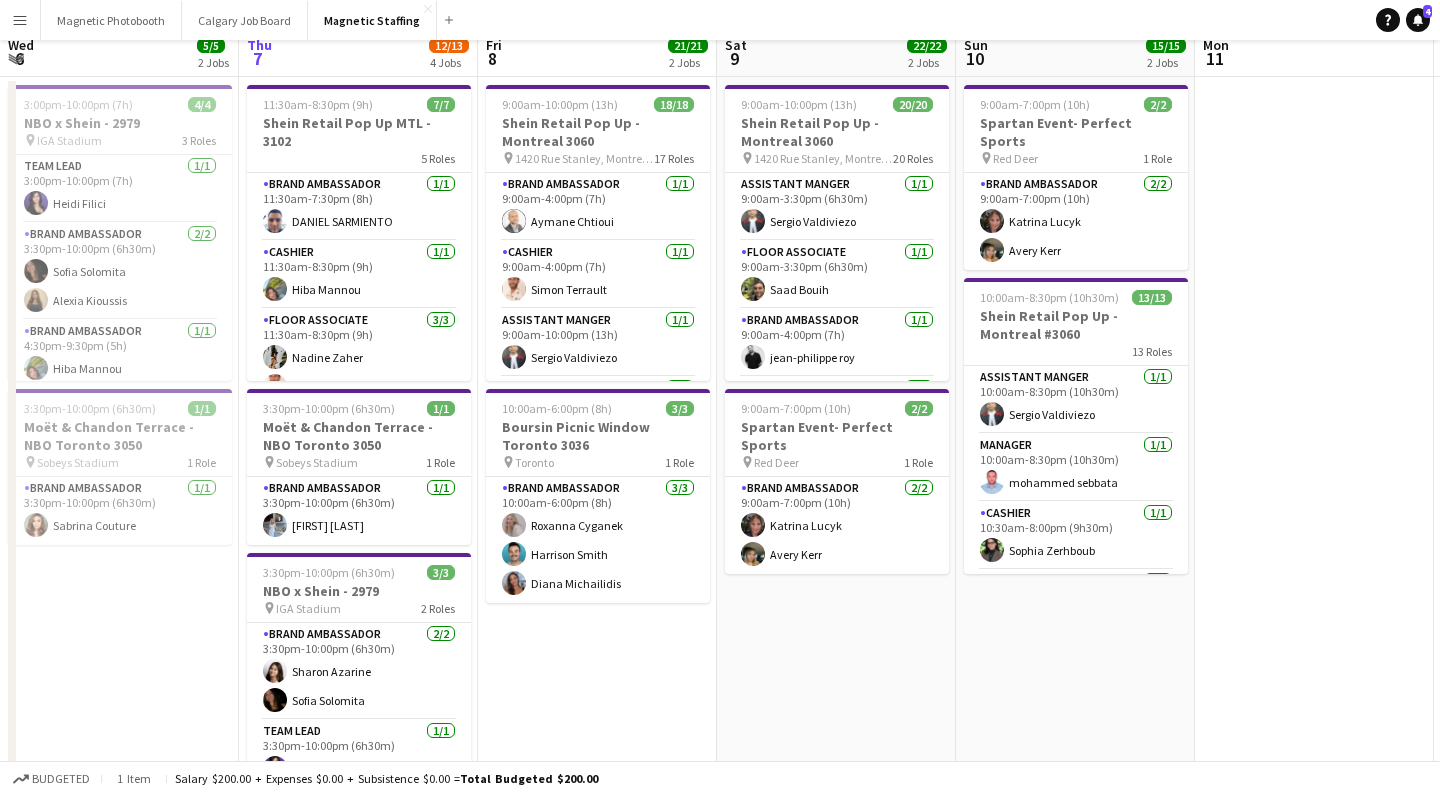 scroll, scrollTop: 0, scrollLeft: 0, axis: both 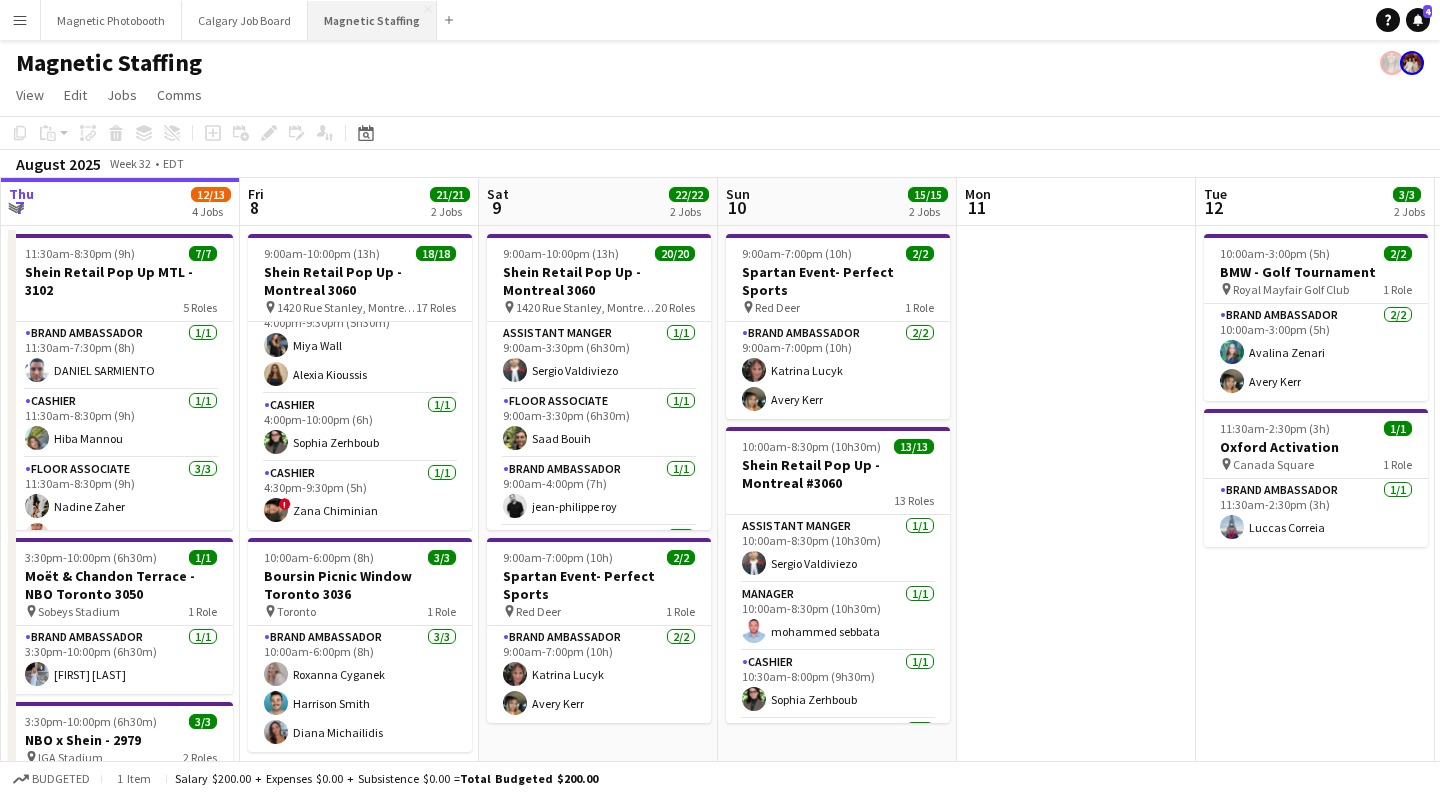 click on "Magnetic Staffing
Close" at bounding box center (372, 20) 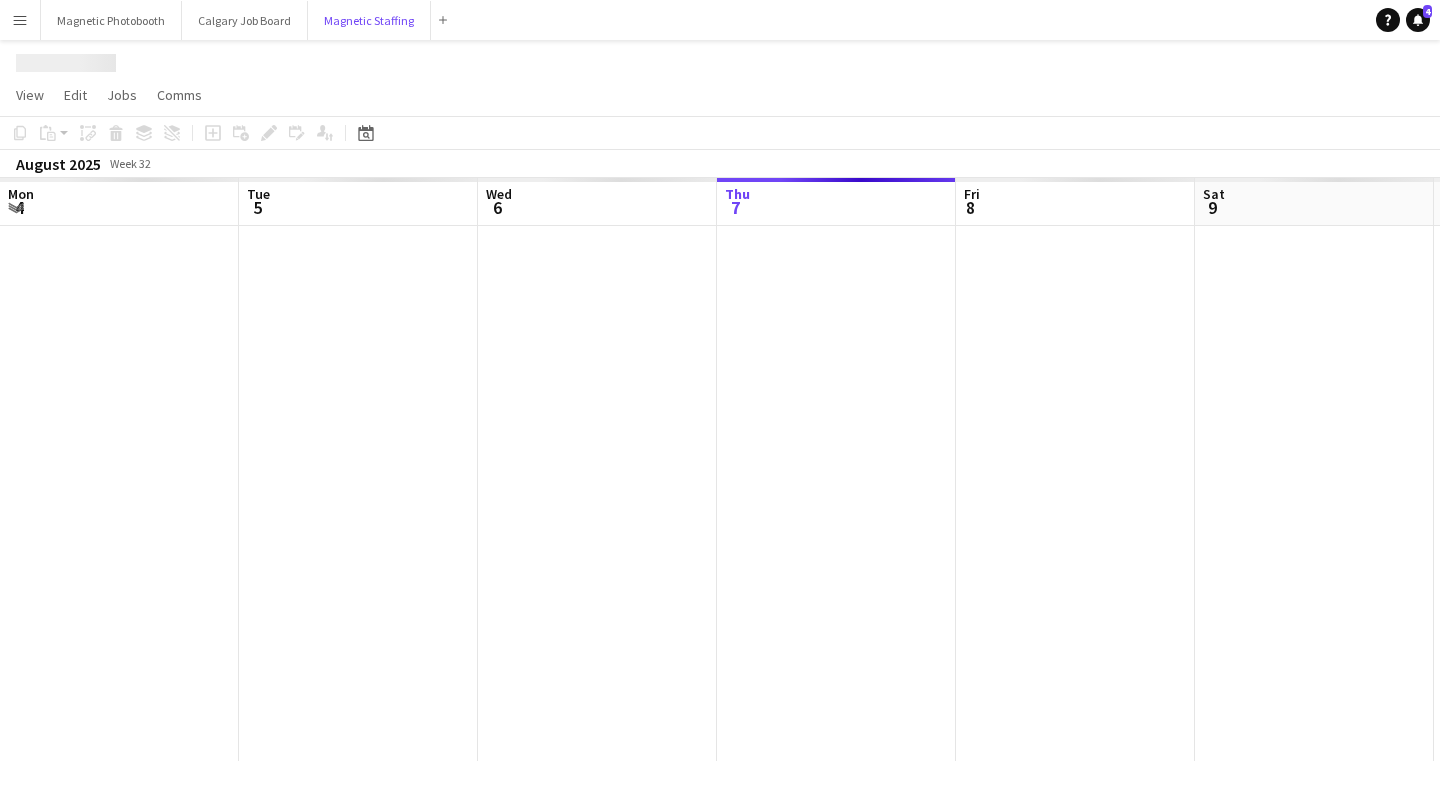 scroll, scrollTop: 0, scrollLeft: 478, axis: horizontal 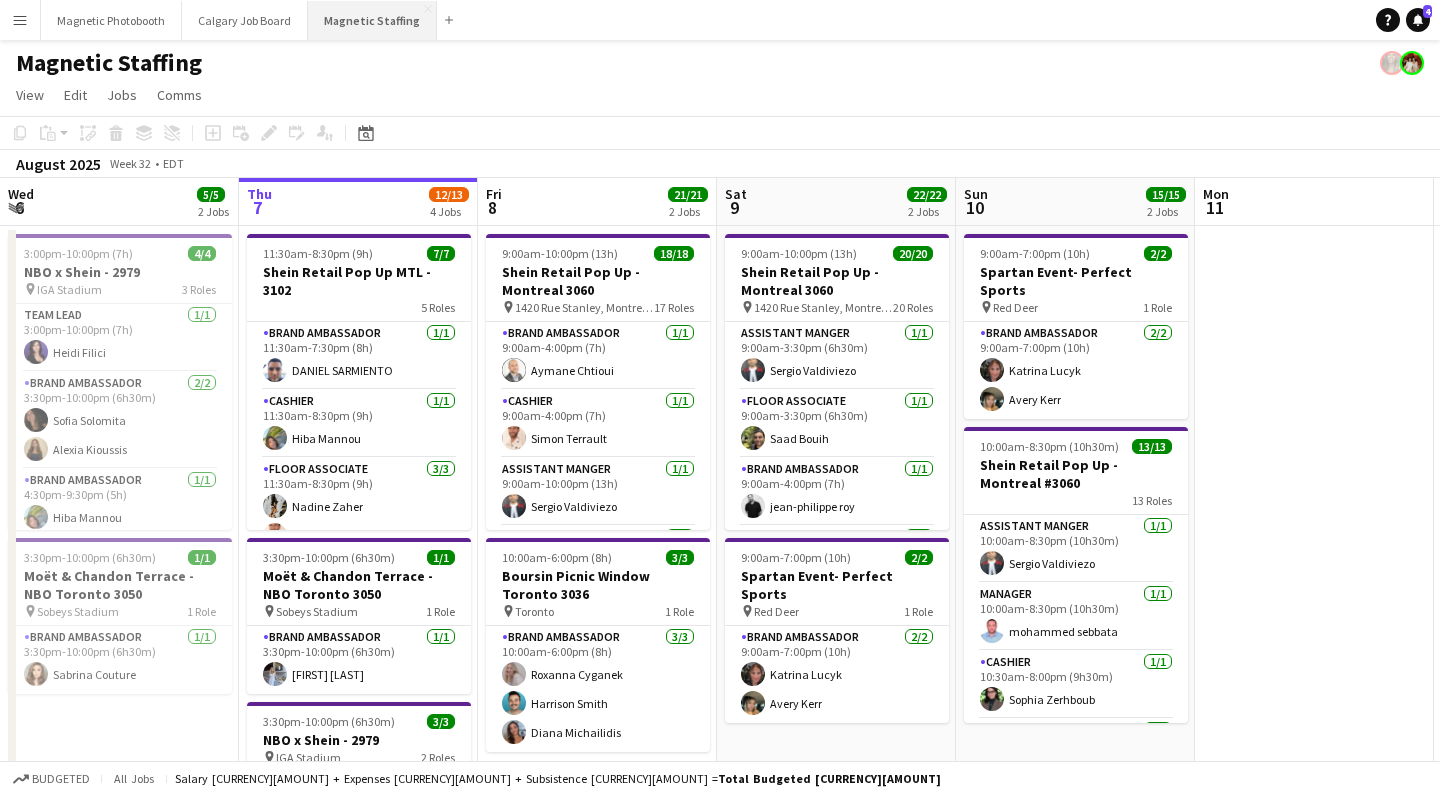 click on "Magnetic Staffing
Close" at bounding box center [372, 20] 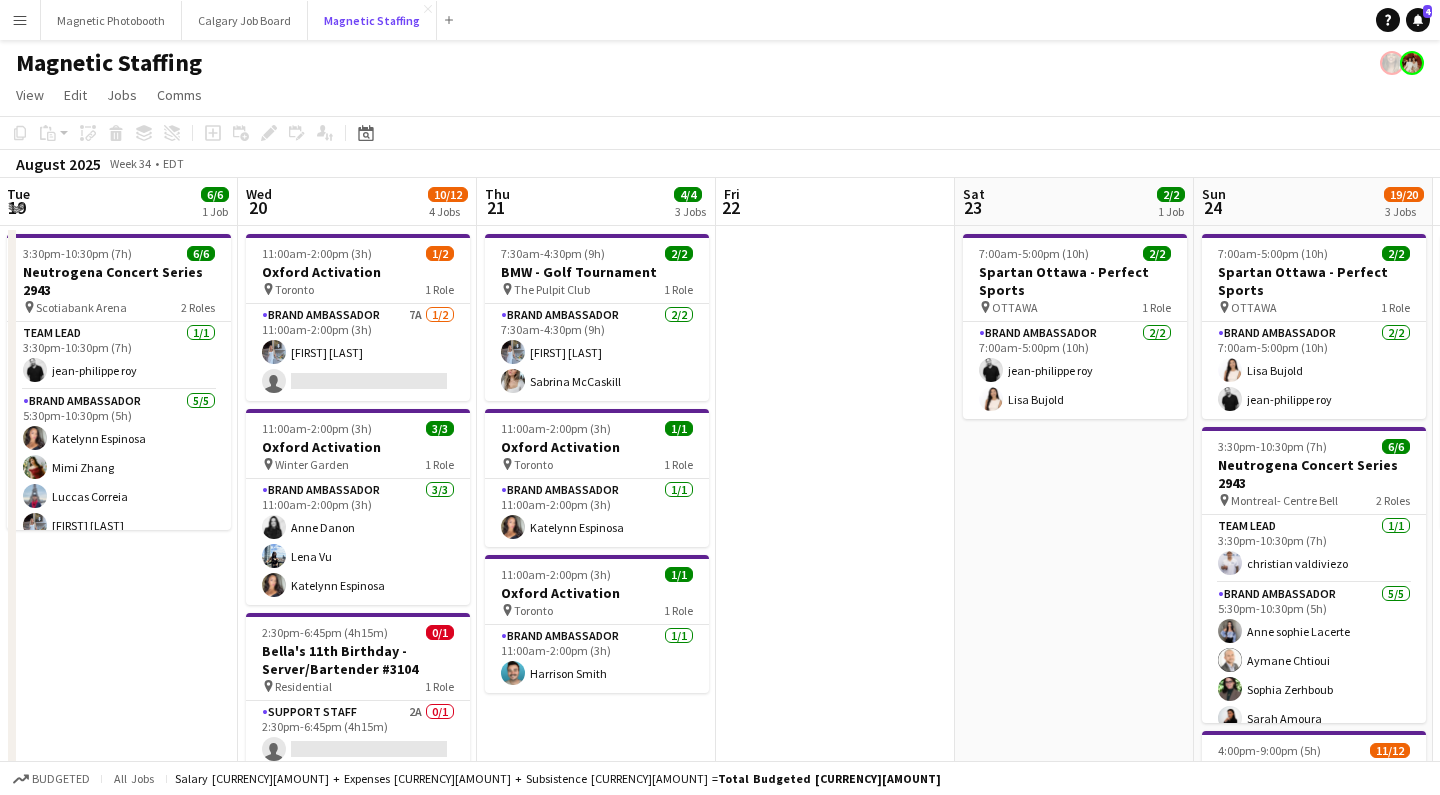 scroll, scrollTop: 0, scrollLeft: 978, axis: horizontal 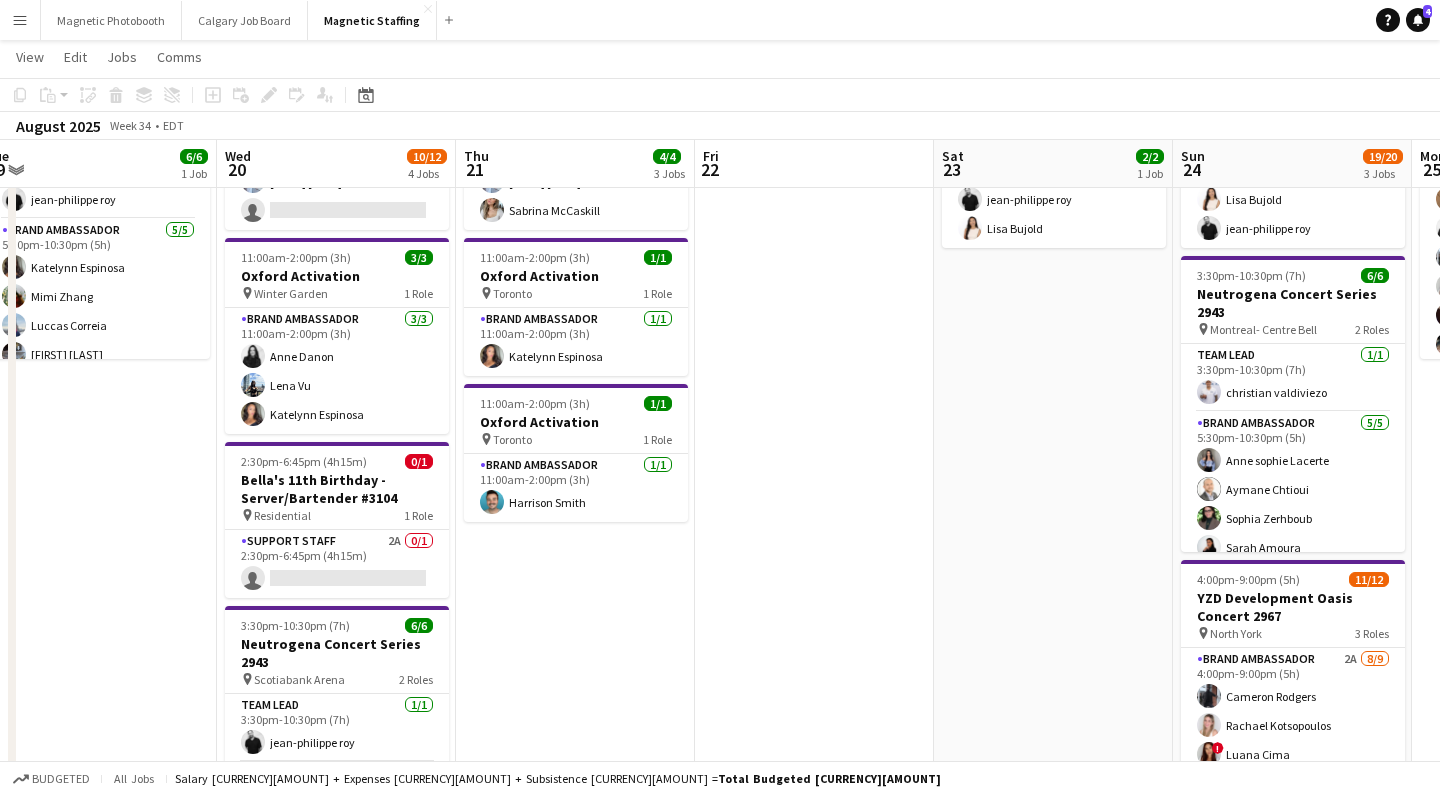 click on "[TIME]-[TIME] ([DURATION])    2/2   [BRAND] - [EVENT_NAME]
pin
[VENUE]   1 Role   Brand Ambassador   2/2   [TIME]-[TIME] ([DURATION])
[FIRST] [LAST] [FIRST] [LAST]     [TIME]-[TIME] ([DURATION])    1/1   [BRAND] Activation
pin
[CITY]   1 Role   Brand Ambassador   1/1   [TIME]-[TIME] ([DURATION])
[FIRST] [LAST]     [TIME]-[TIME] ([DURATION])    1/1   [BRAND] Activation
pin
[CITY]   1 Role   Brand Ambassador   1/1   [TIME]-[TIME] ([DURATION])
[FIRST] [LAST]" at bounding box center [575, 559] 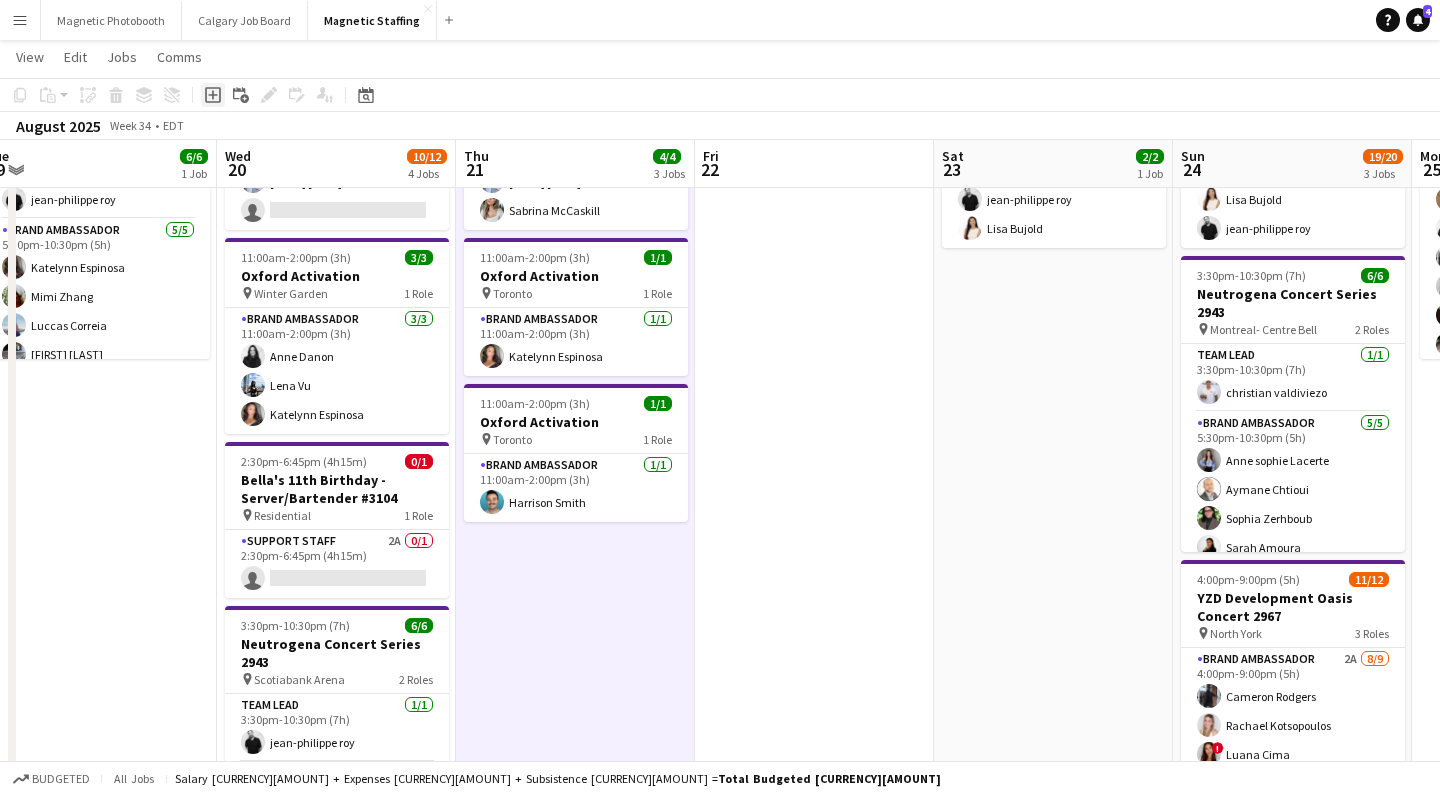 click on "Add job" 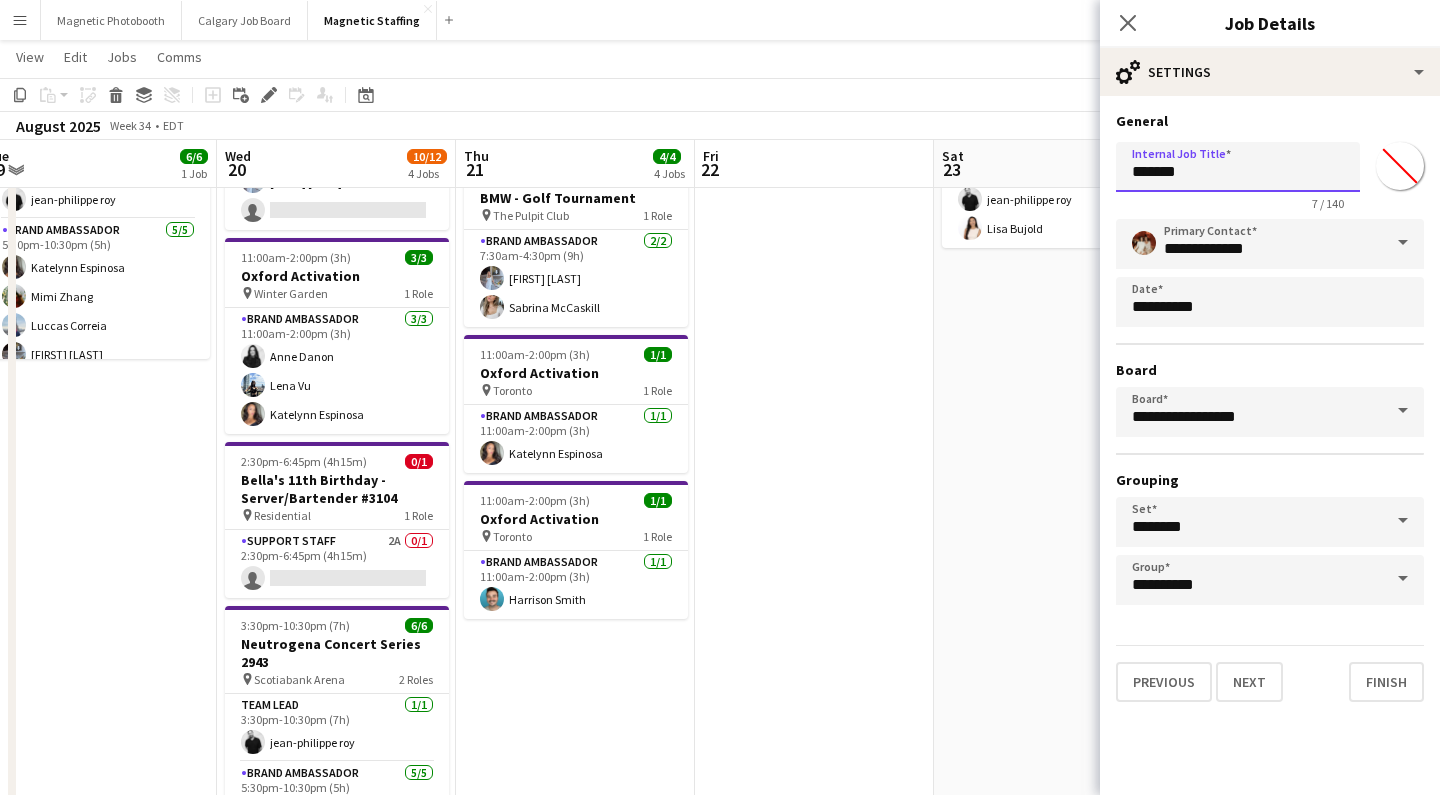drag, startPoint x: 1205, startPoint y: 175, endPoint x: 913, endPoint y: 156, distance: 292.6175 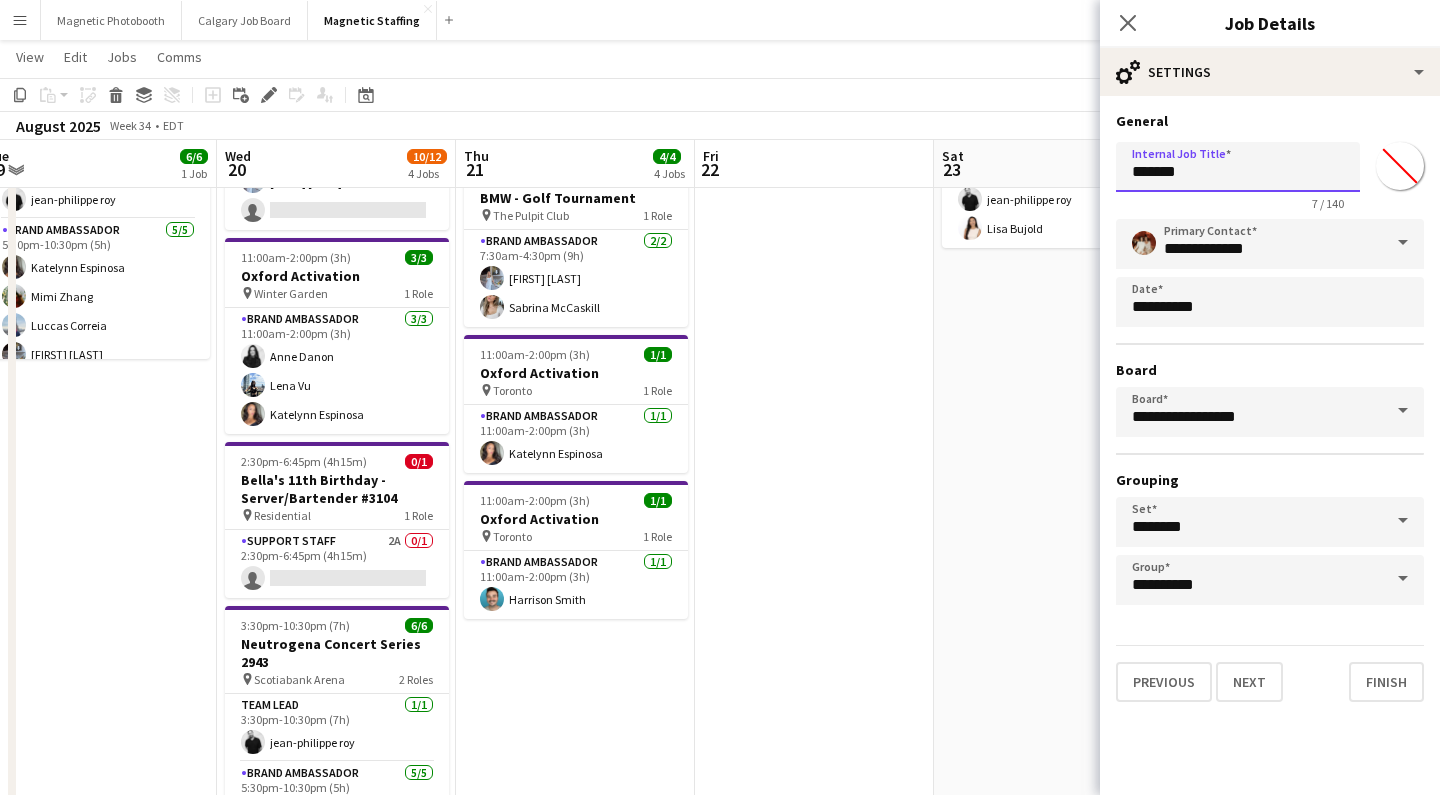 click on "Menu
Boards
Boards   Boards   All jobs   Status
Workforce
Workforce   My Workforce   Recruiting
Comms
Comms
Pay
Pay   Approvals   Payments   Reports
Platform Settings
Platform Settings   App settings   Your settings   Profiles
Training Academy
Training Academy
Knowledge Base
Knowledge Base
Product Updates
Product Updates   Log Out   Privacy   Magnetic Photobooth
Close
Calgary Job Board
Close
Magnetic Staffing
Close
Add
Help
Notifications
4   Magnetic Staffing   View  Day view expanded Day view collapsed" at bounding box center (720, 510) 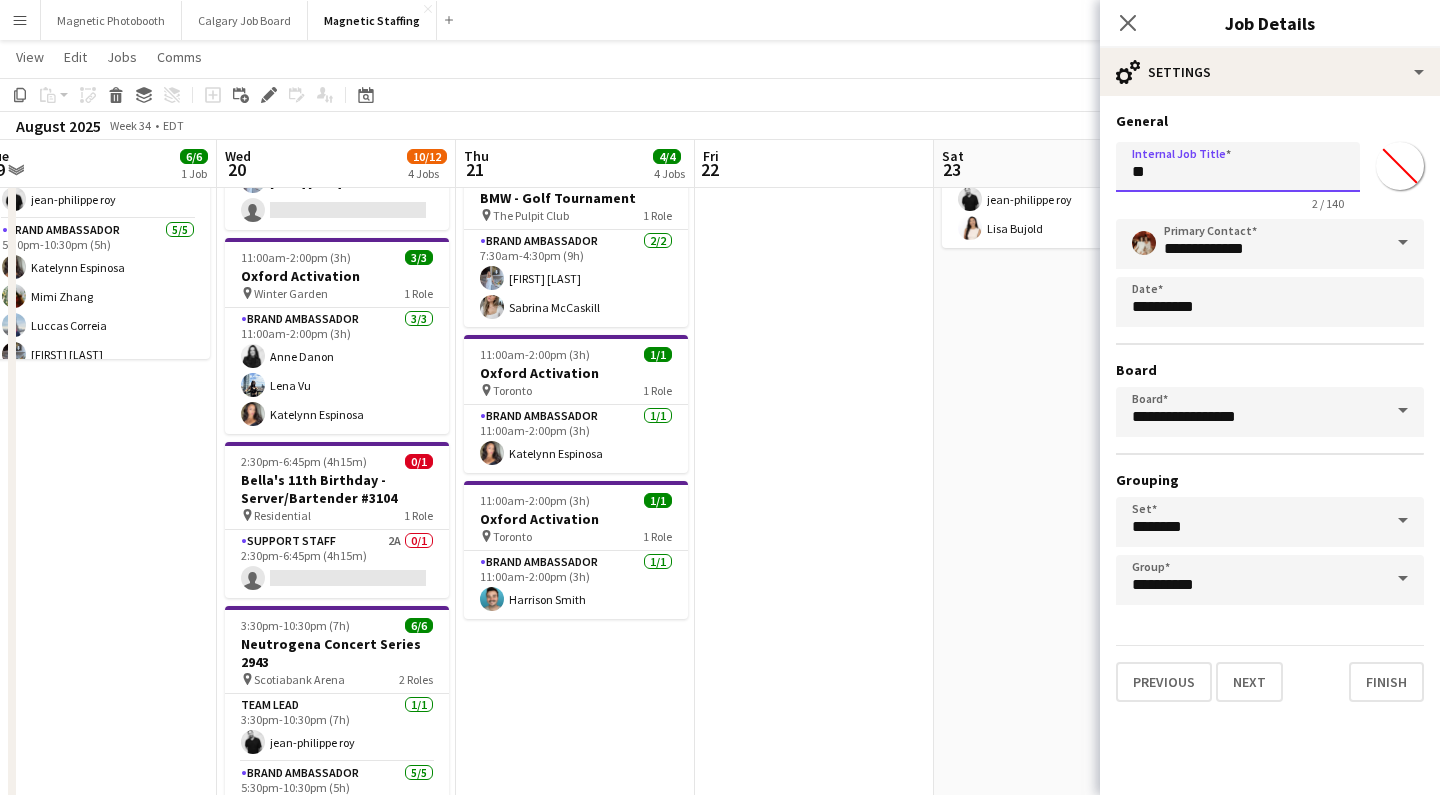 type on "*" 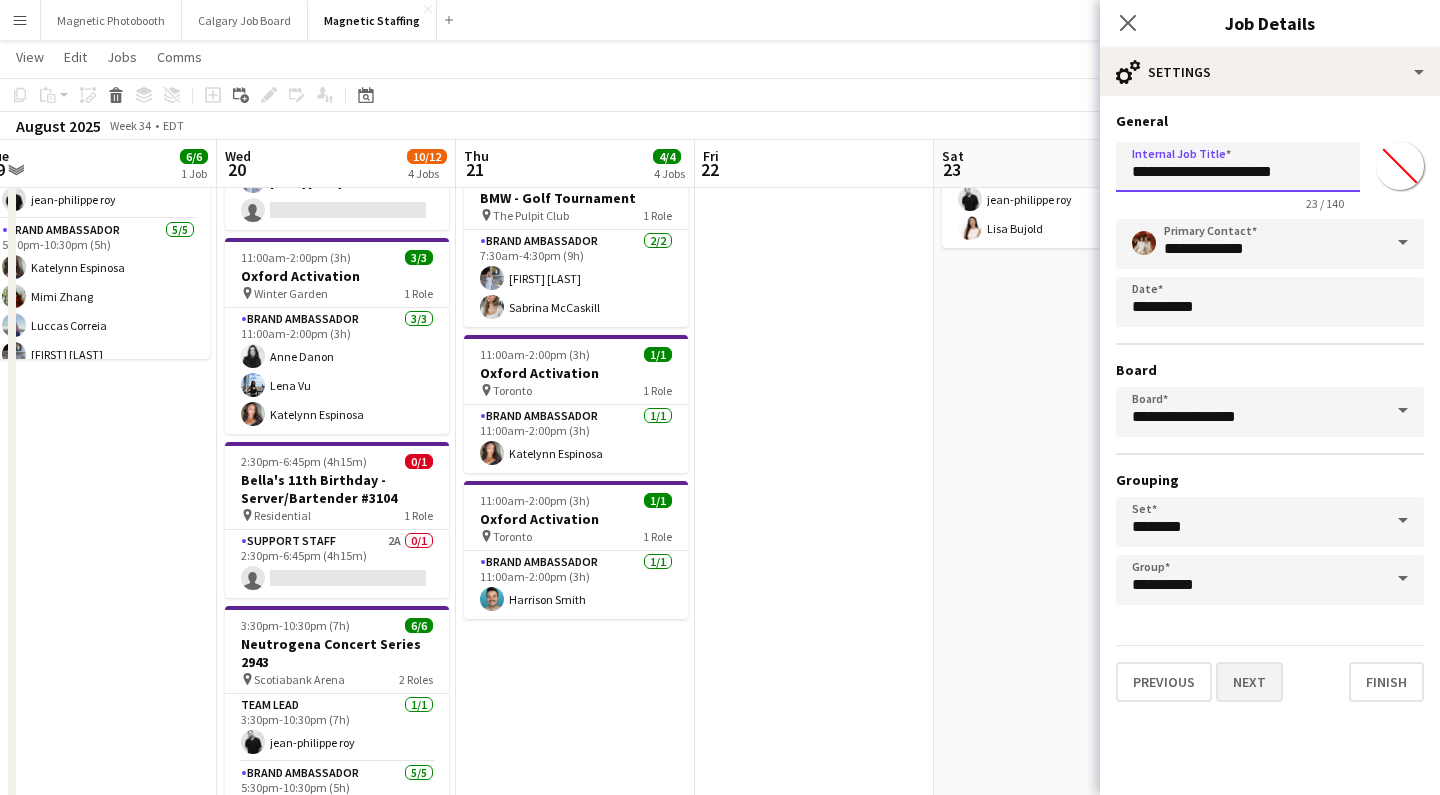 type on "**********" 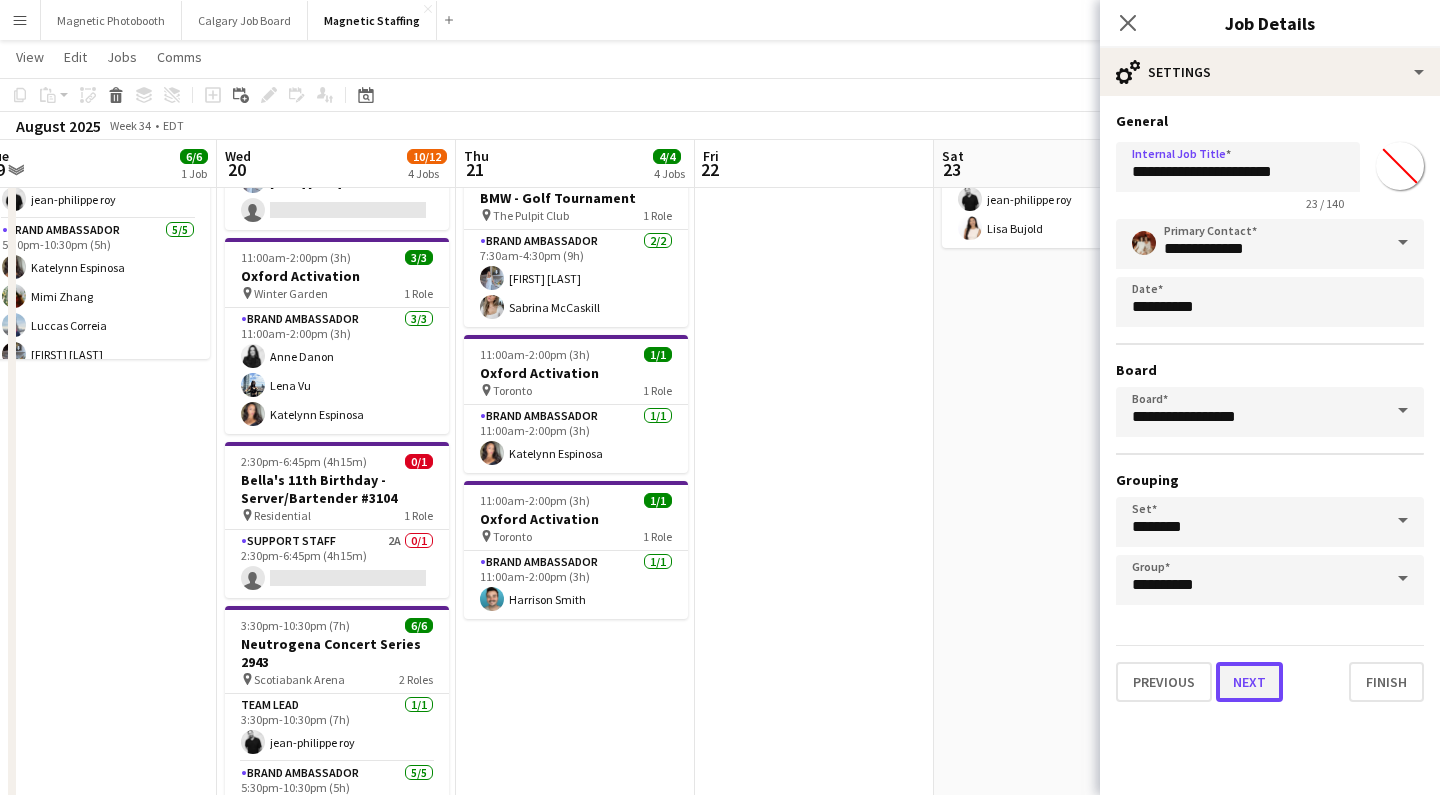 click on "Next" at bounding box center (1249, 682) 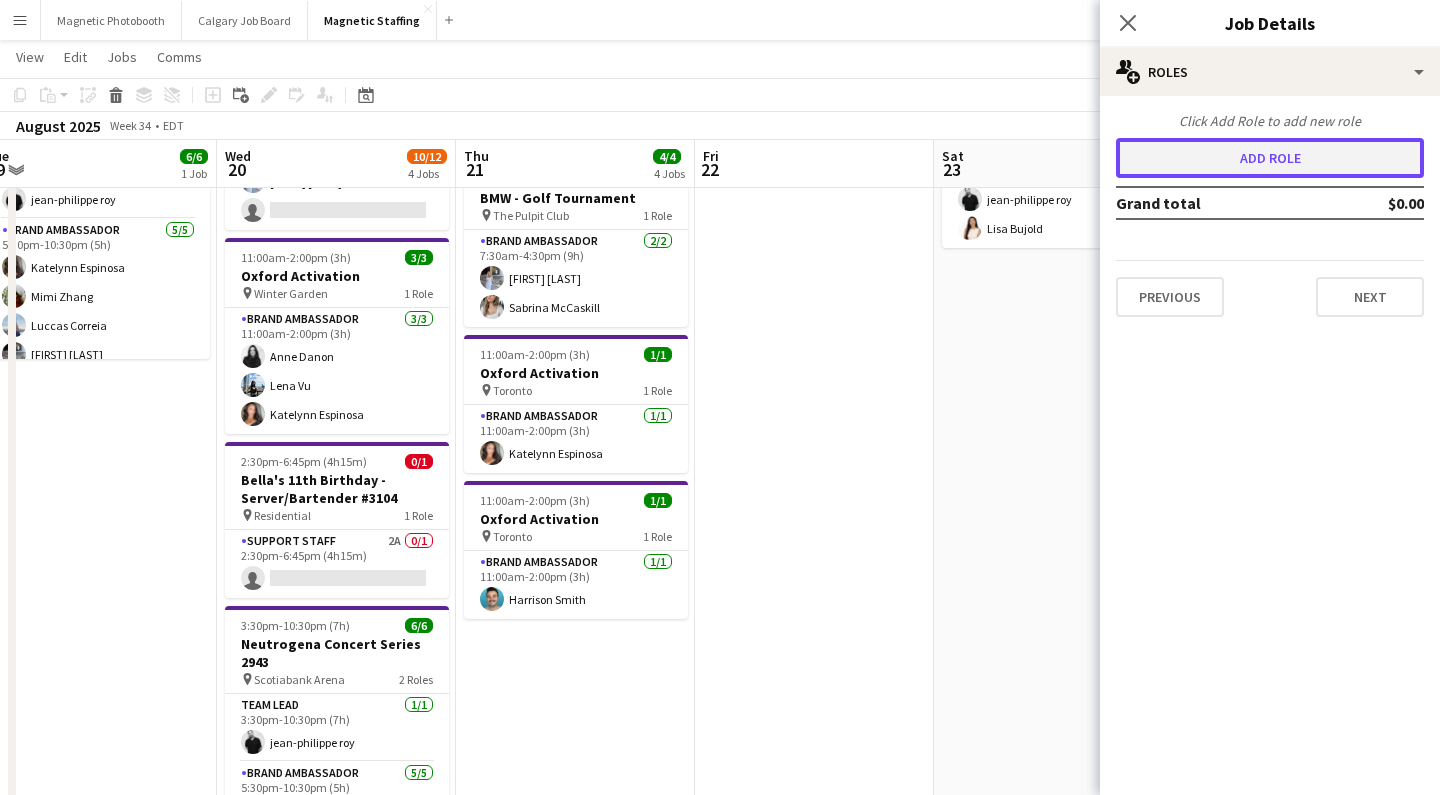 click on "Add role" at bounding box center (1270, 158) 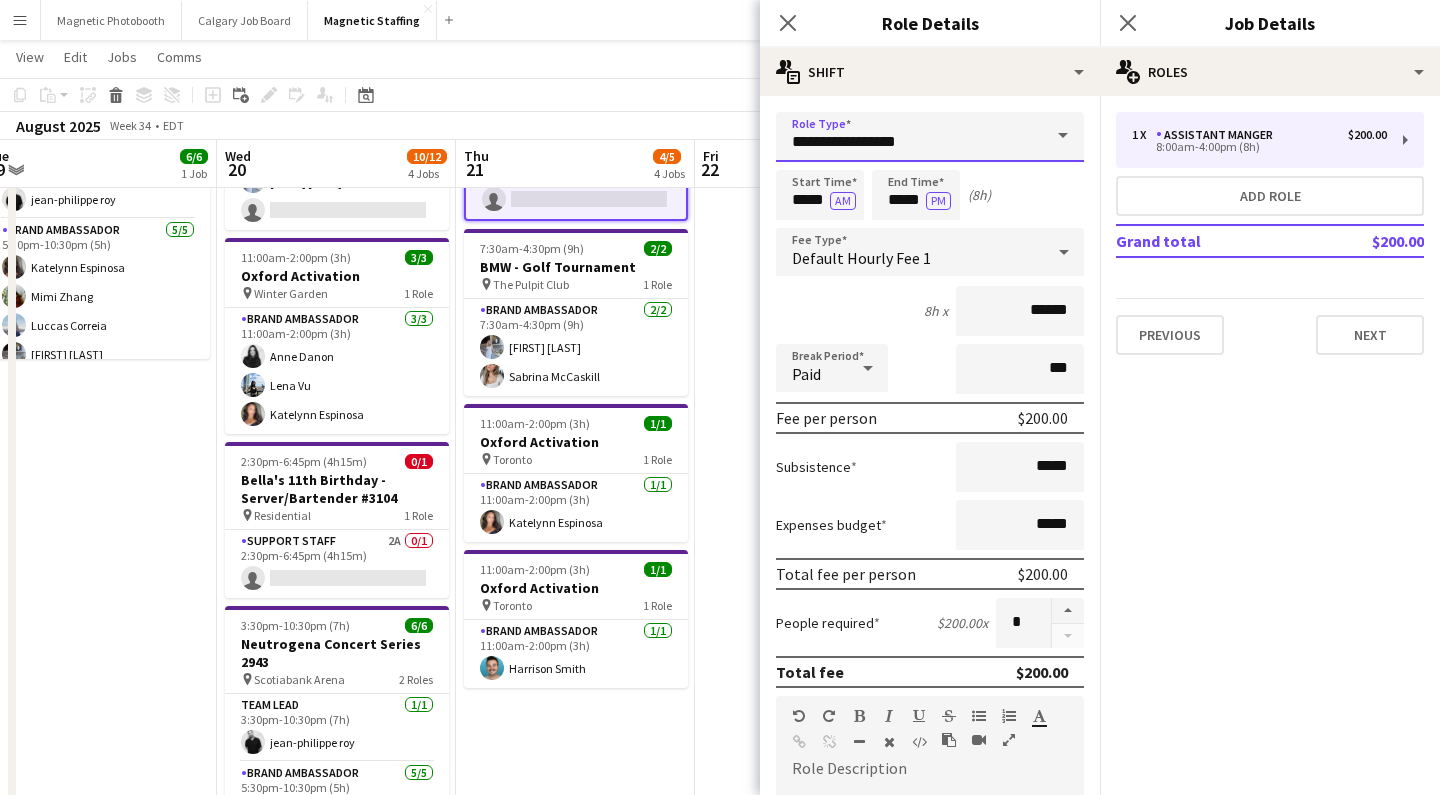 drag, startPoint x: 946, startPoint y: 139, endPoint x: 658, endPoint y: 129, distance: 288.17355 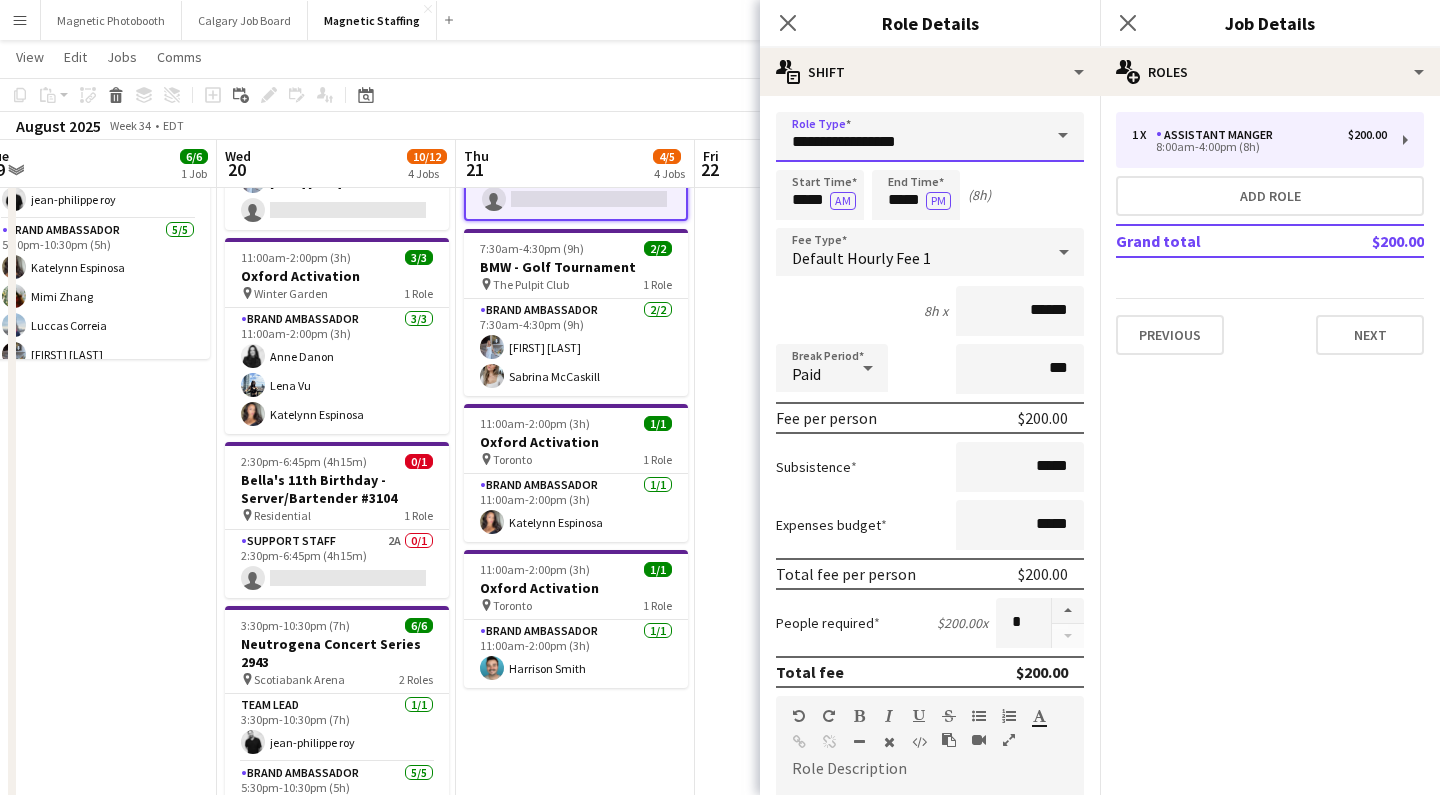 click on "Menu
Boards
Boards   Boards   All jobs   Status
Workforce
Workforce   My Workforce   Recruiting
Comms
Comms
Pay
Pay   Approvals   Payments   Reports
Platform Settings
Platform Settings   App settings   Your settings   Profiles
Training Academy
Training Academy
Knowledge Base
Knowledge Base
Product Updates
Product Updates   Log Out   Privacy   Magnetic Photobooth
Close
Calgary Job Board
Close
Magnetic Staffing
Close
Add
Help
Notifications
4   Magnetic Staffing   View  Day view expanded Day view collapsed" at bounding box center [720, 510] 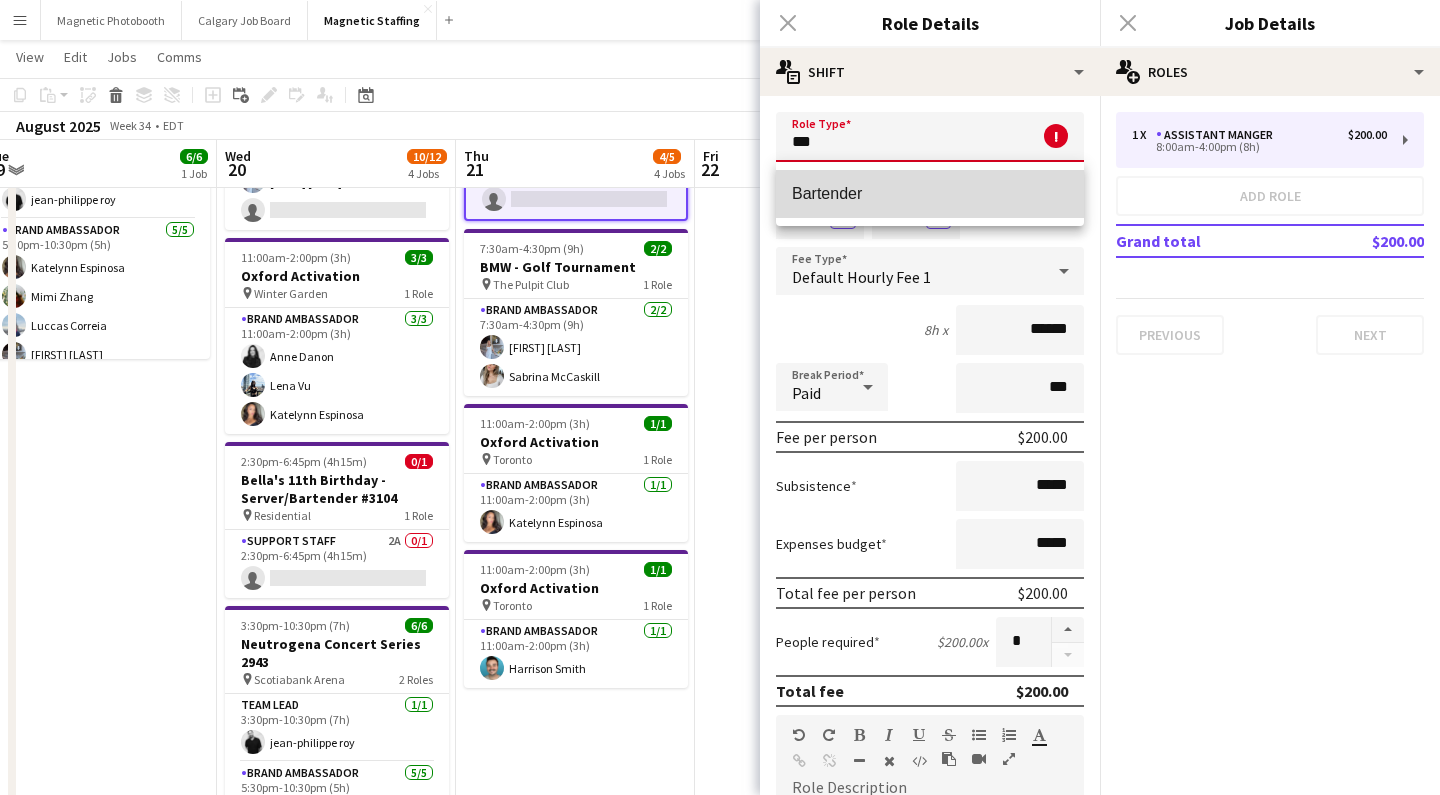 click on "Bartender" at bounding box center (930, 193) 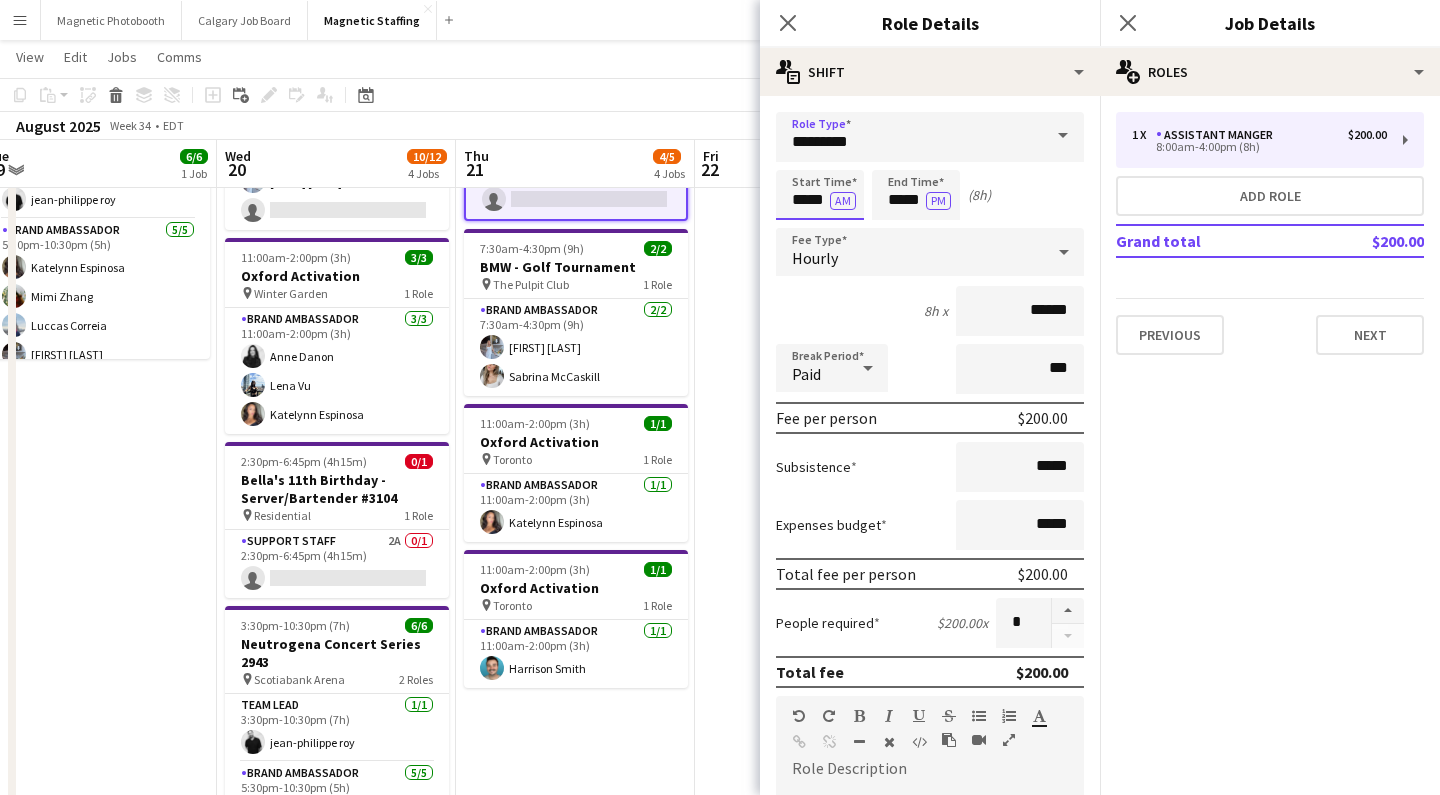 click on "*****" at bounding box center (820, 195) 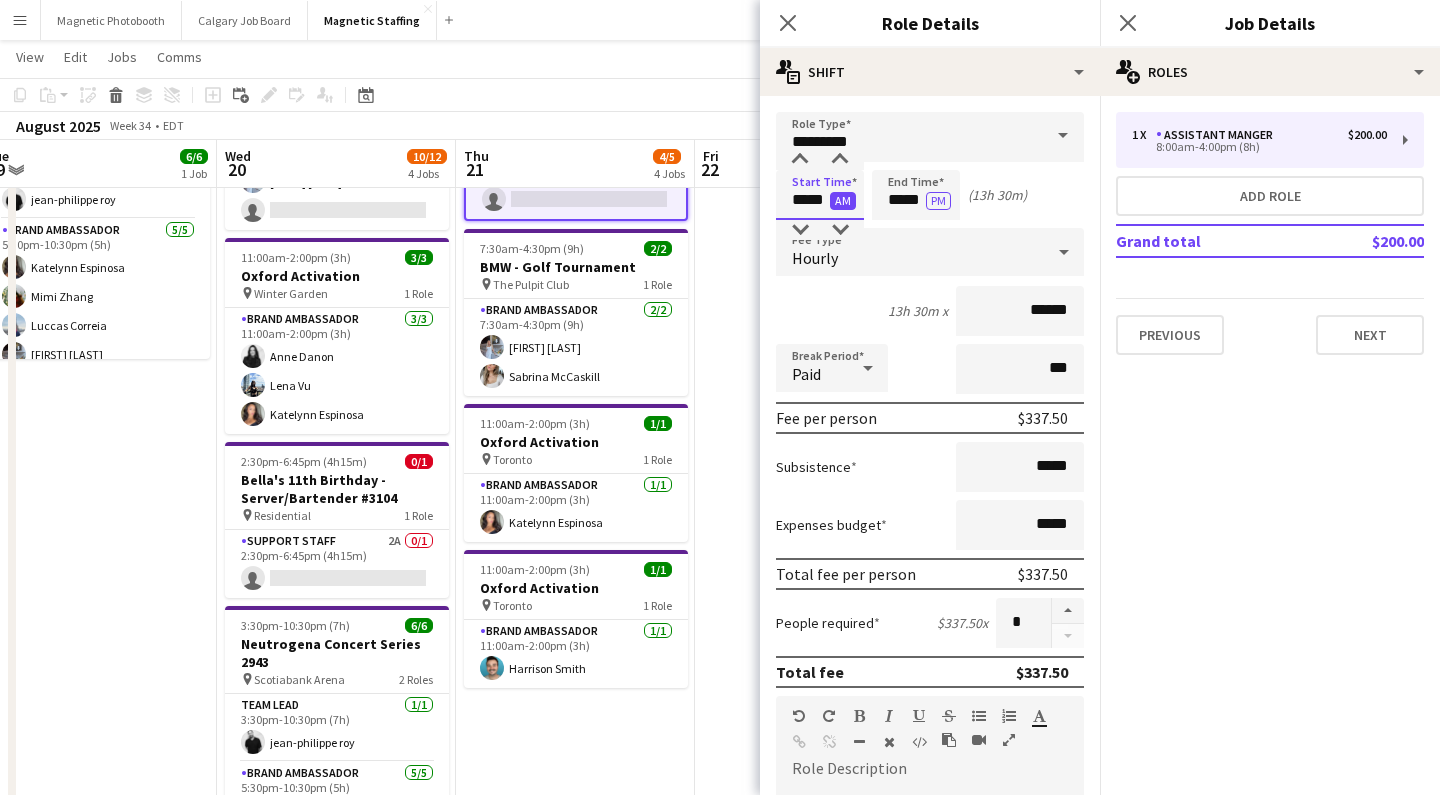 type on "*****" 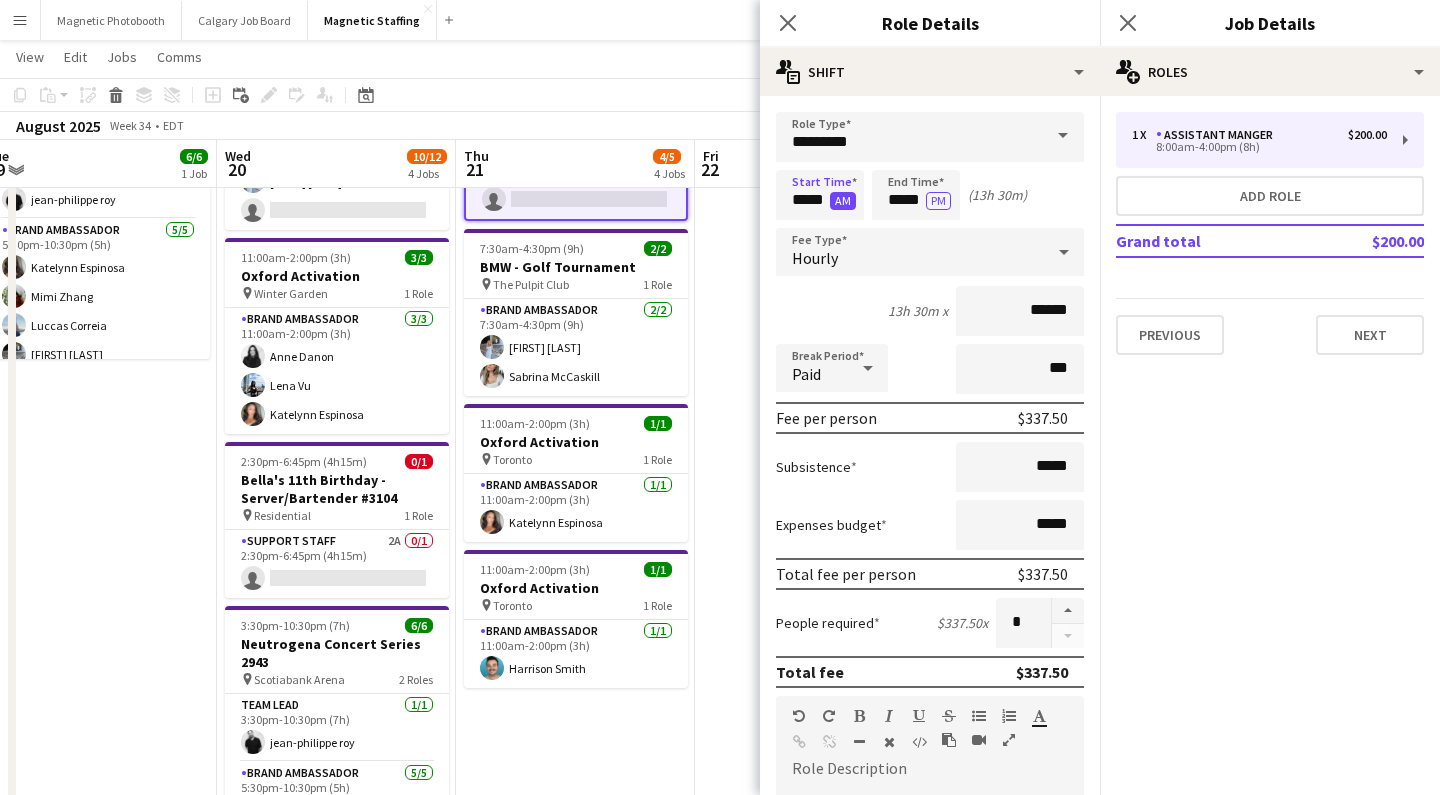 click on "AM" at bounding box center (843, 201) 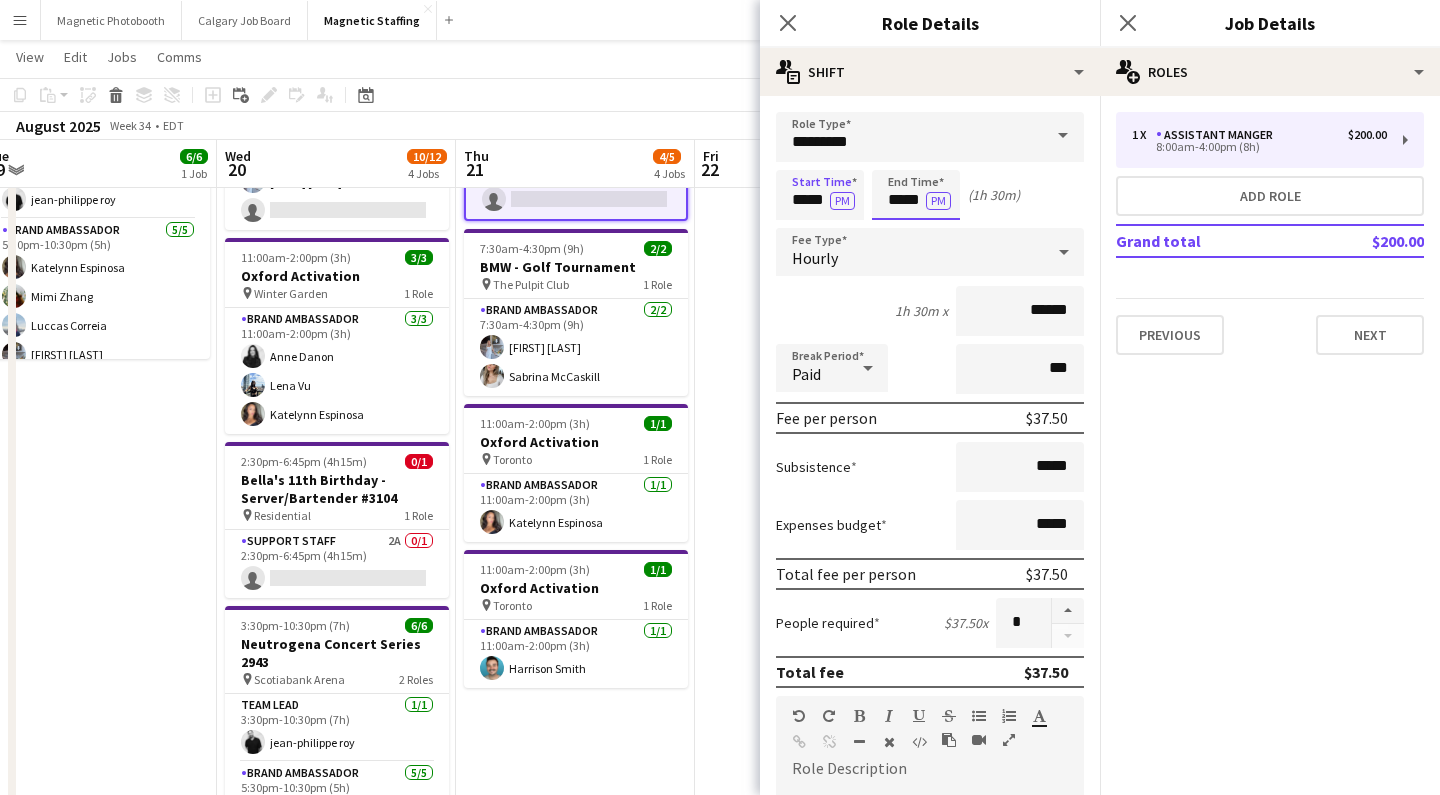 click on "*****" at bounding box center [916, 195] 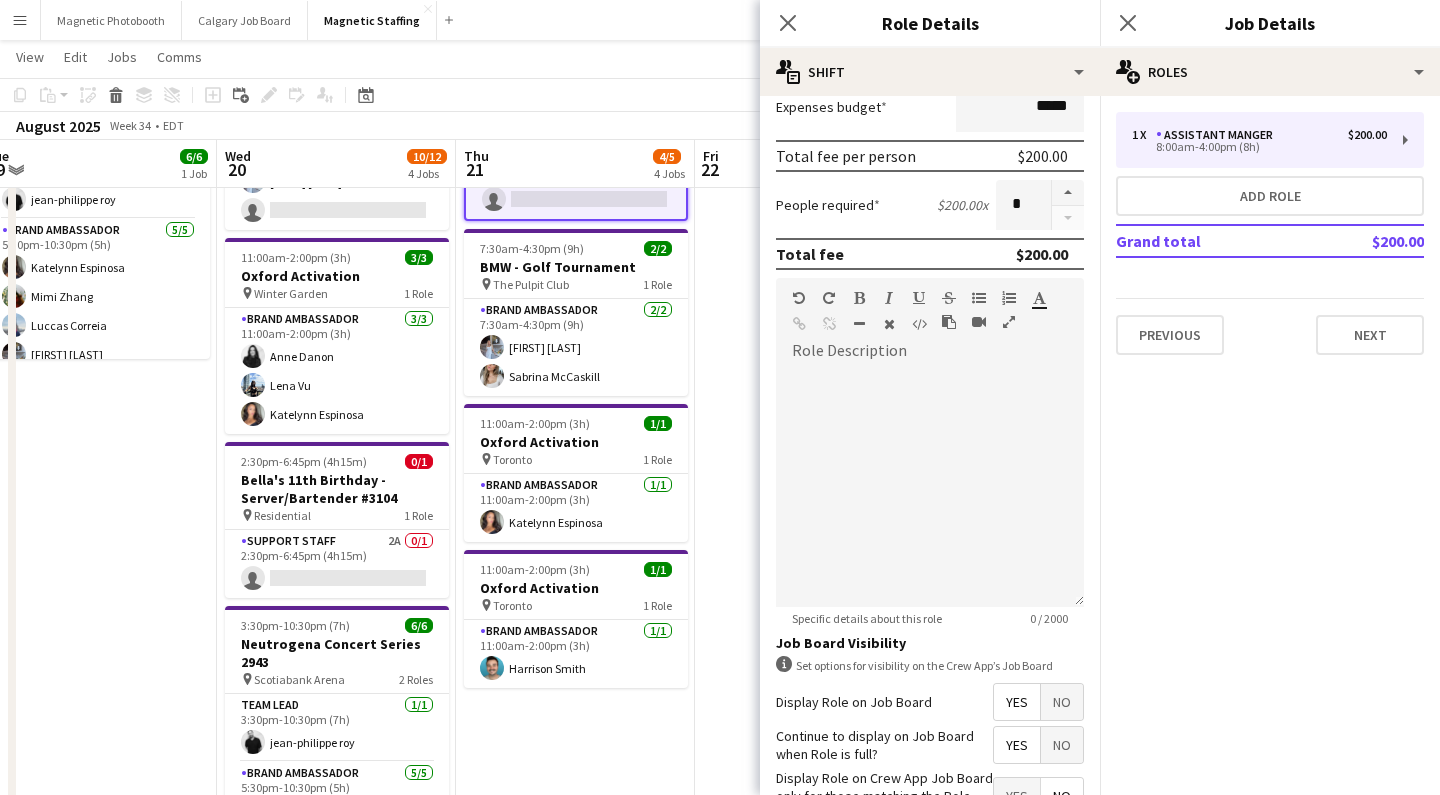 scroll, scrollTop: 559, scrollLeft: 0, axis: vertical 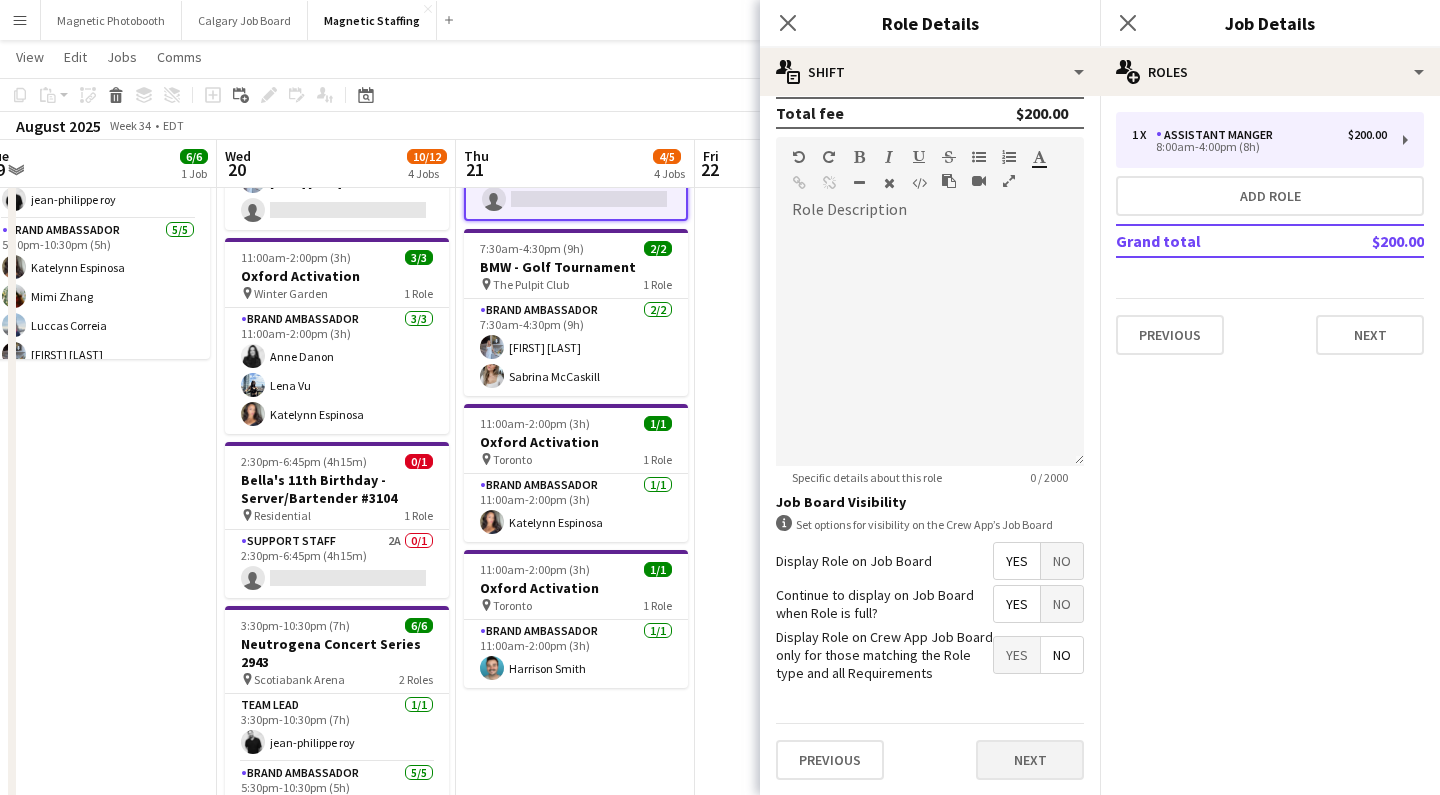 type on "*****" 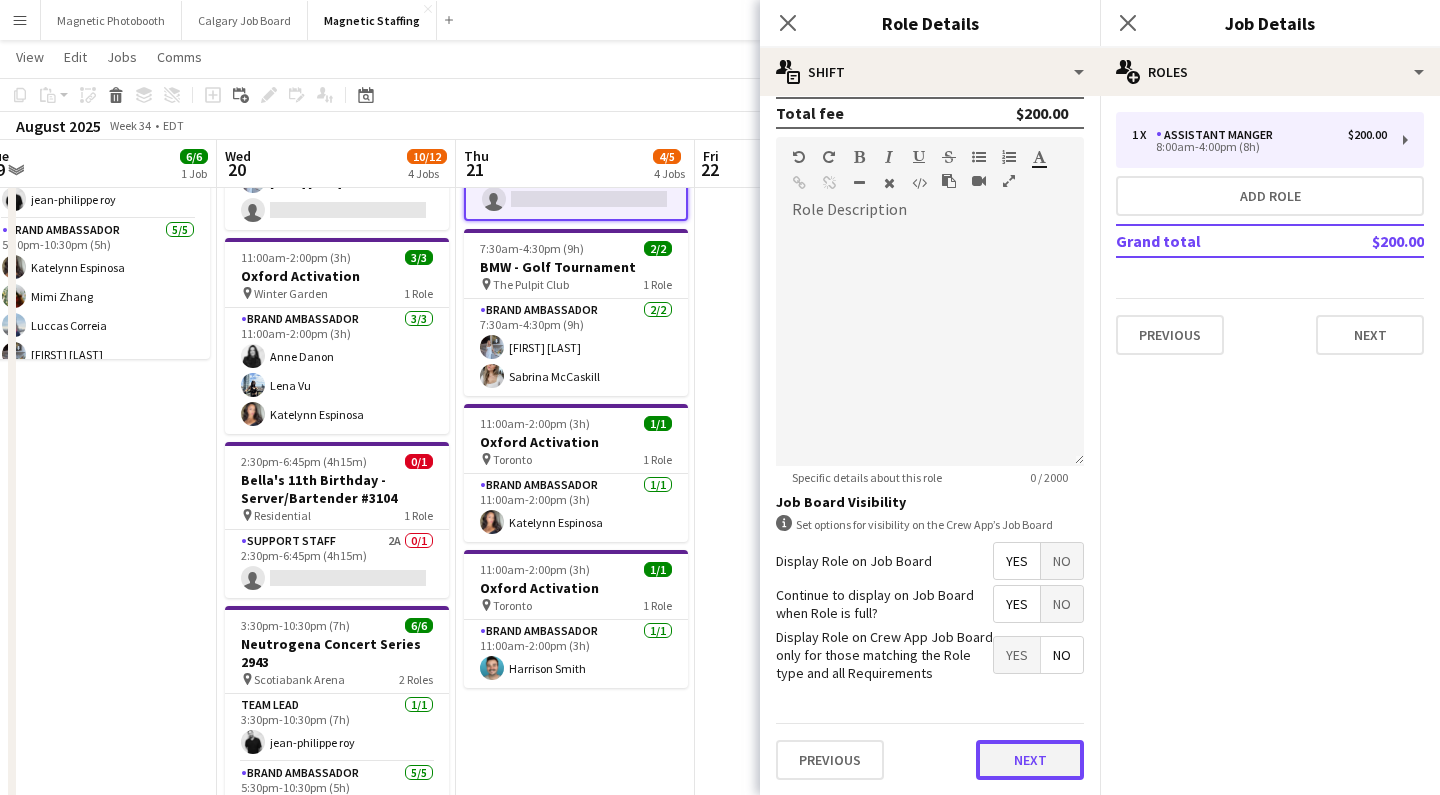 click on "Next" at bounding box center (1030, 760) 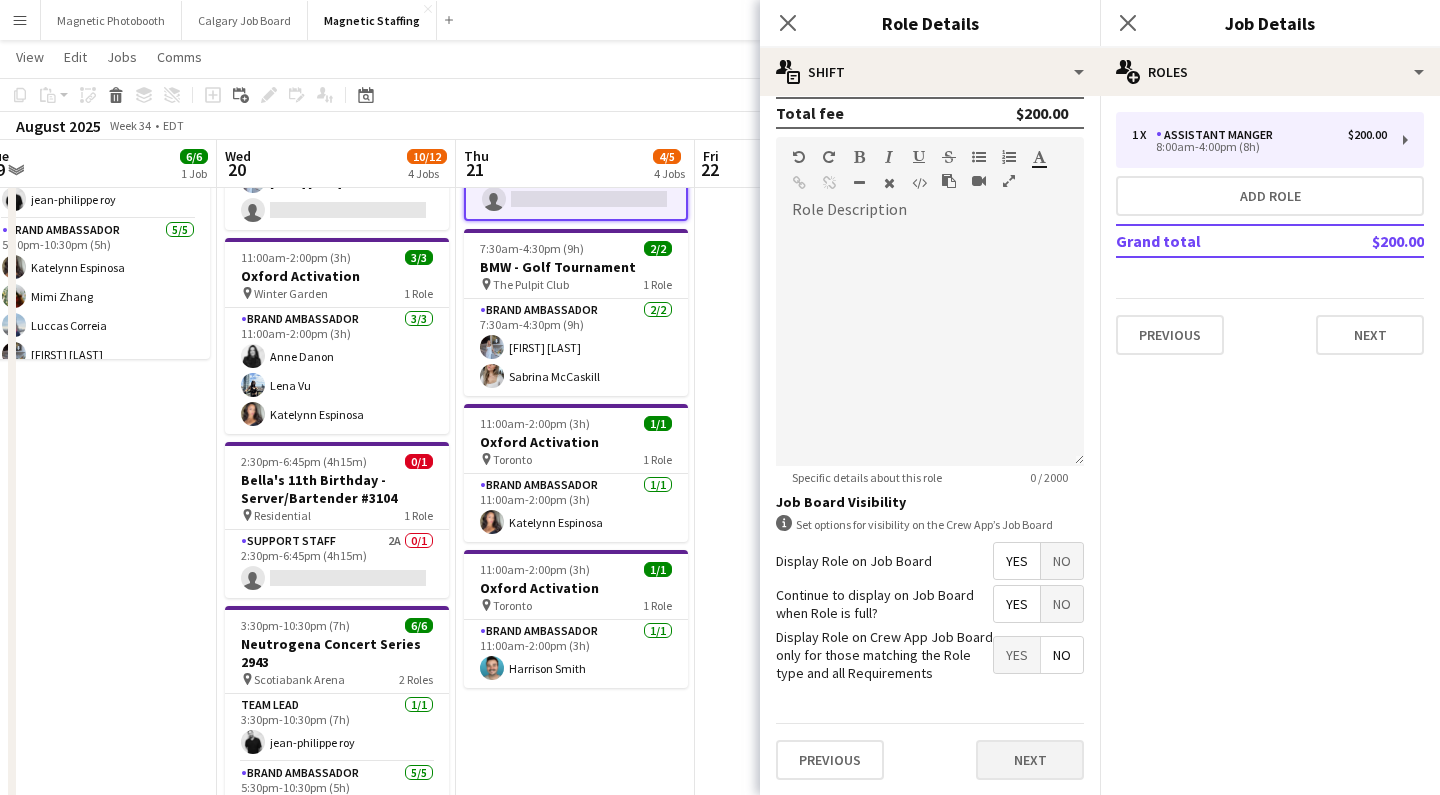 scroll, scrollTop: 0, scrollLeft: 0, axis: both 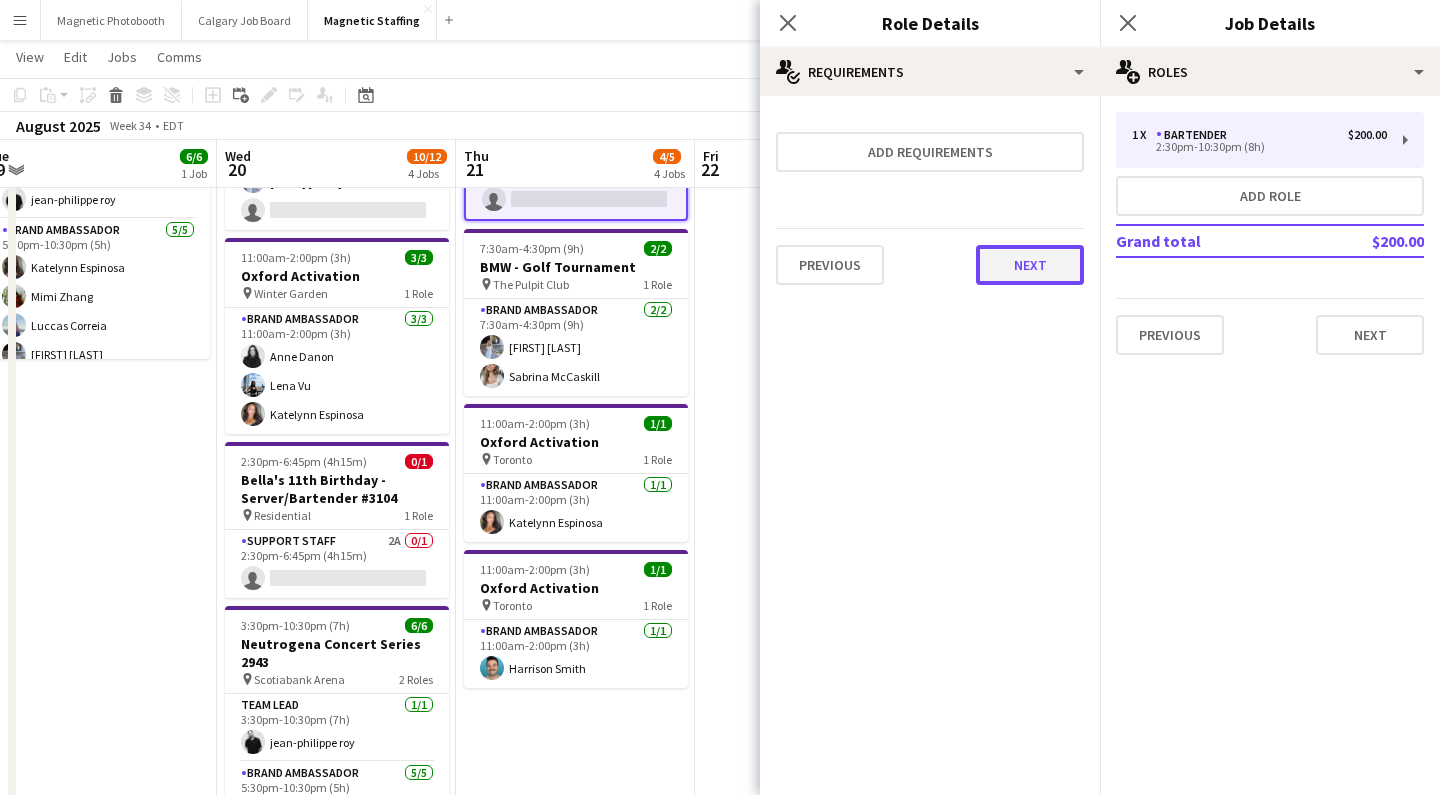 click on "Next" at bounding box center [1030, 265] 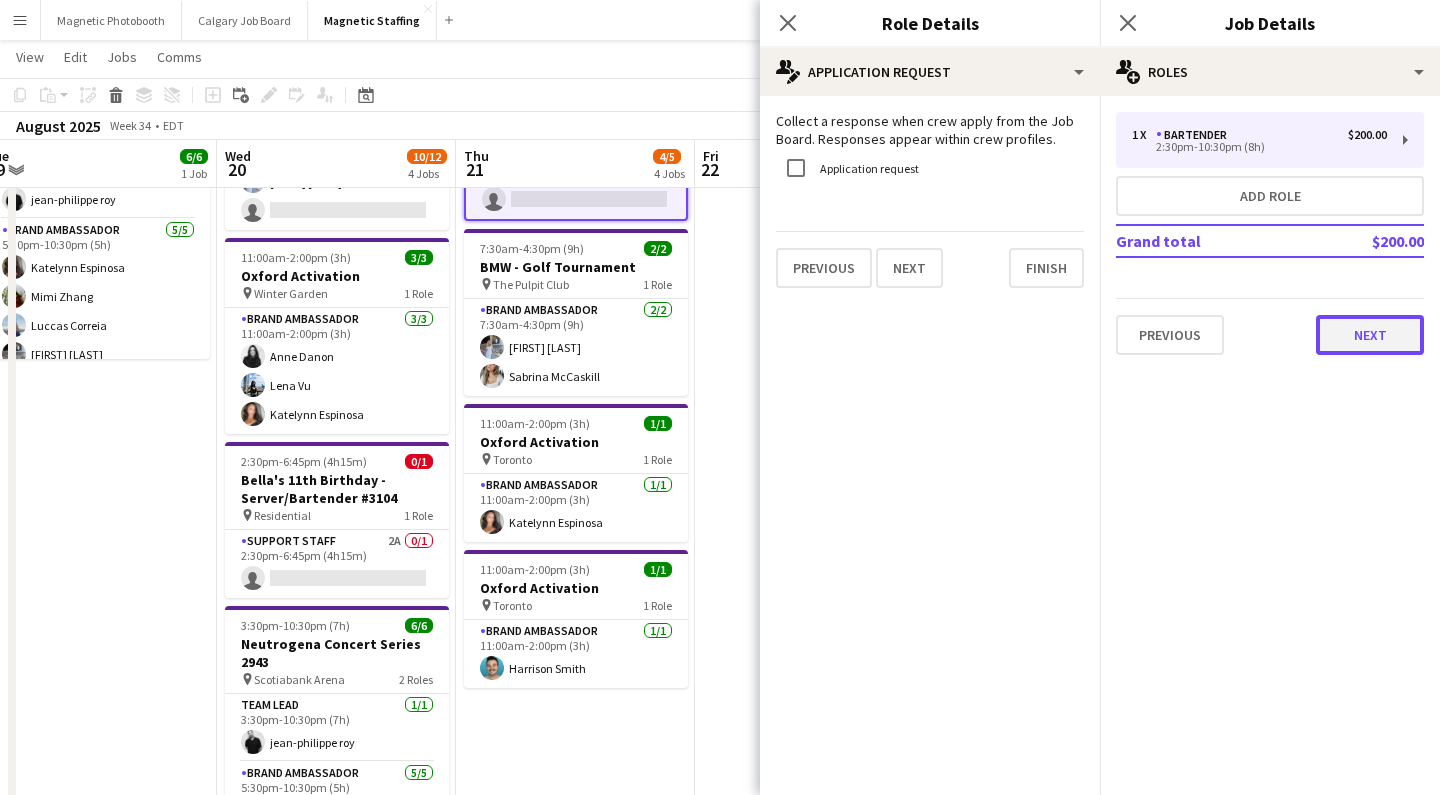 click on "Next" at bounding box center [1370, 335] 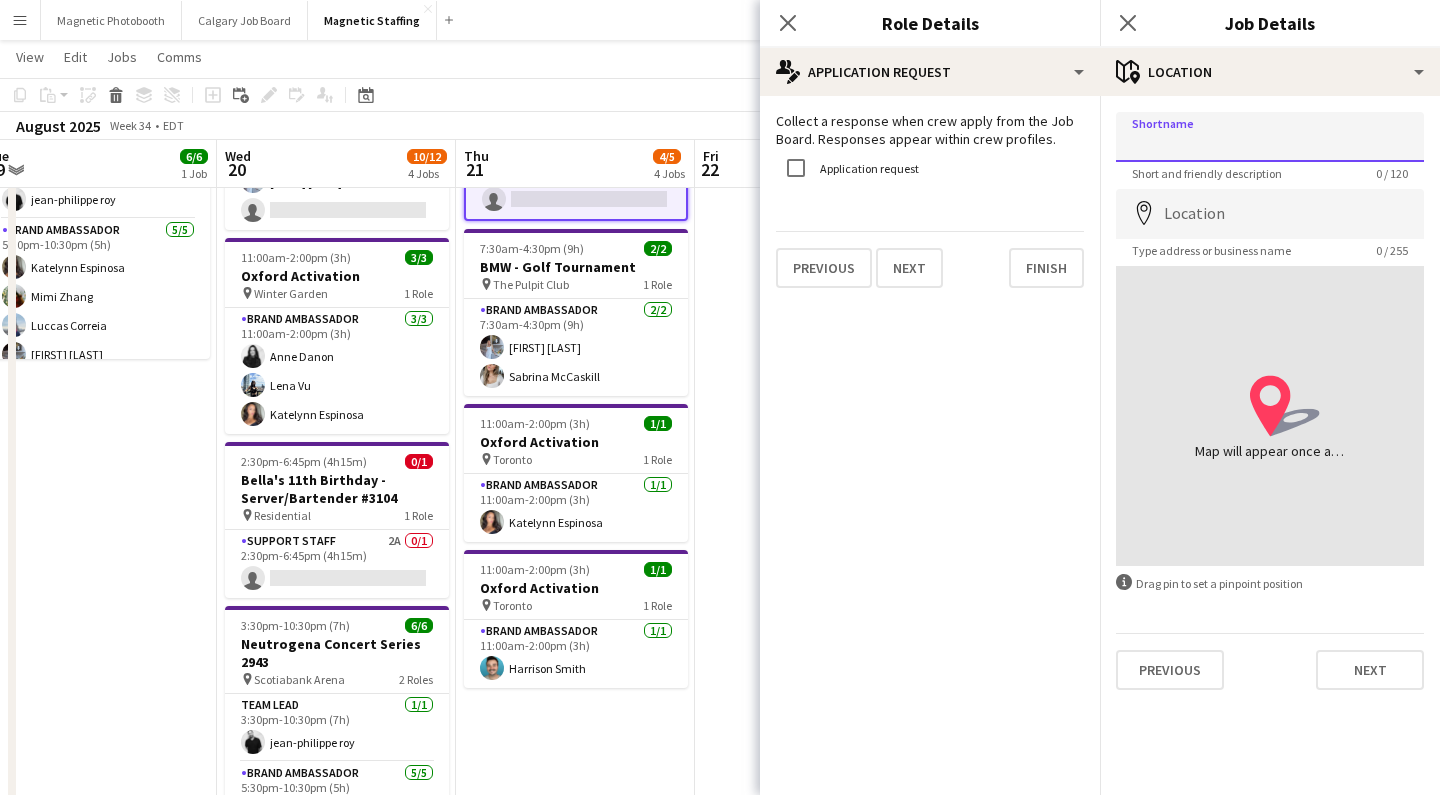 click on "Shortname" at bounding box center (1270, 137) 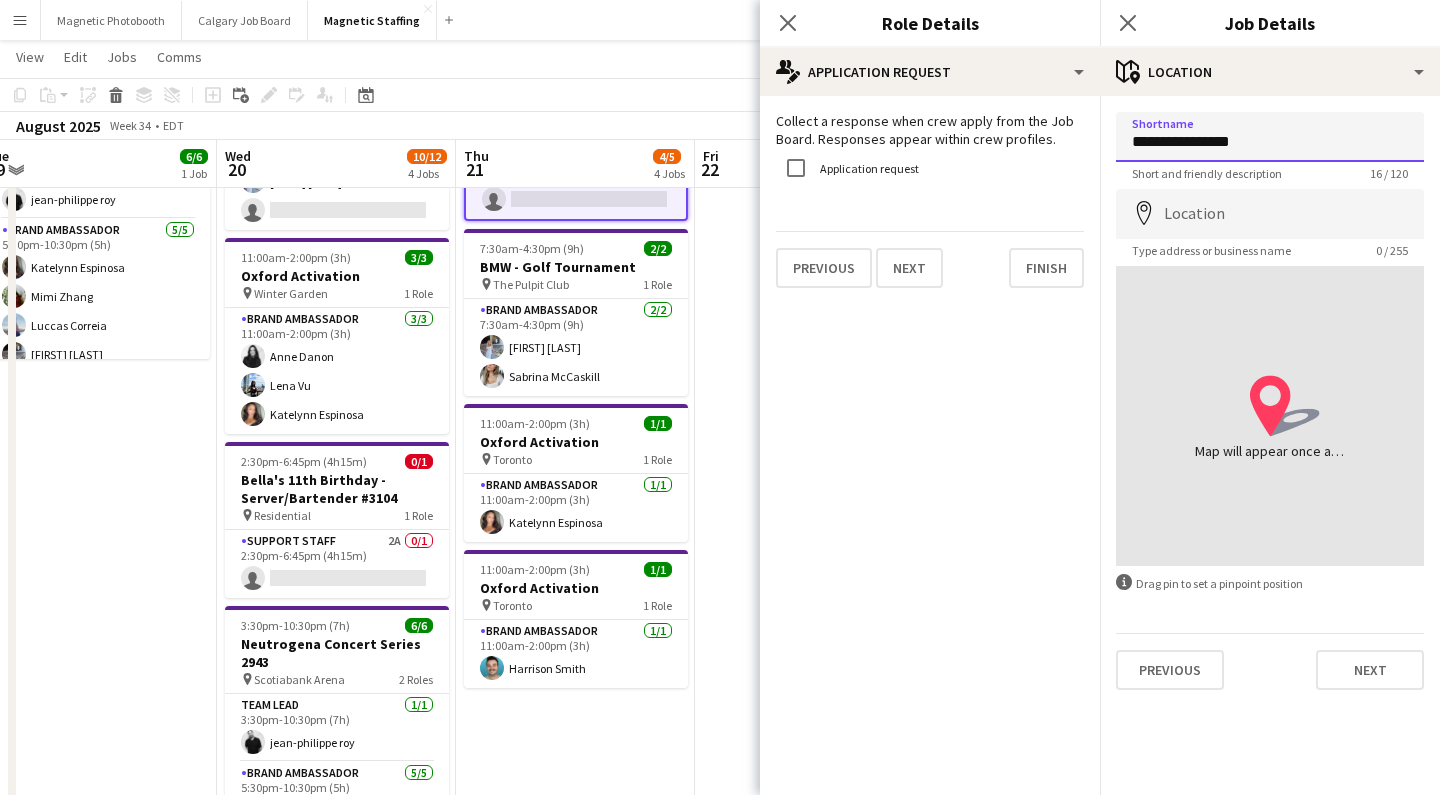 type on "**********" 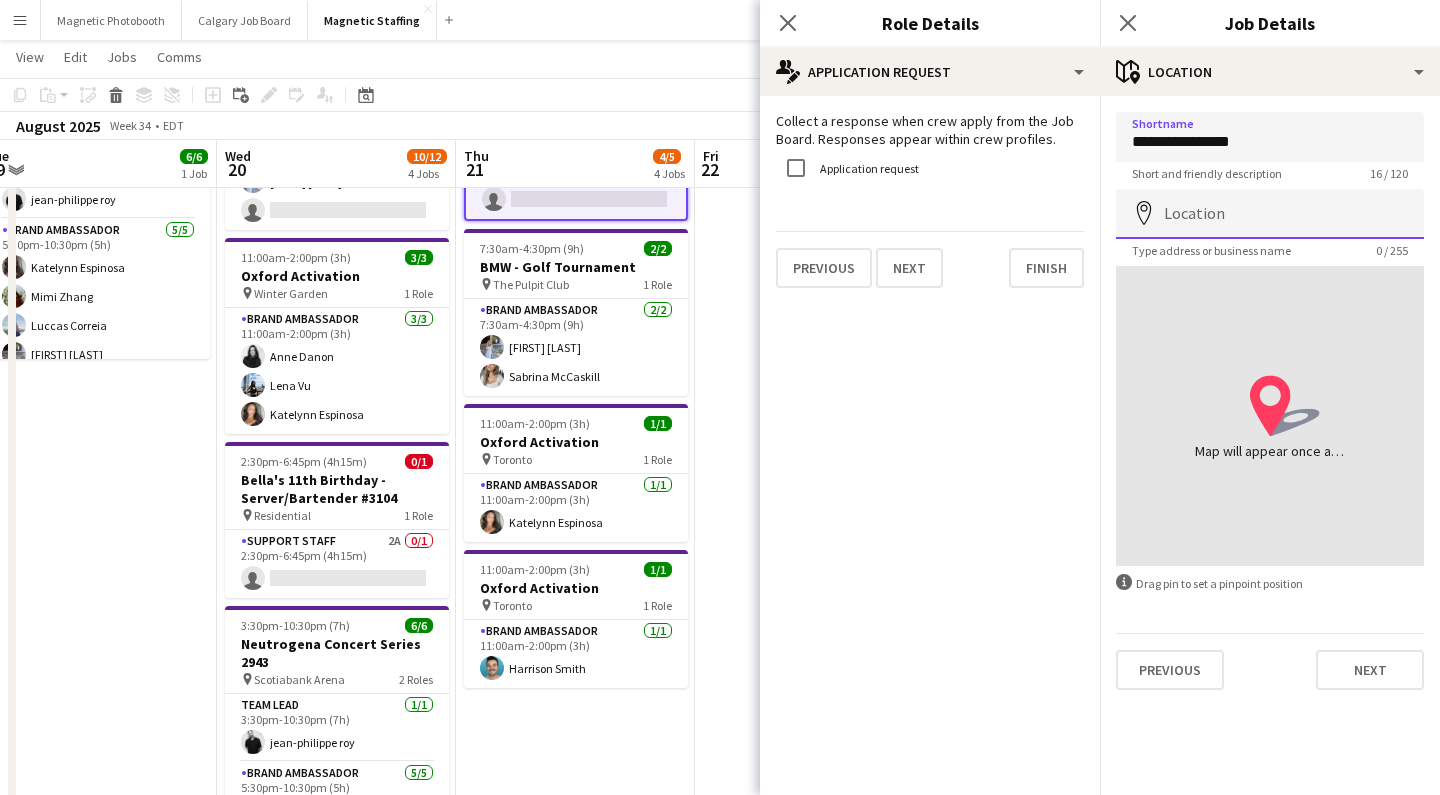 click on "Location" at bounding box center (1270, 214) 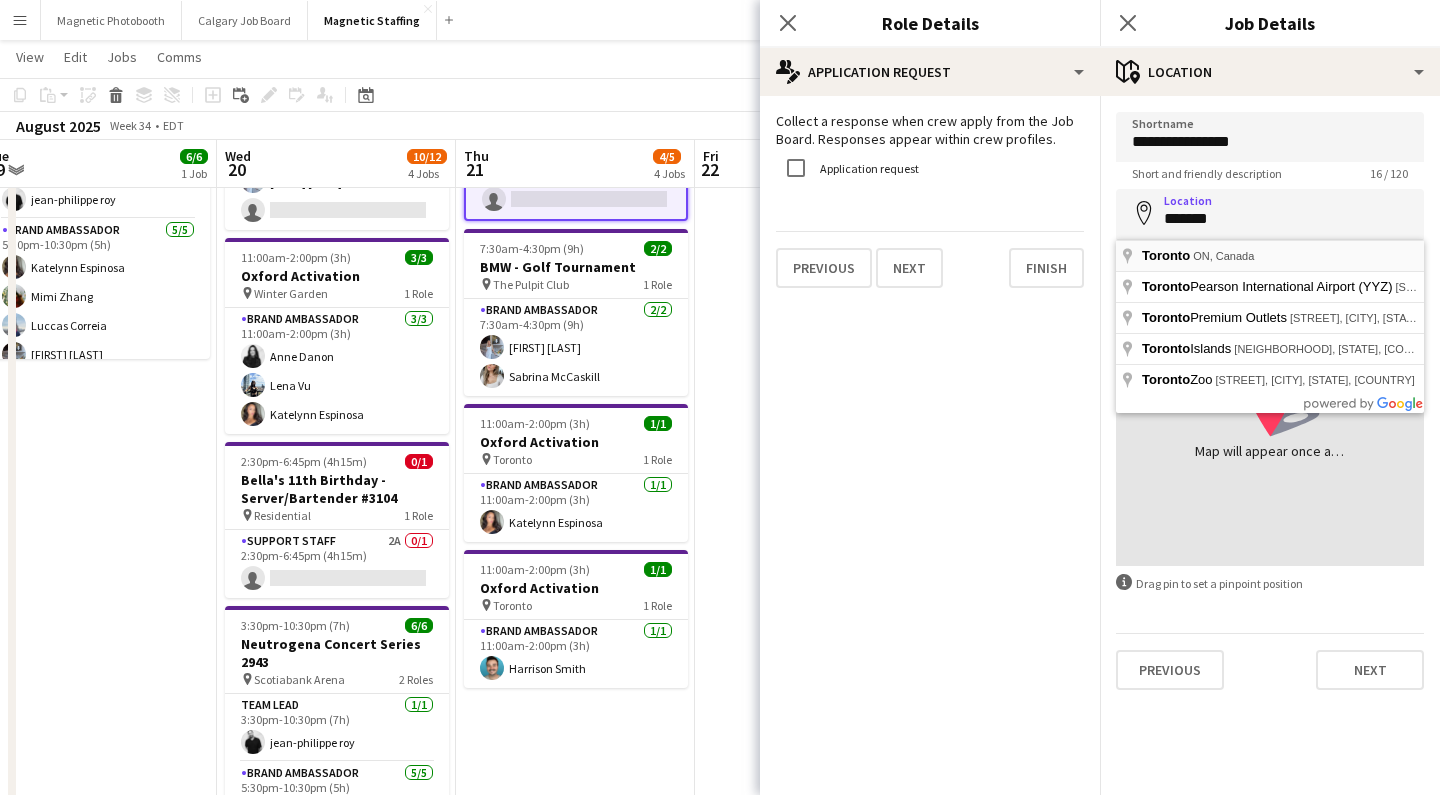 type on "**********" 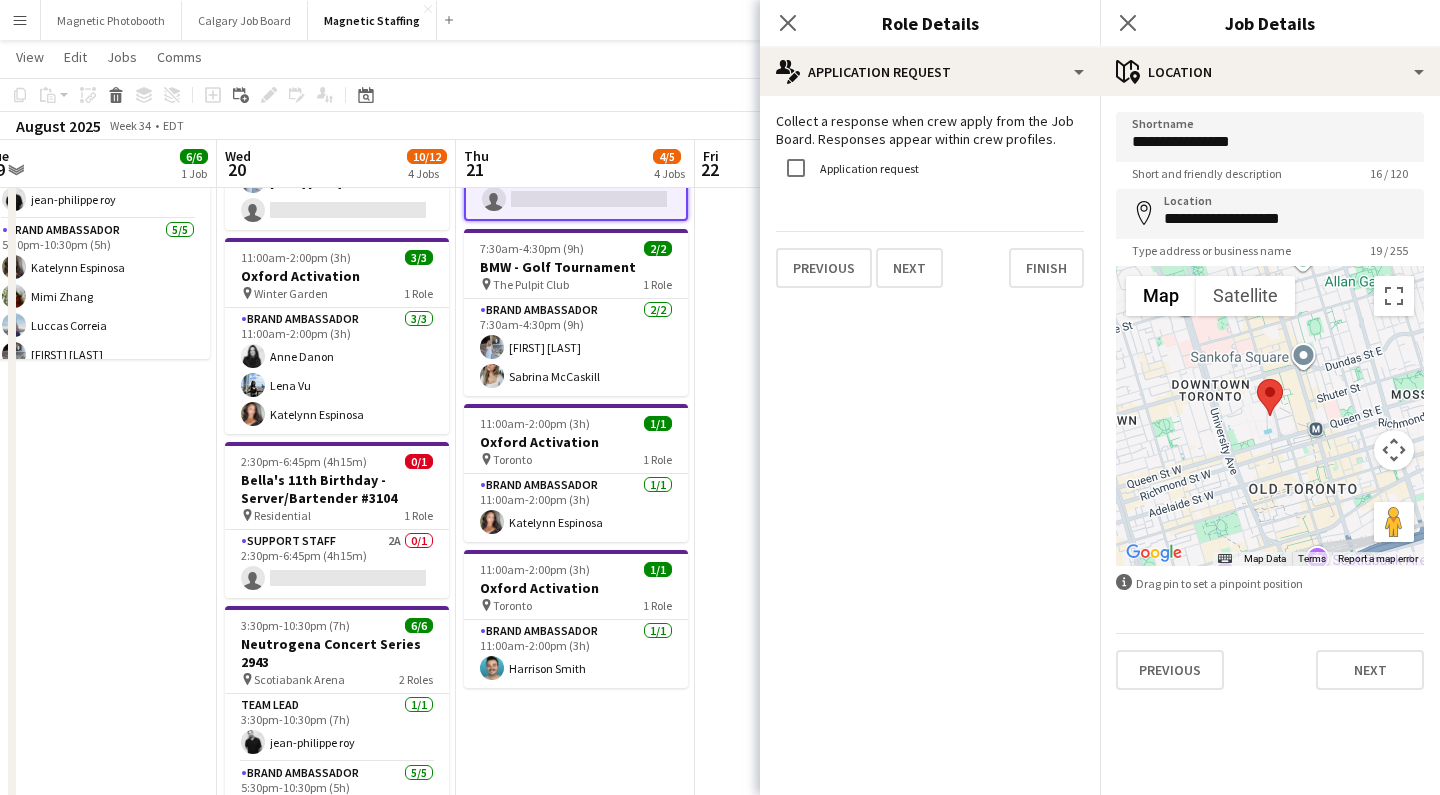 click on "Previous   Next" at bounding box center [1270, 661] 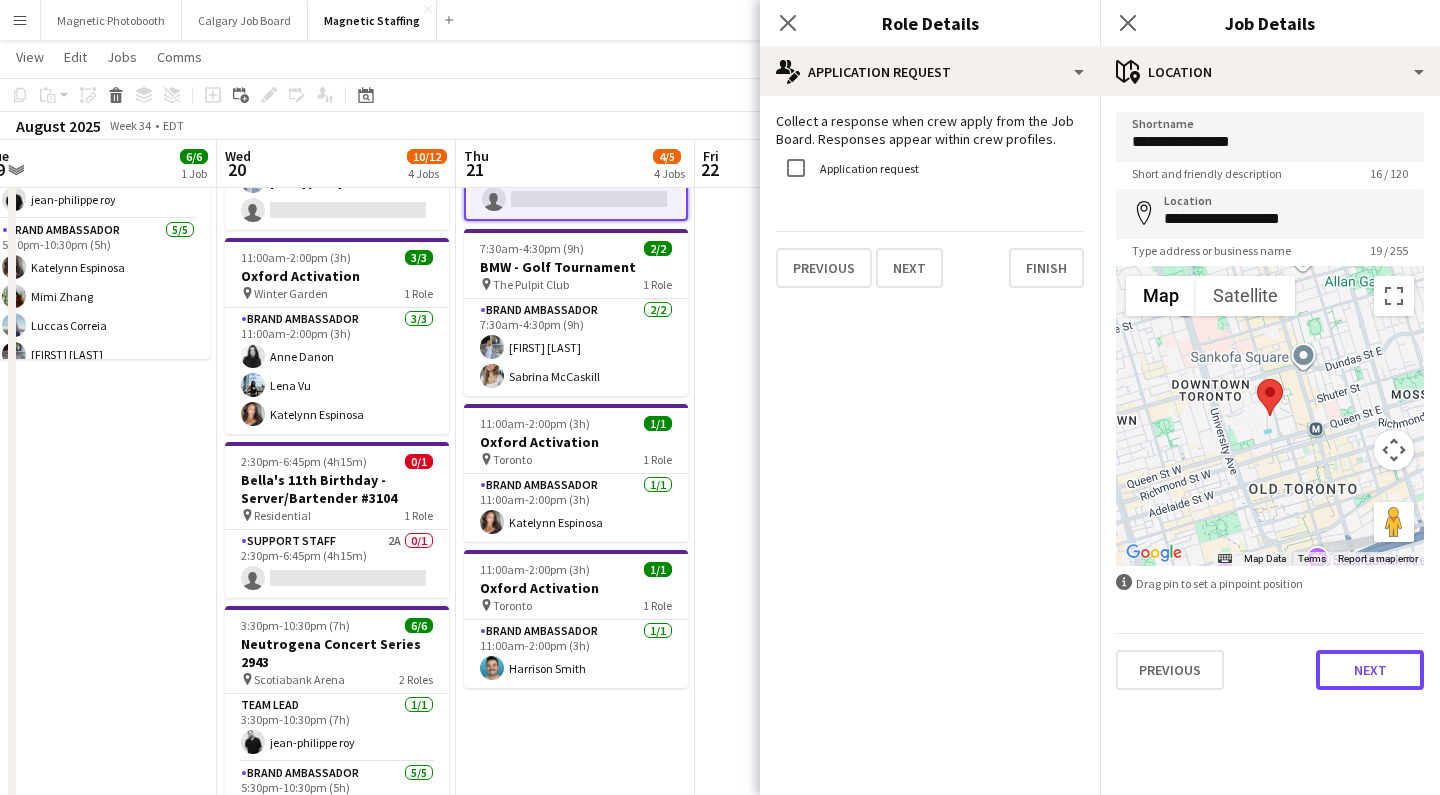 click on "Next" at bounding box center (1370, 670) 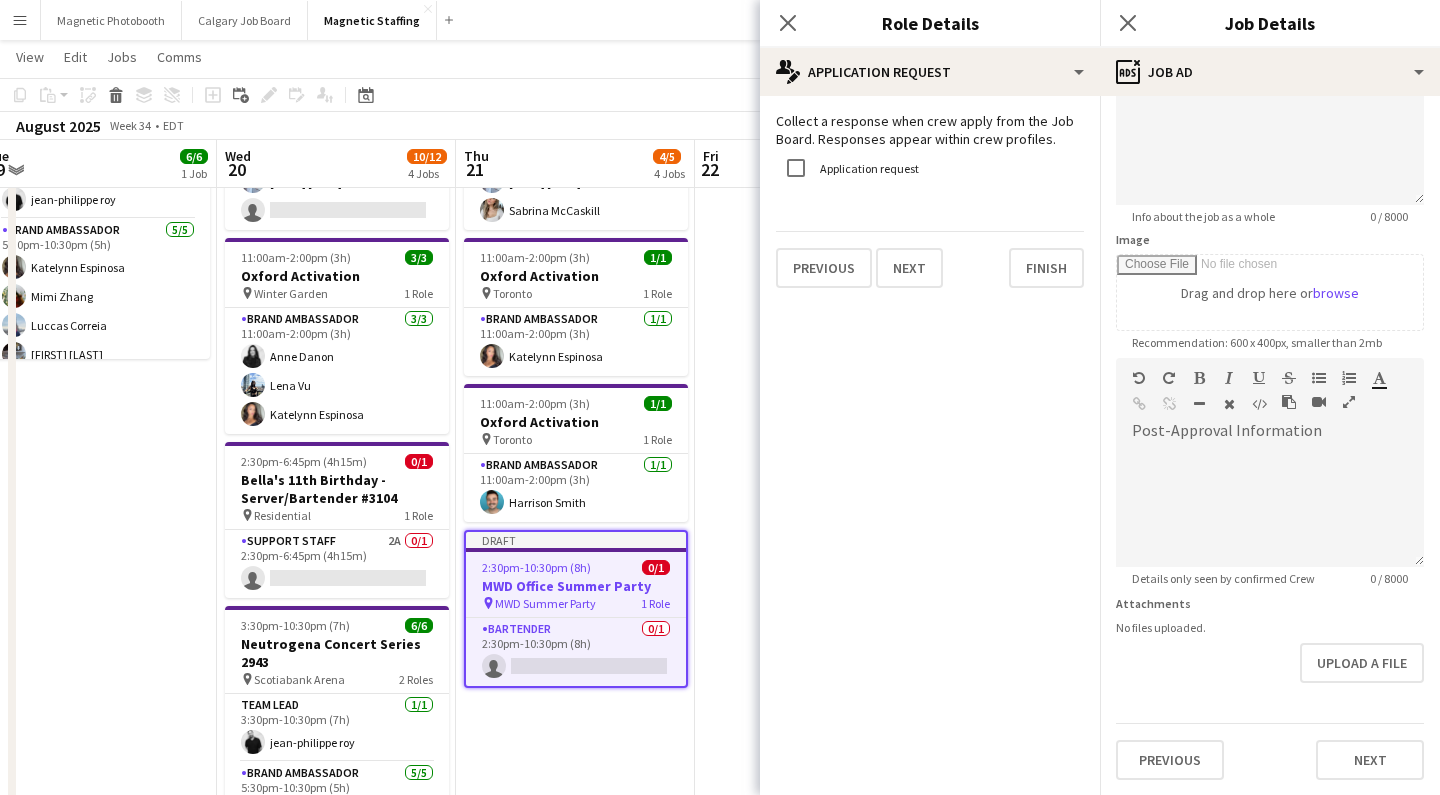 scroll, scrollTop: 0, scrollLeft: 0, axis: both 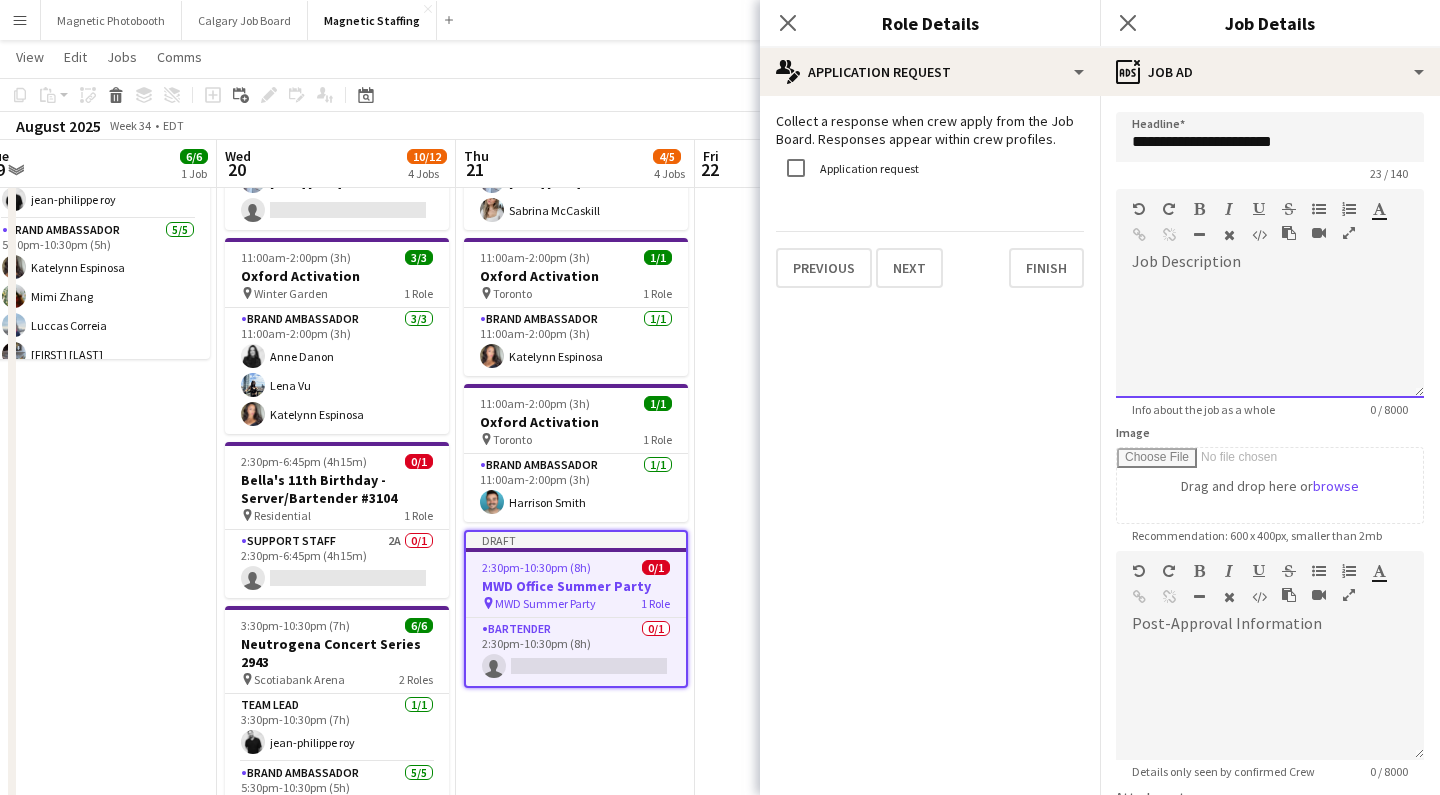 click at bounding box center [1270, 338] 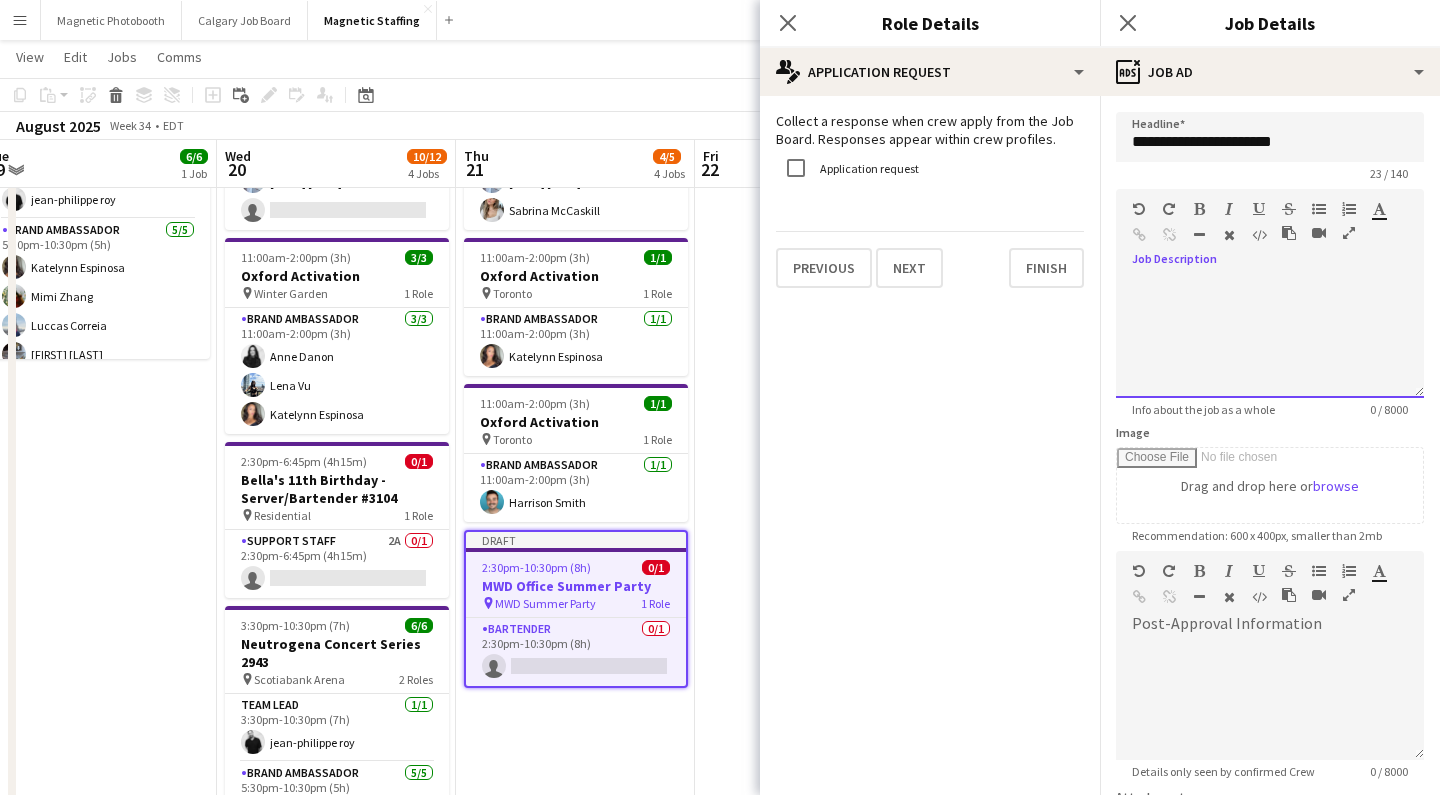 type 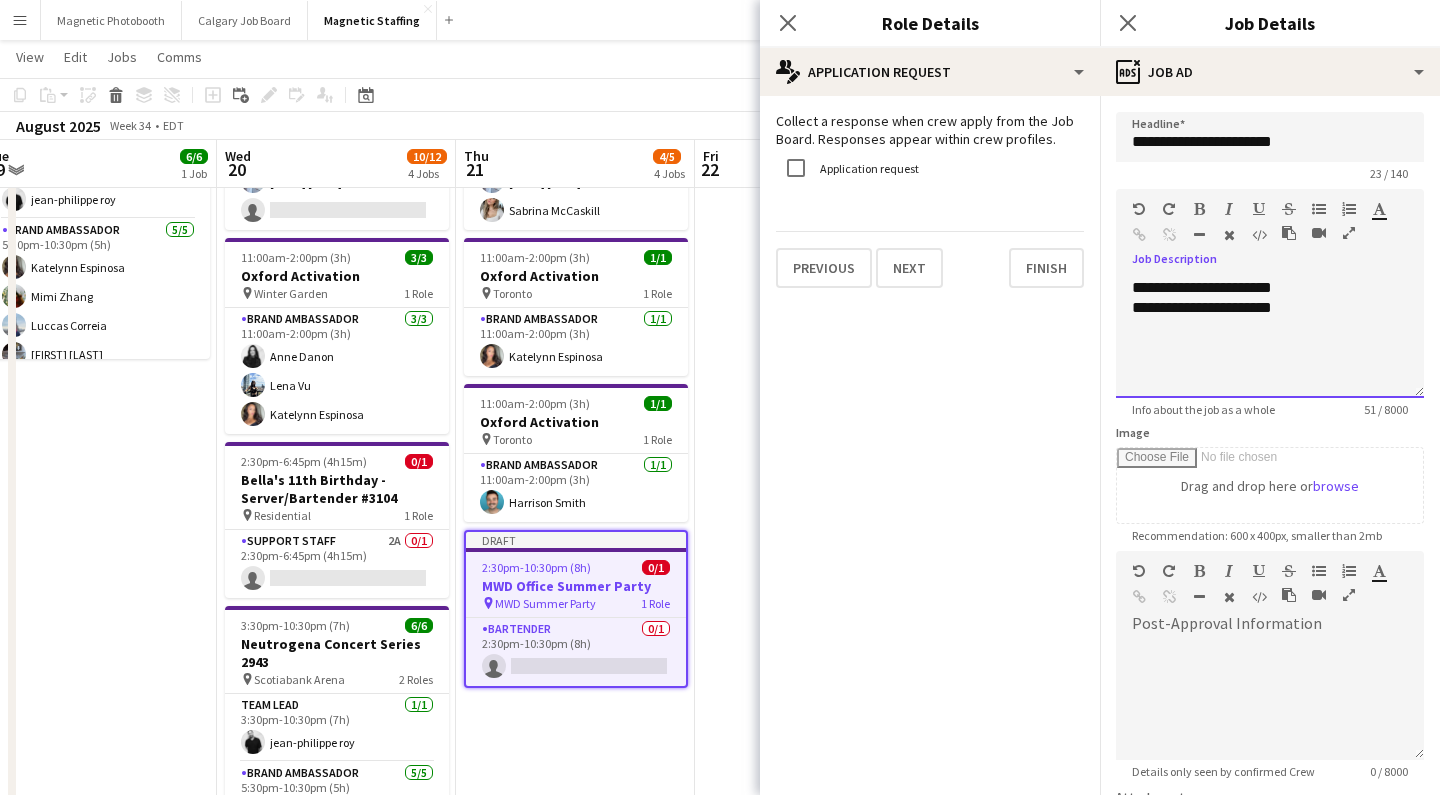 scroll, scrollTop: 193, scrollLeft: 0, axis: vertical 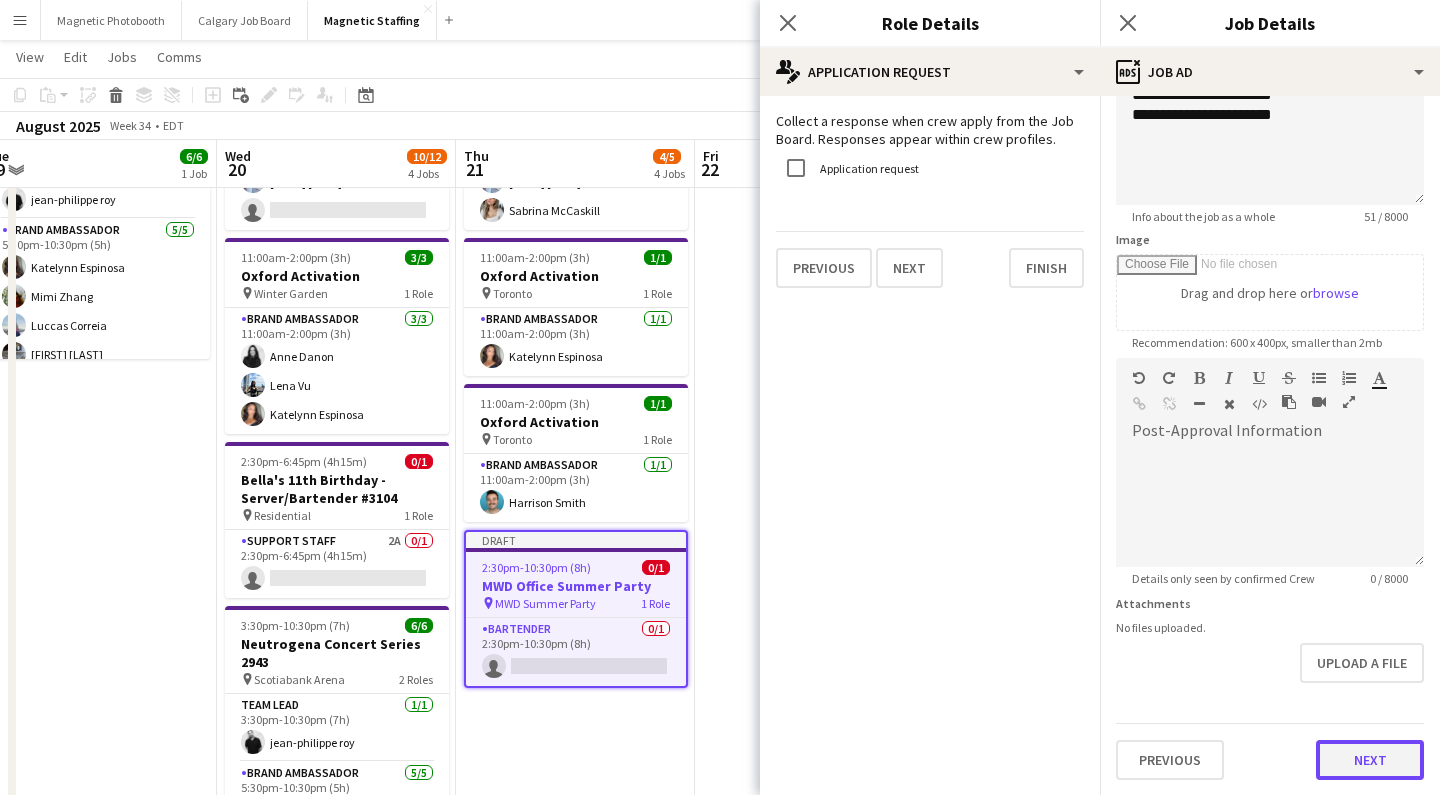 click on "Next" at bounding box center (1370, 760) 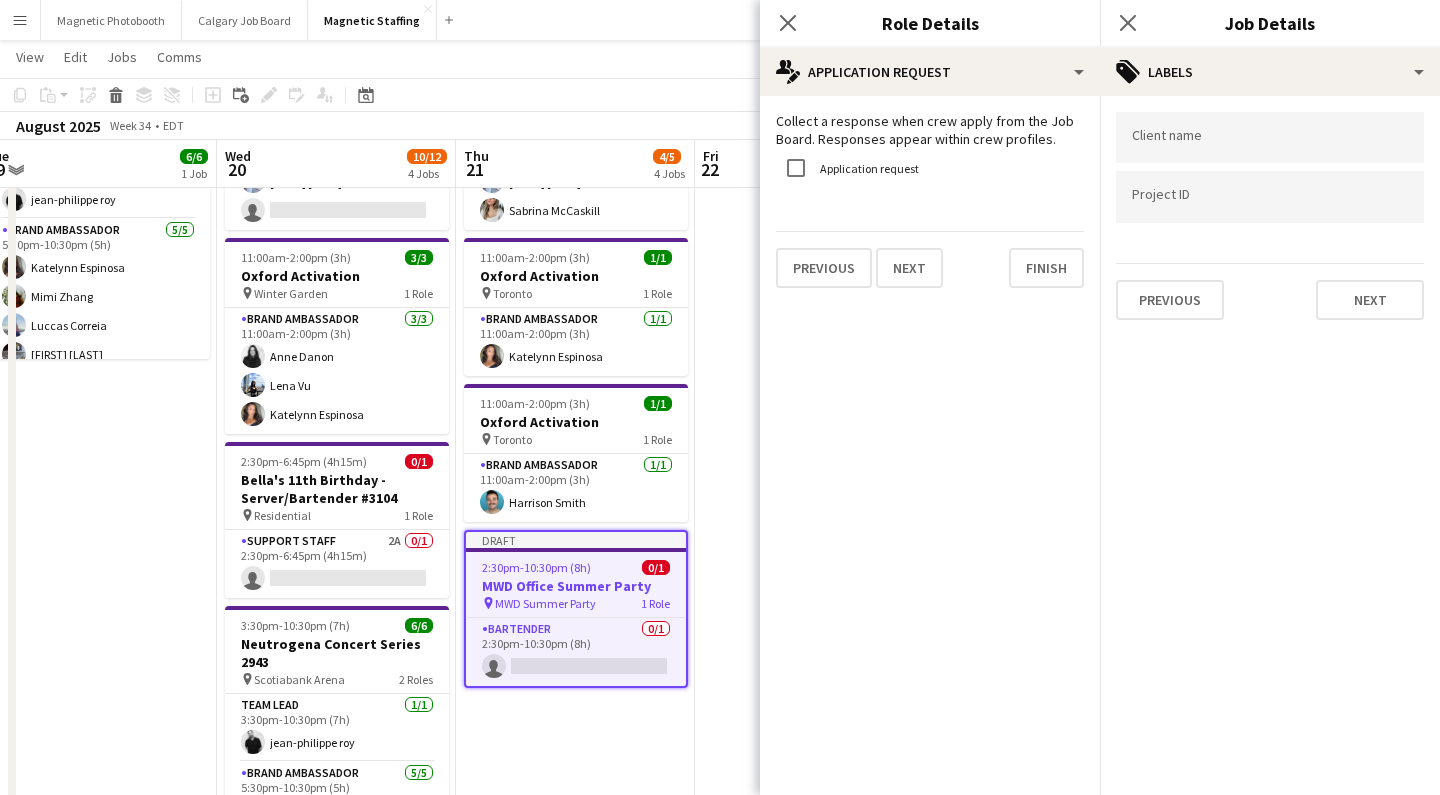 type on "*******" 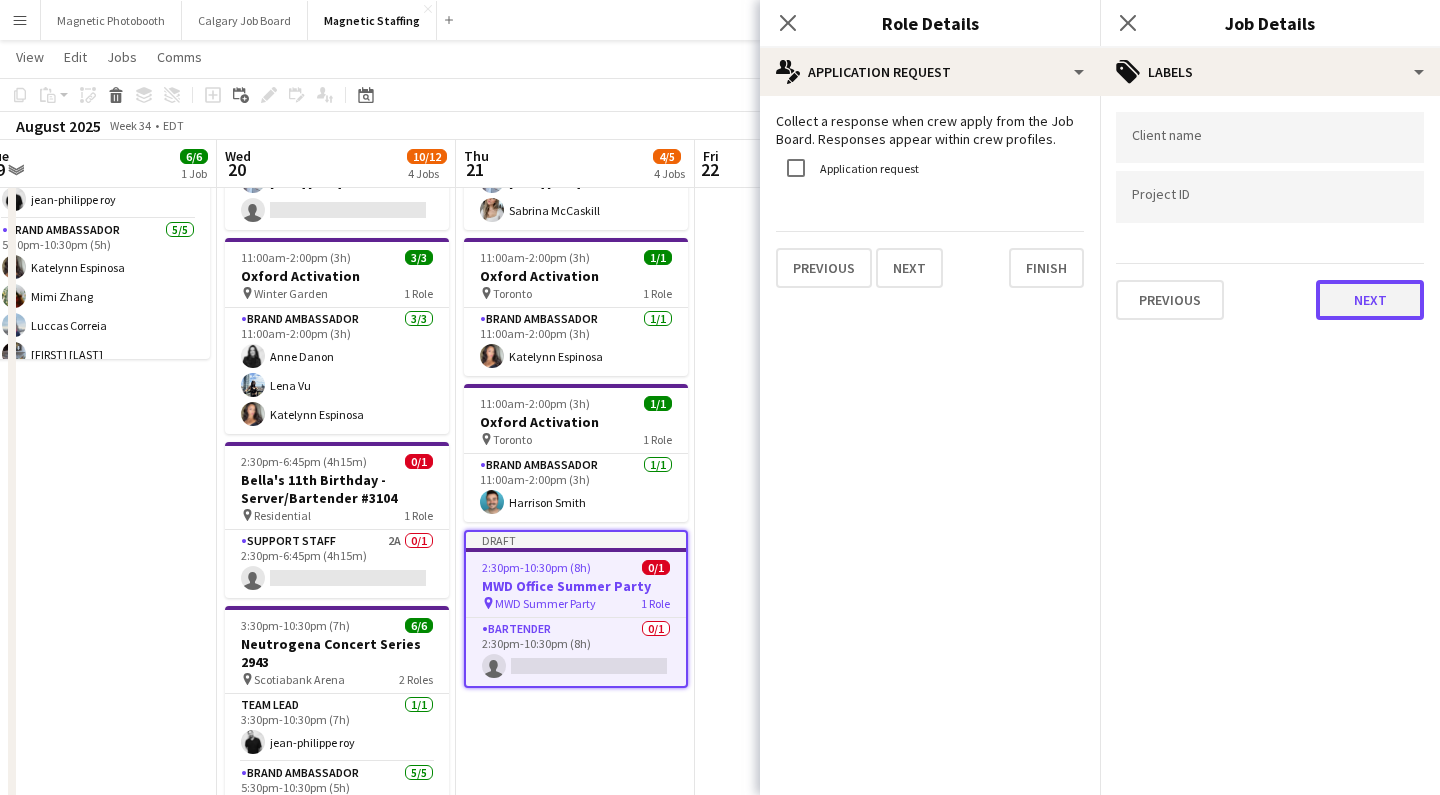 click on "Next" at bounding box center (1370, 300) 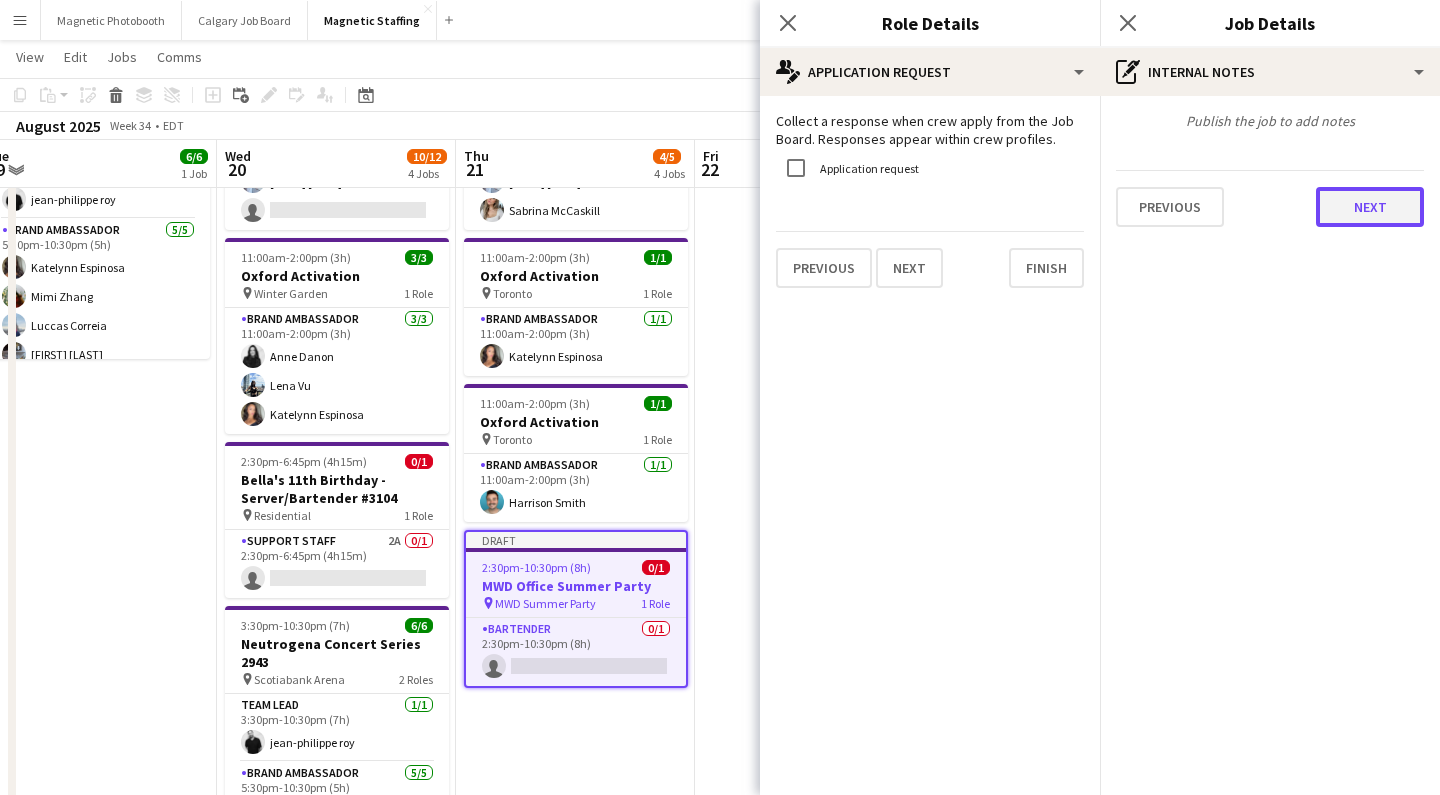 click on "Next" at bounding box center [1370, 207] 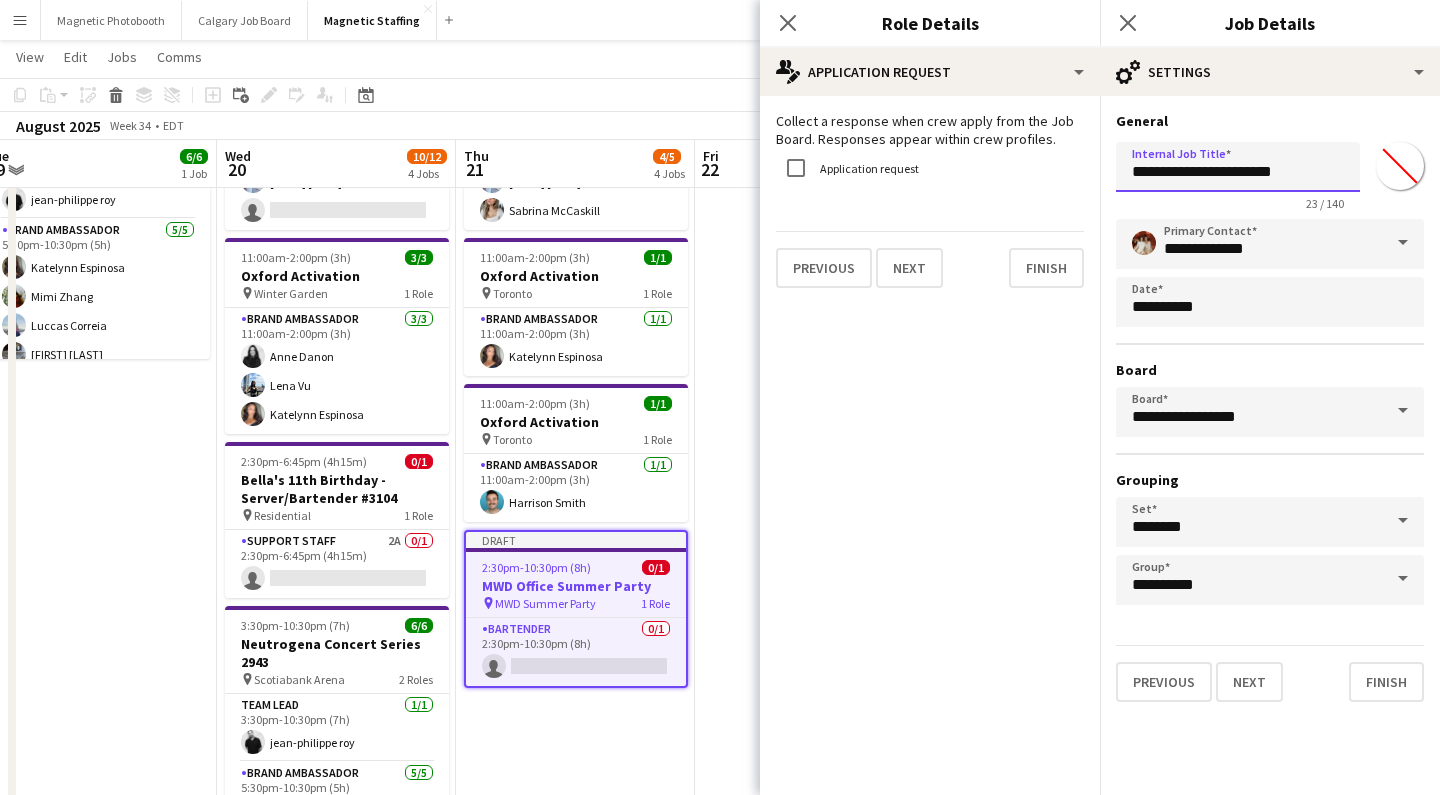 drag, startPoint x: 1275, startPoint y: 170, endPoint x: 1439, endPoint y: 170, distance: 164 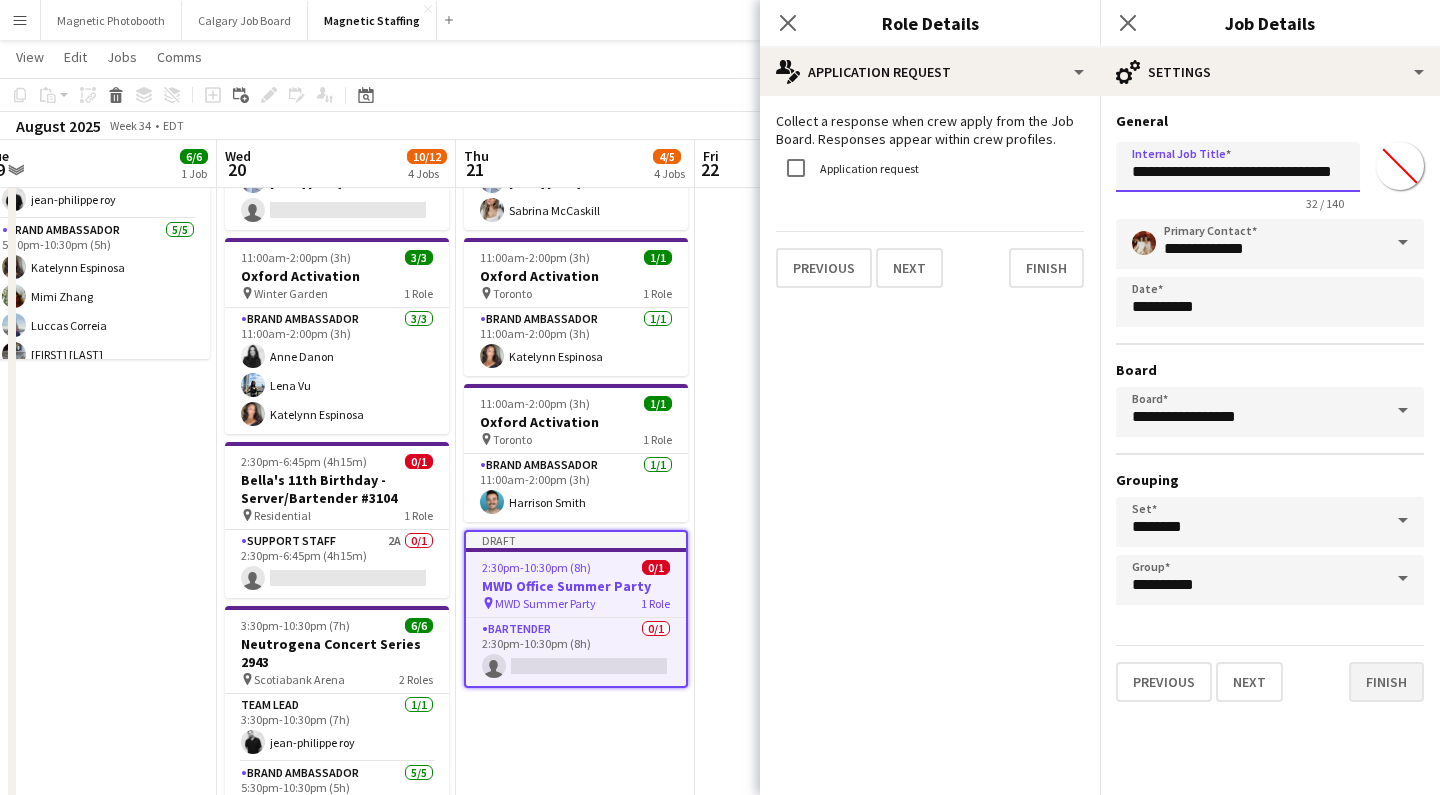 scroll, scrollTop: 0, scrollLeft: 32, axis: horizontal 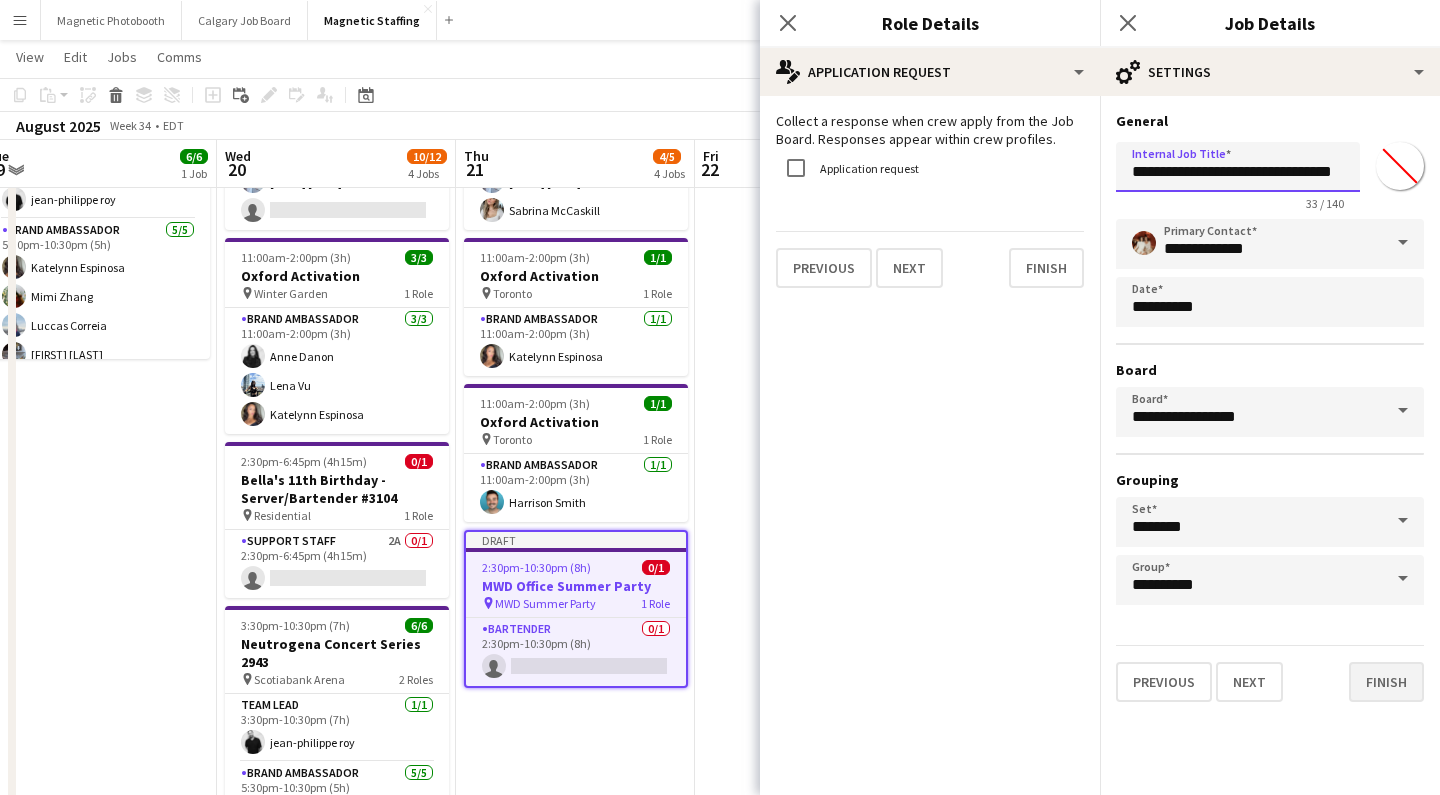 type on "**********" 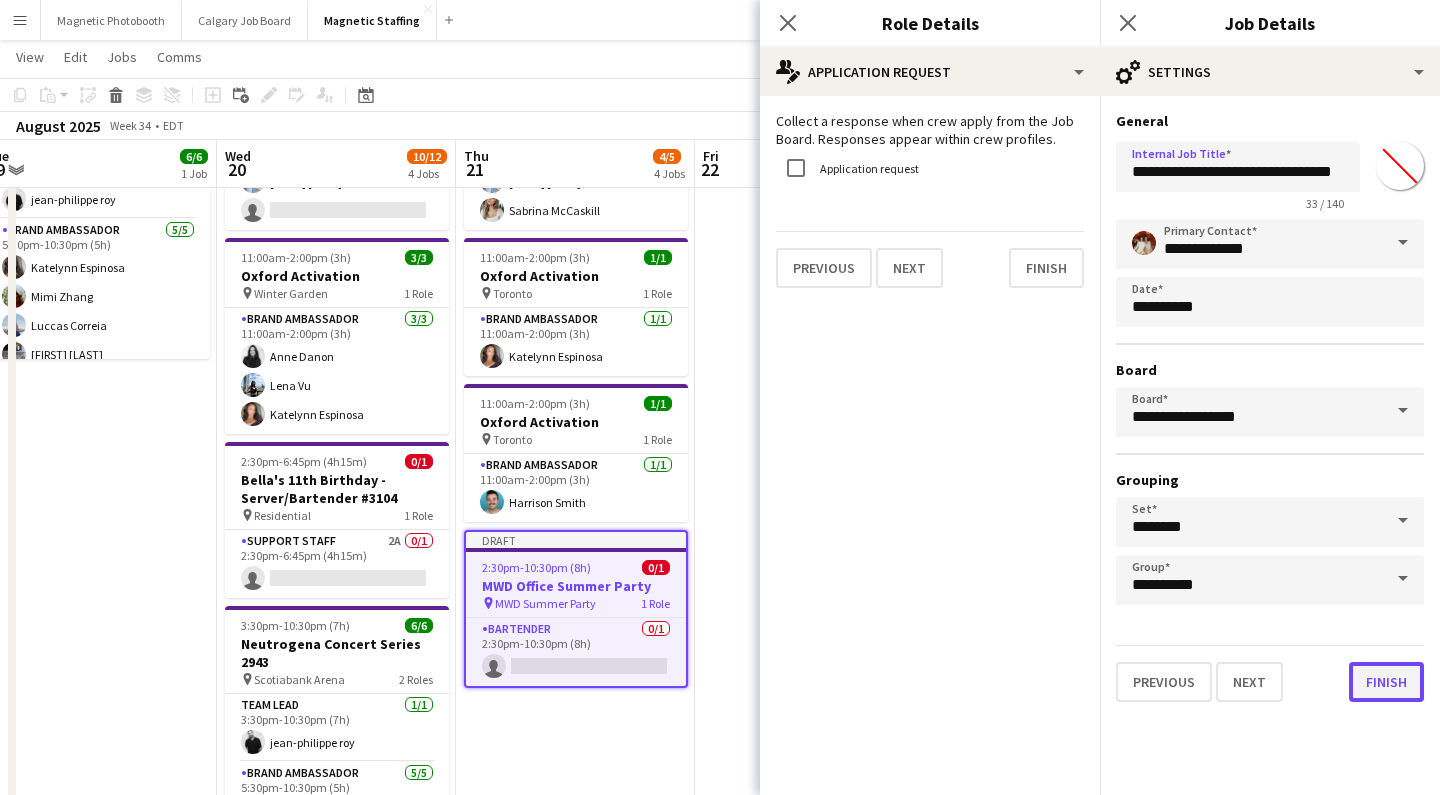 click on "Finish" at bounding box center (1386, 682) 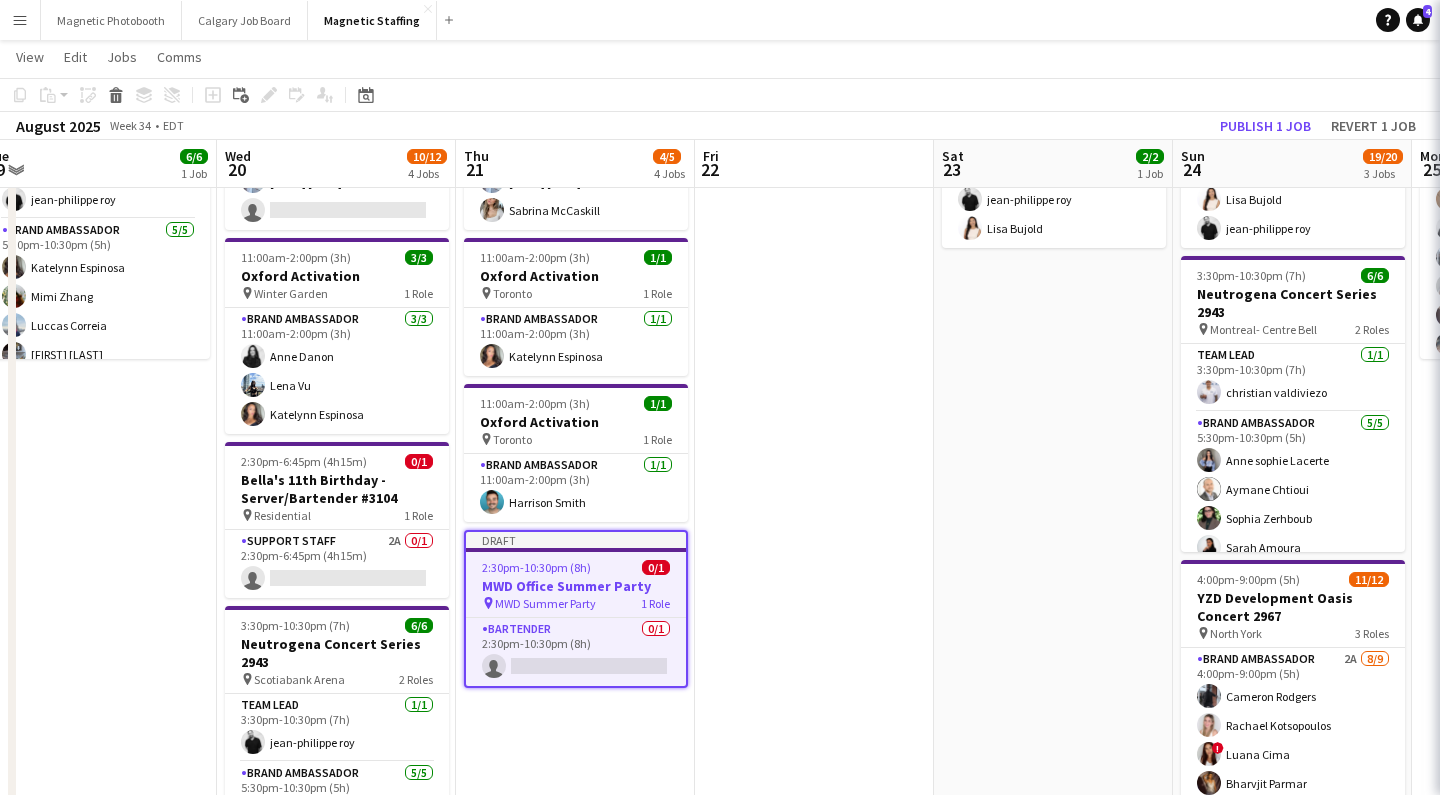scroll, scrollTop: 0, scrollLeft: 0, axis: both 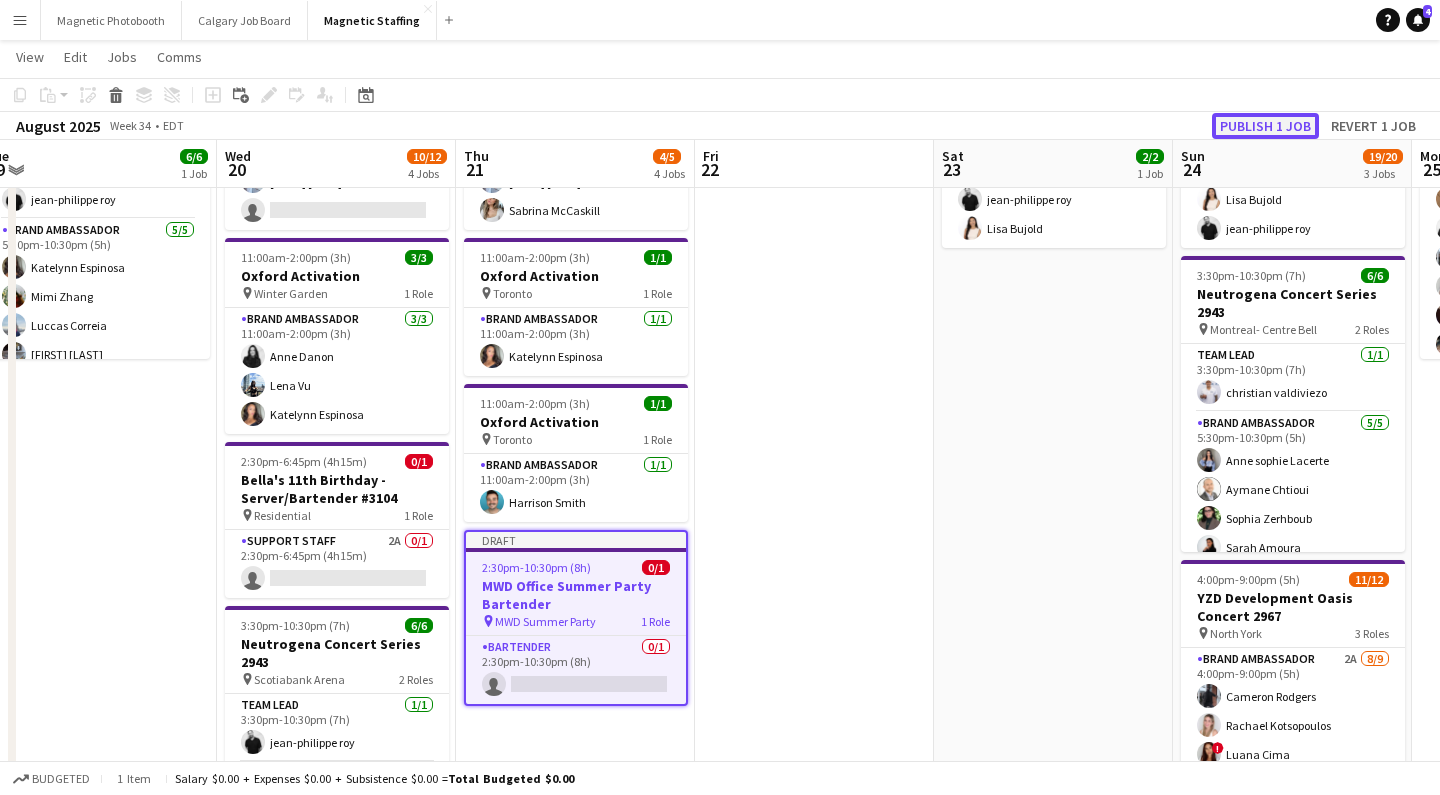 click on "Publish 1 job" 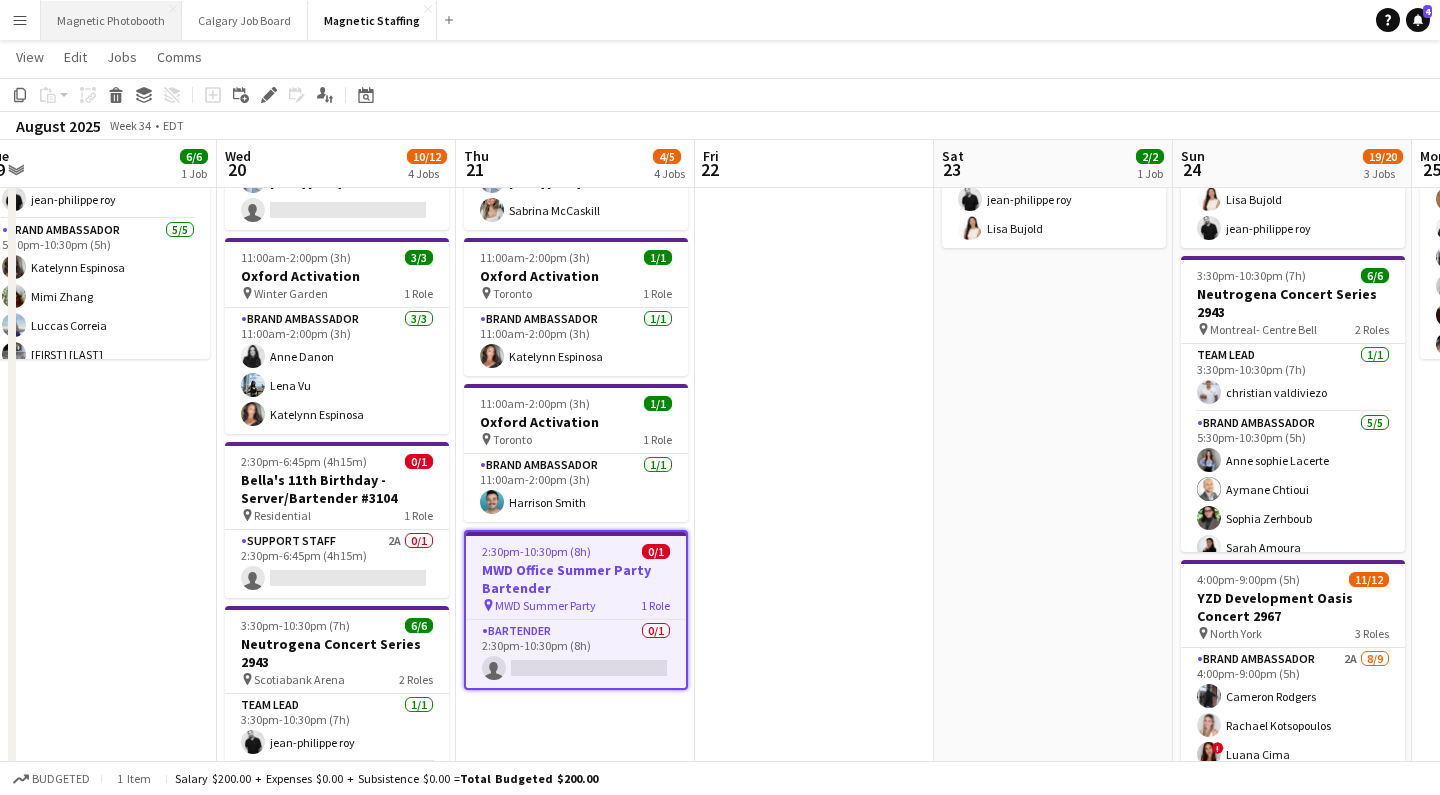 click on "Magnetic Photobooth
Close" at bounding box center (111, 20) 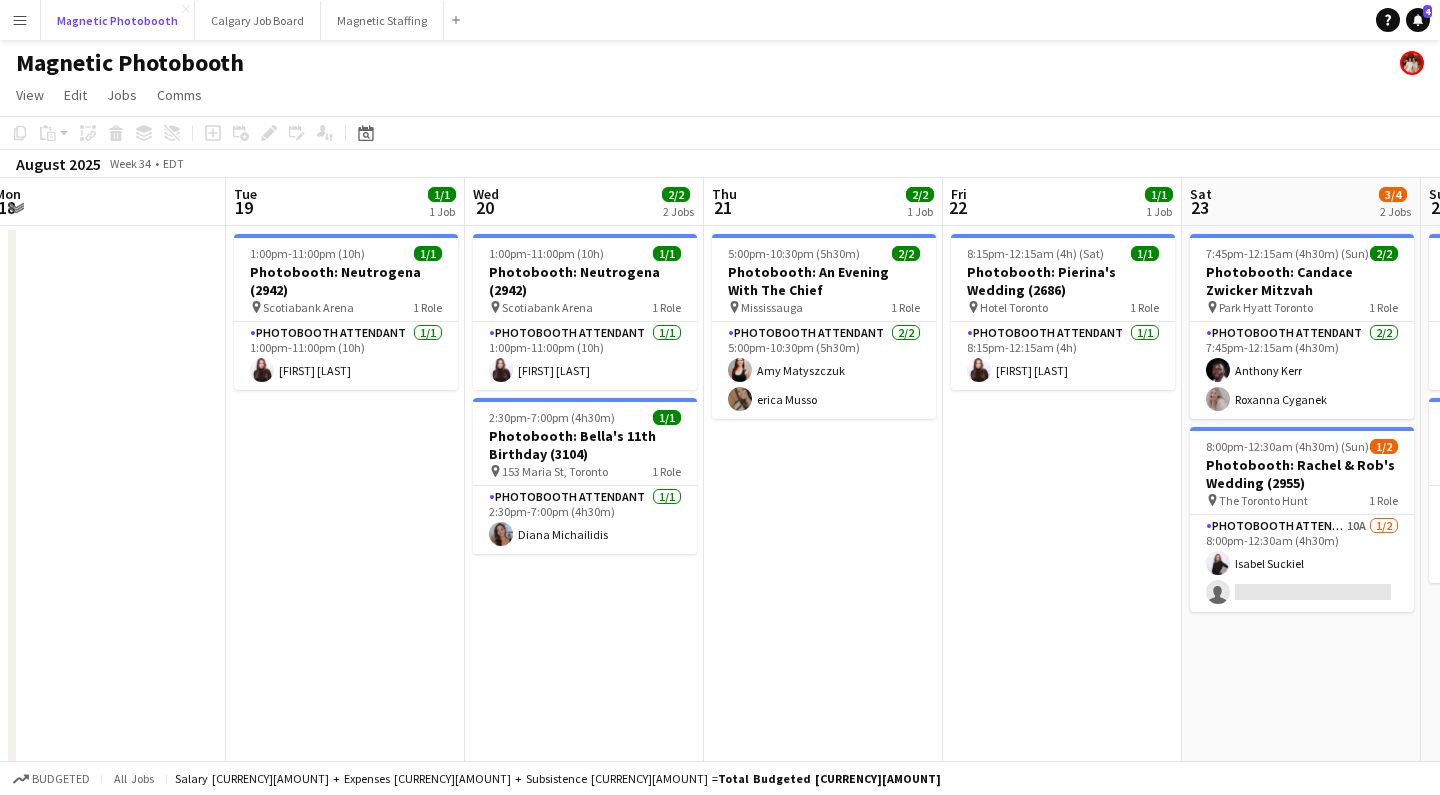 scroll, scrollTop: 0, scrollLeft: 1009, axis: horizontal 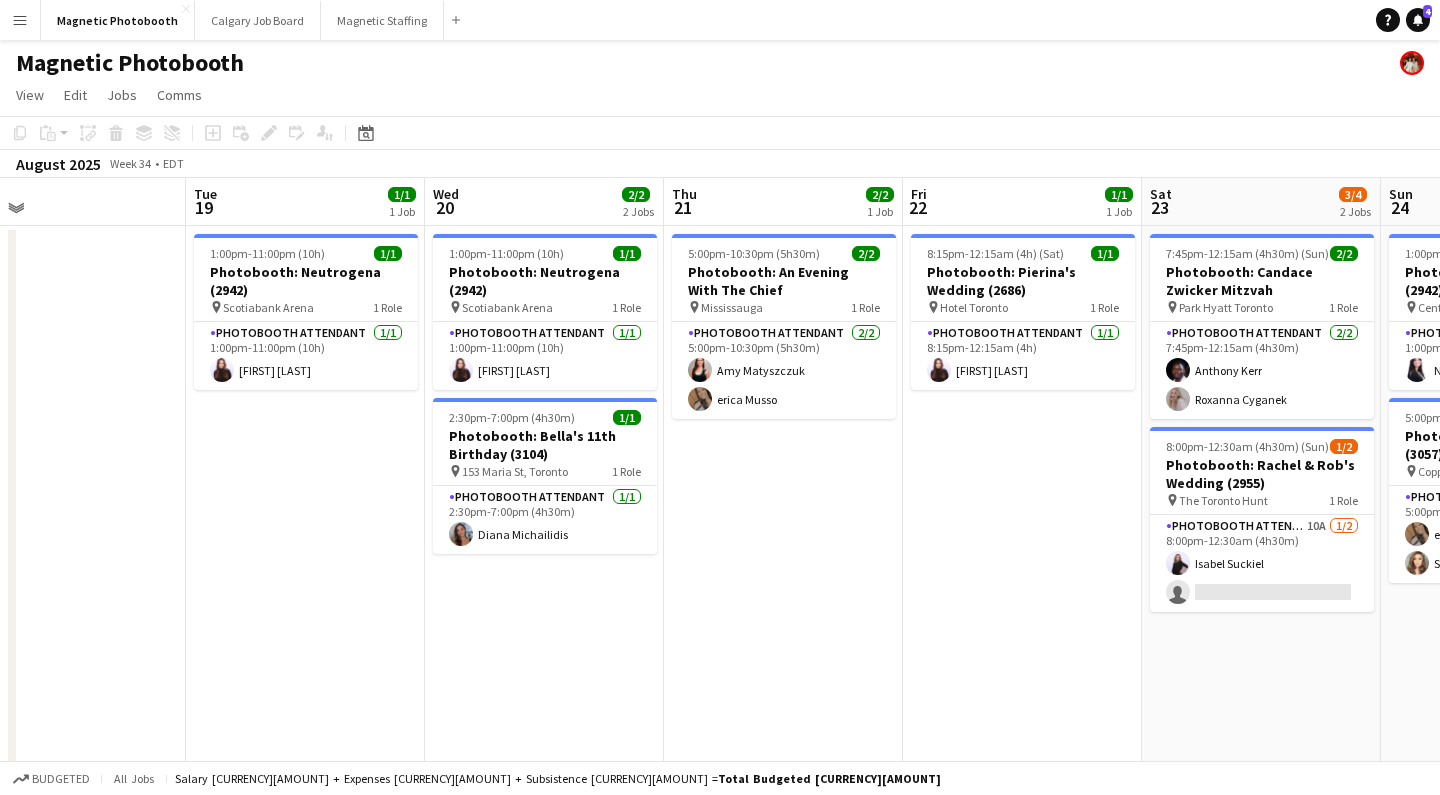 click on "[TIME]-[TIME] ([DURATION])    2/2   Photobooth: An Evening With The Chief
pin
[CITY]   1 Role   Photobooth Attendant    2/2   [TIME]-[TIME] ([DURATION])
[FIRST] [LAST] [FIRST] [LAST]" at bounding box center (783, 606) 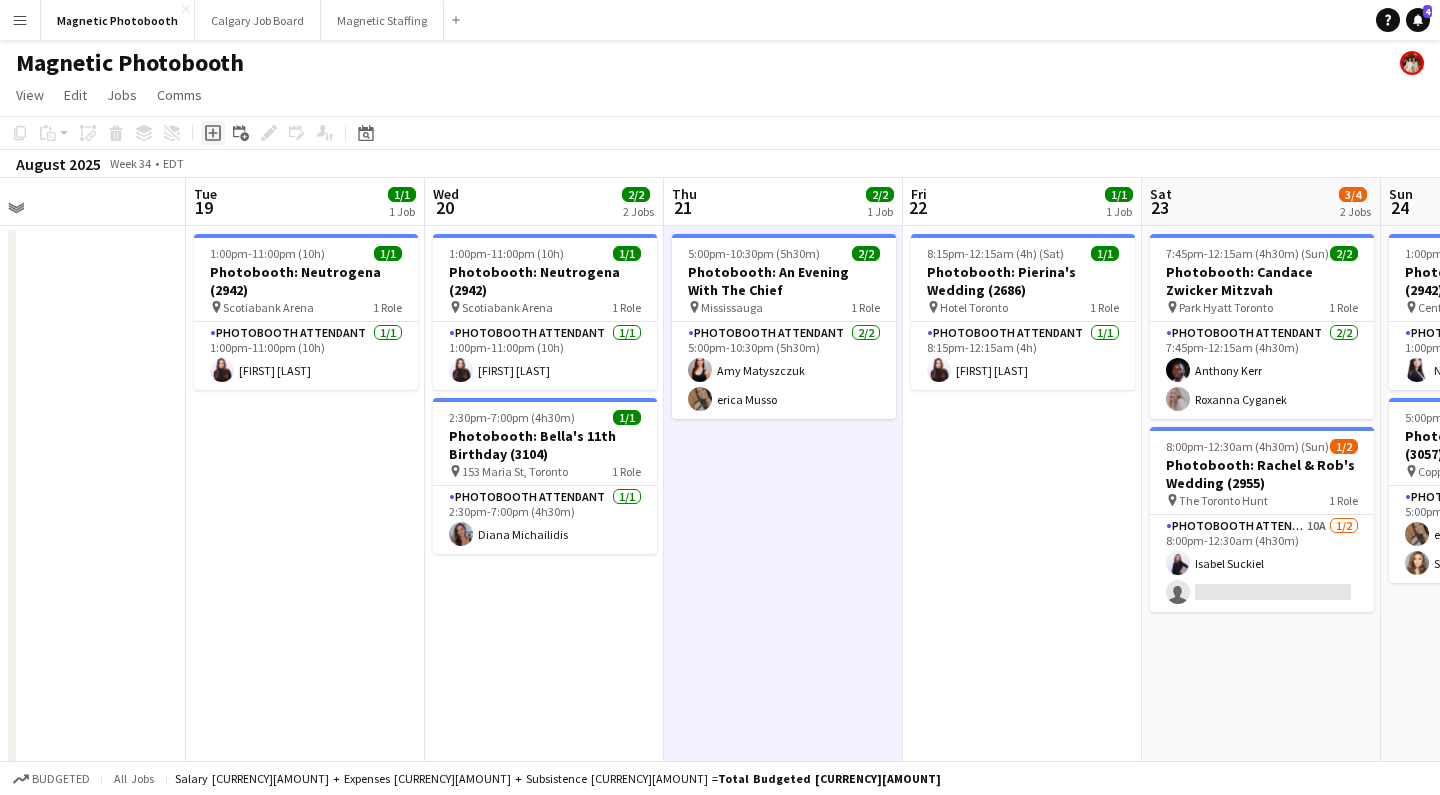 click 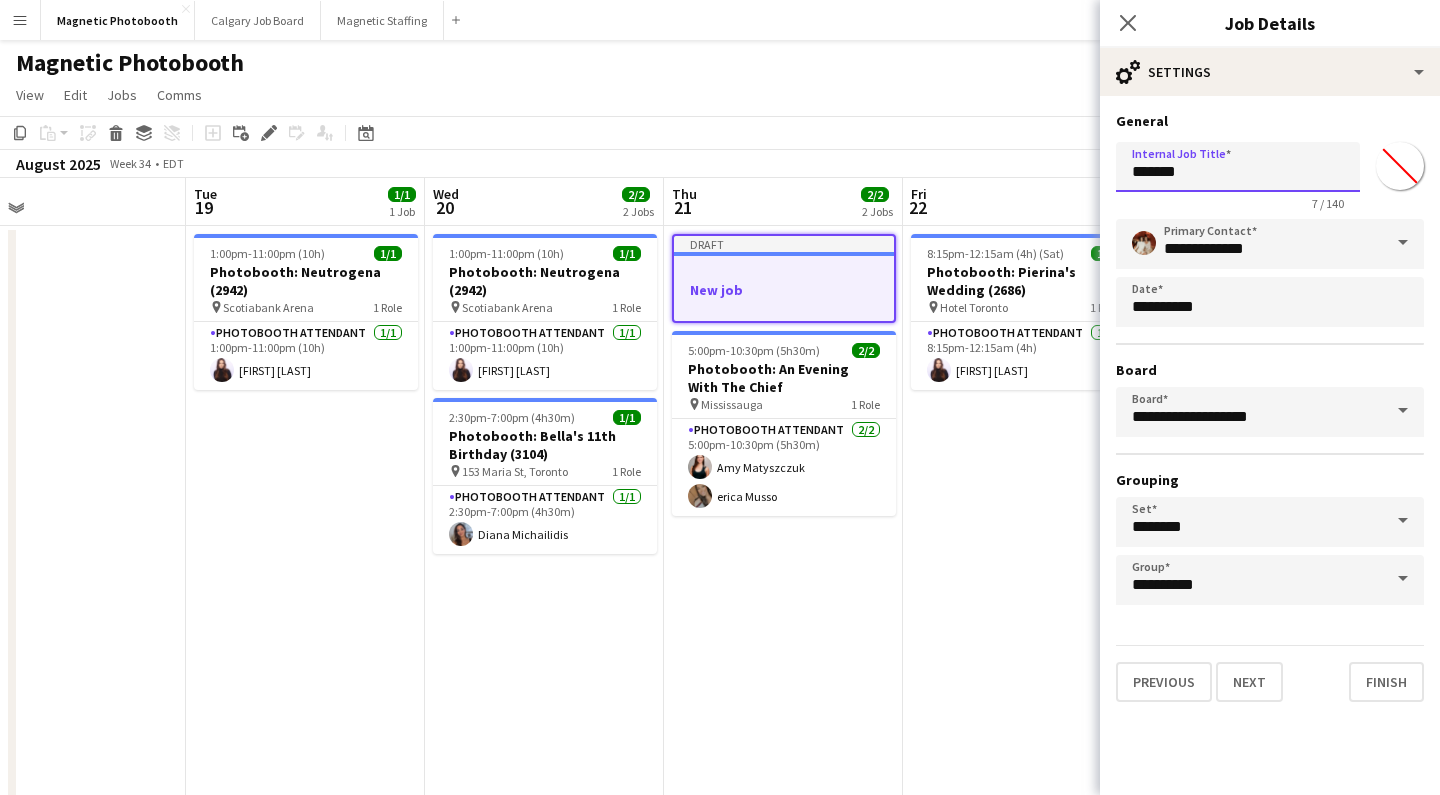drag, startPoint x: 1199, startPoint y: 174, endPoint x: 935, endPoint y: 161, distance: 264.3199 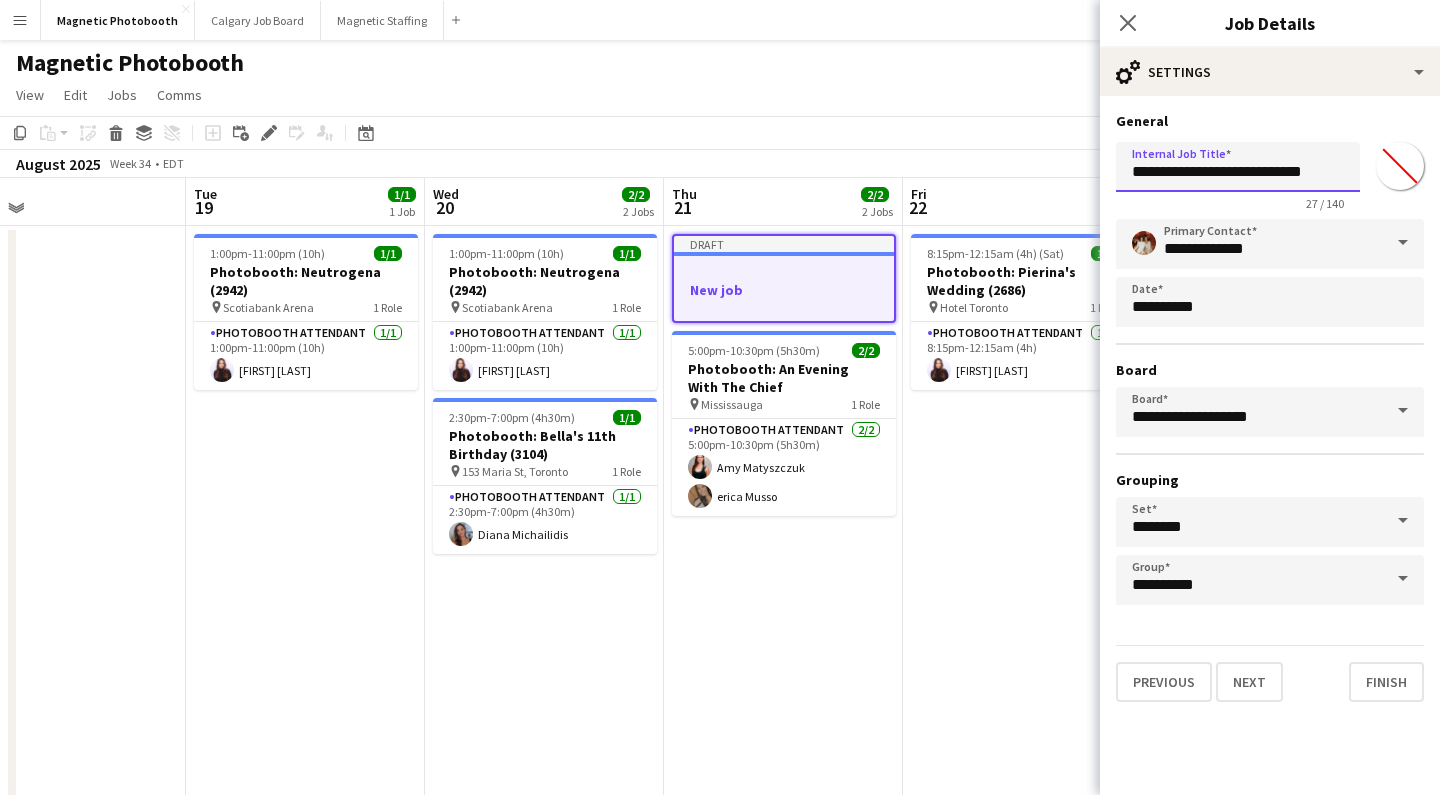 scroll, scrollTop: 0, scrollLeft: 7, axis: horizontal 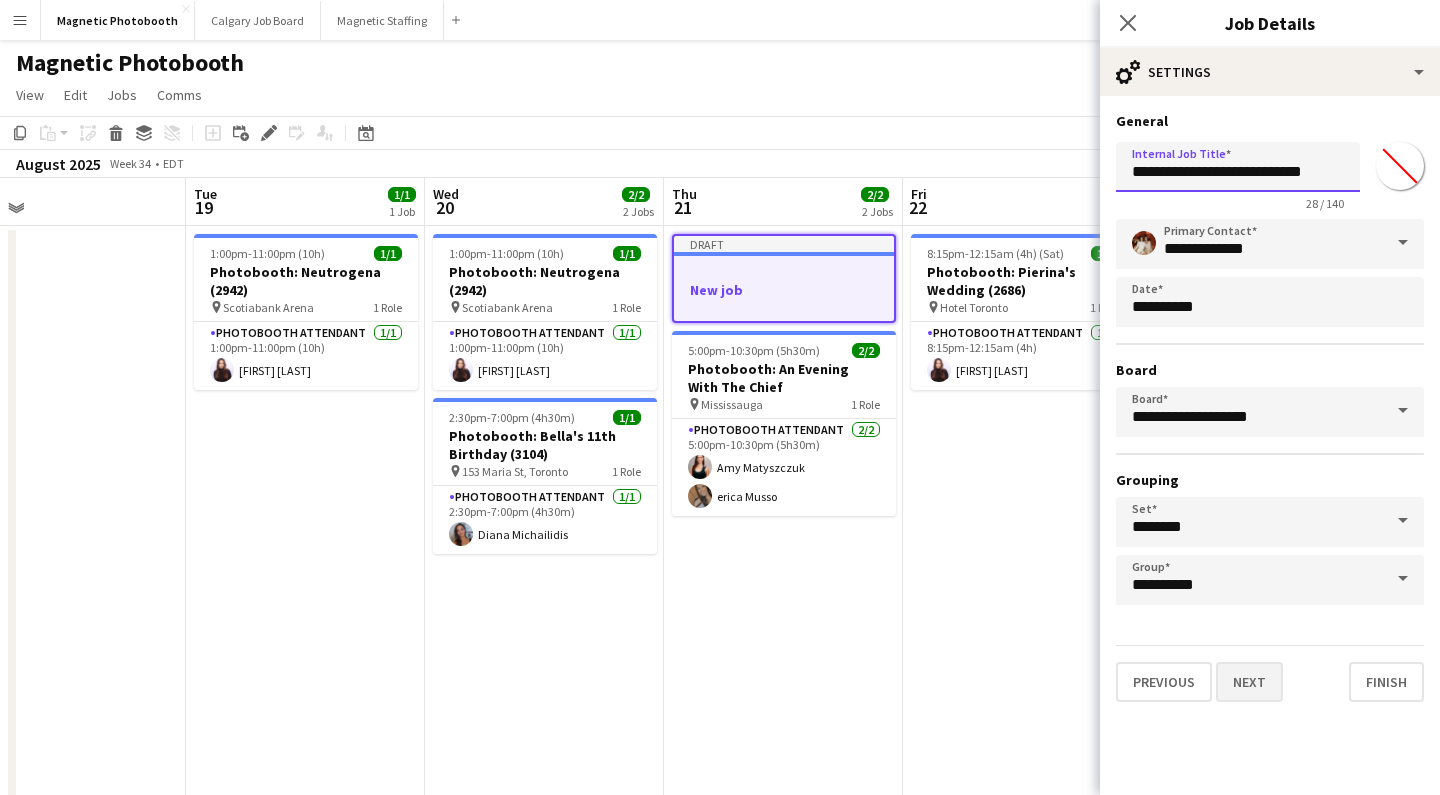 type on "**********" 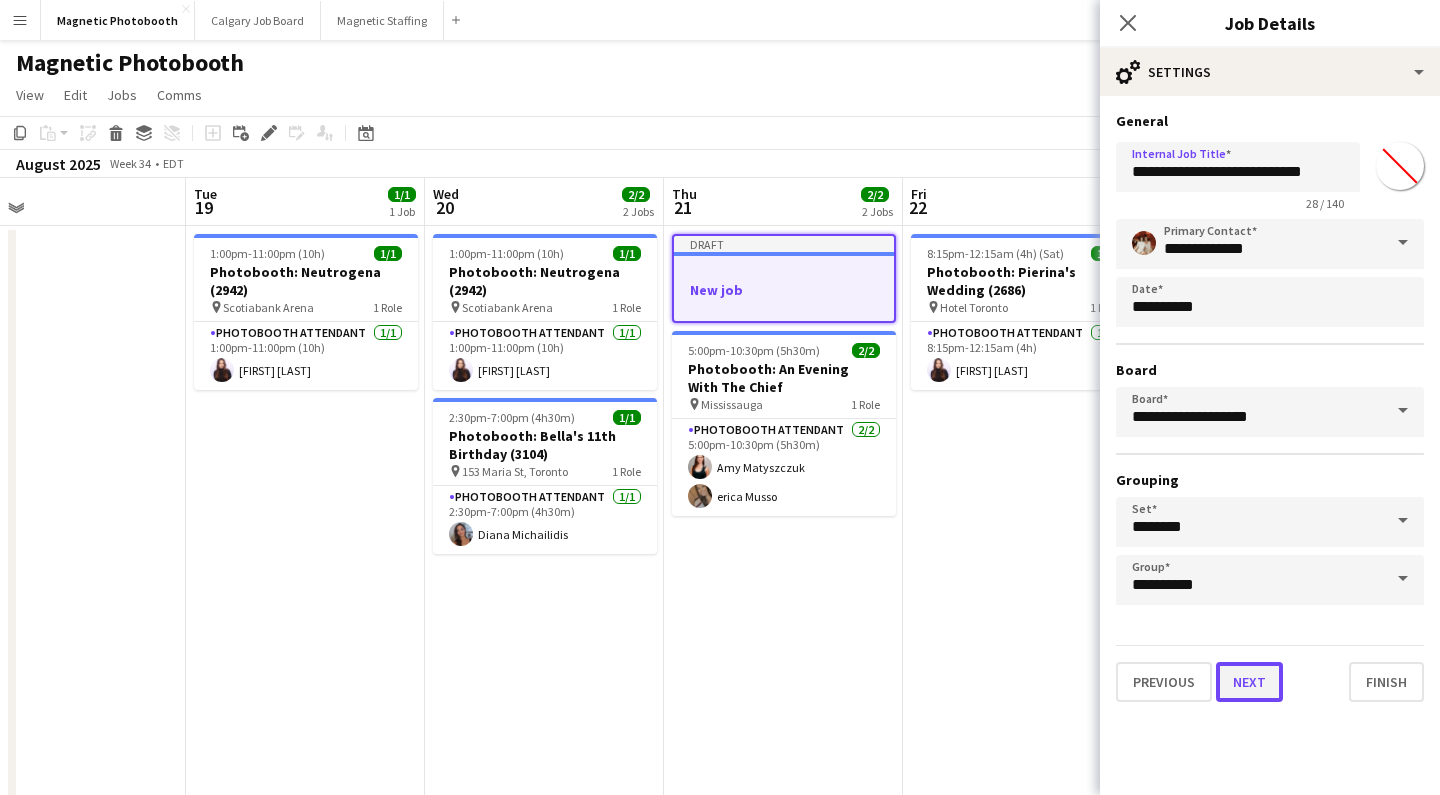 click on "Next" at bounding box center [1249, 682] 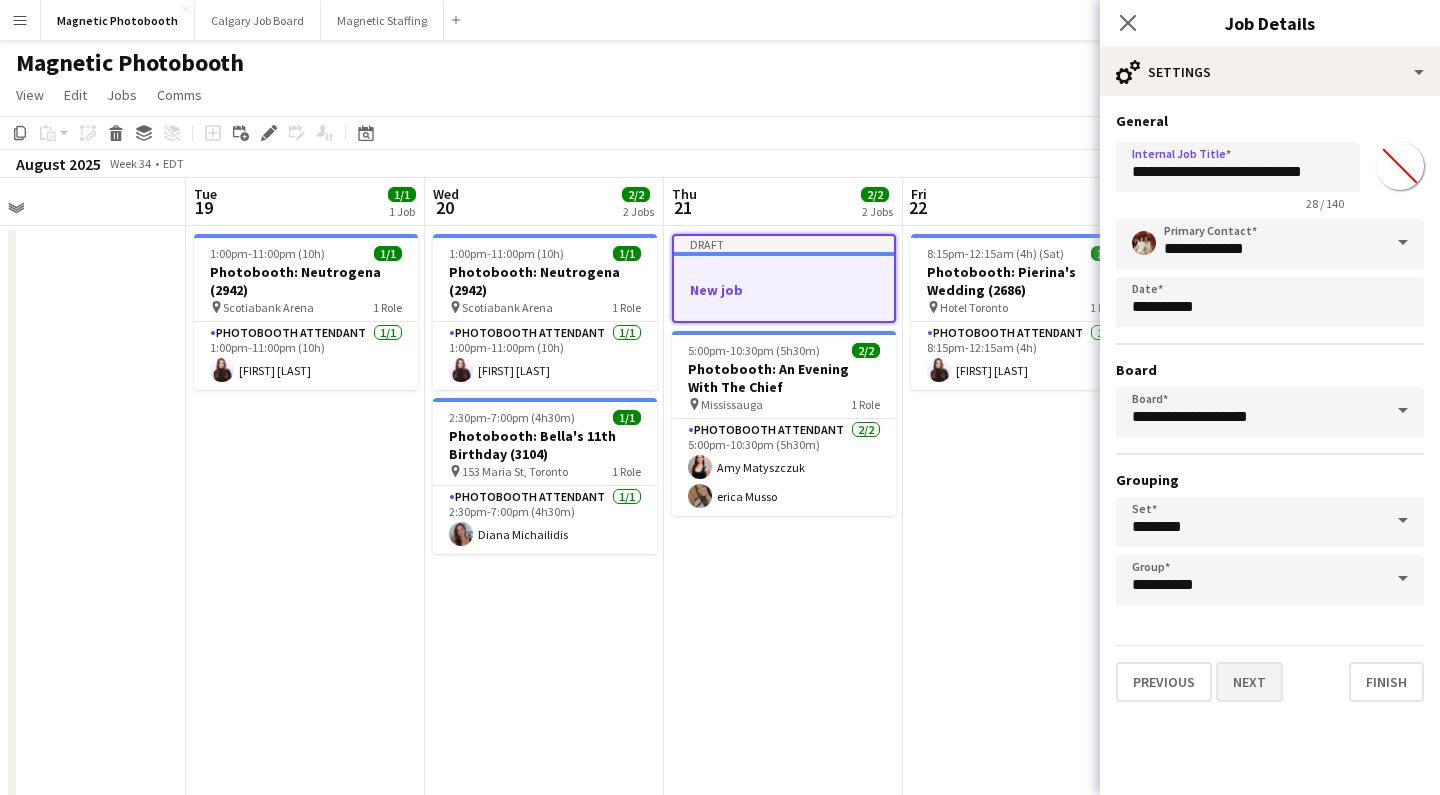 scroll, scrollTop: 0, scrollLeft: 0, axis: both 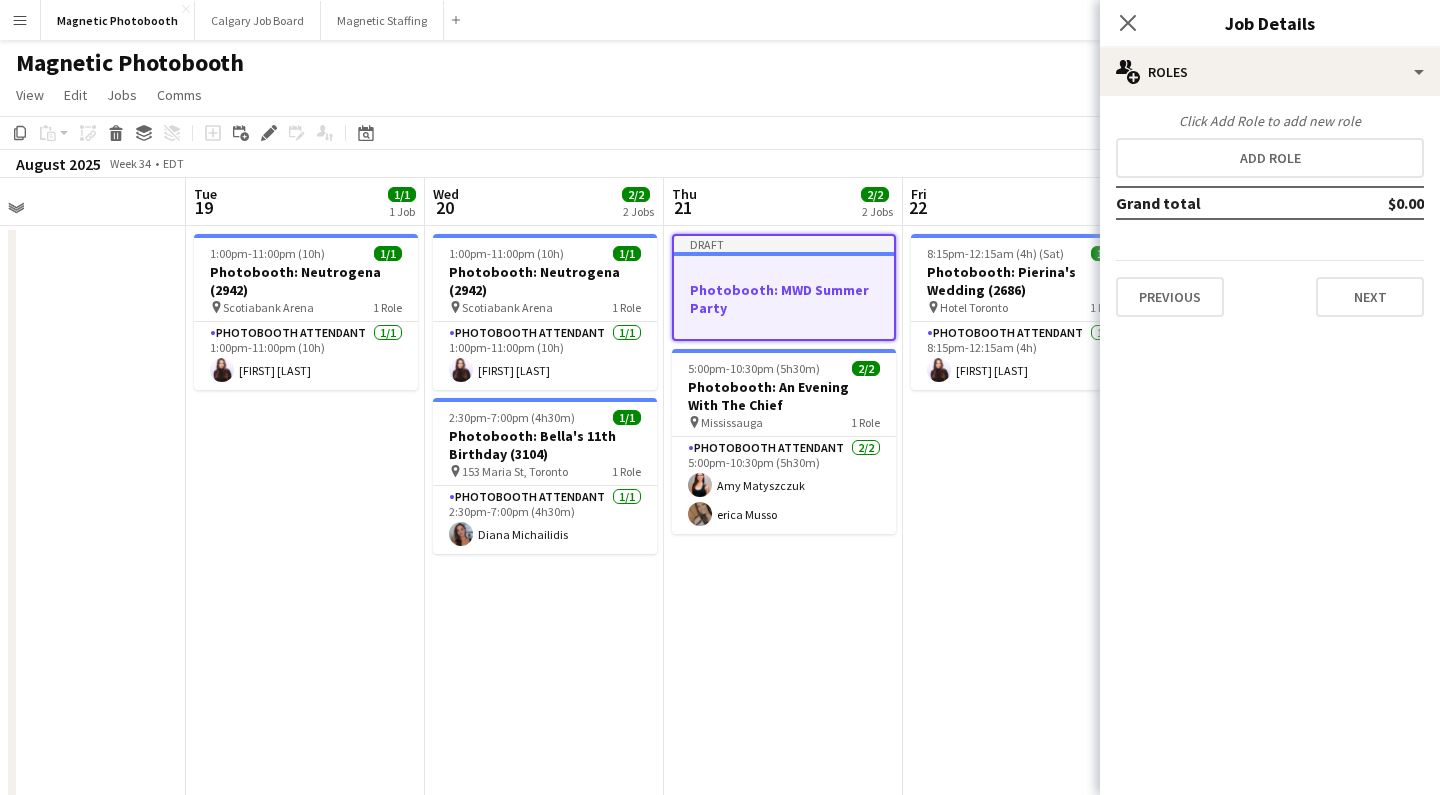 click on "Grand total" at bounding box center (1223, 203) 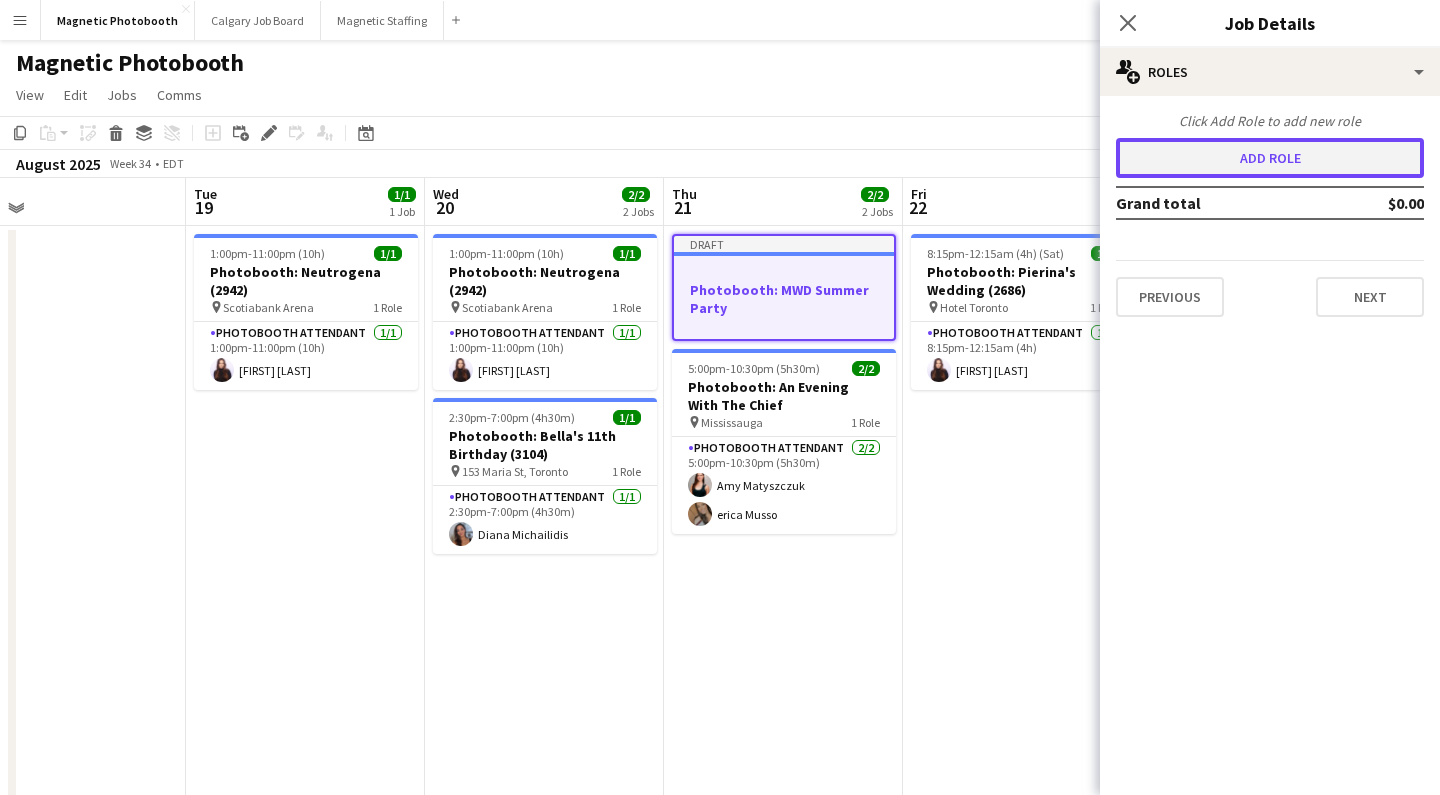 click on "Add role" at bounding box center [1270, 158] 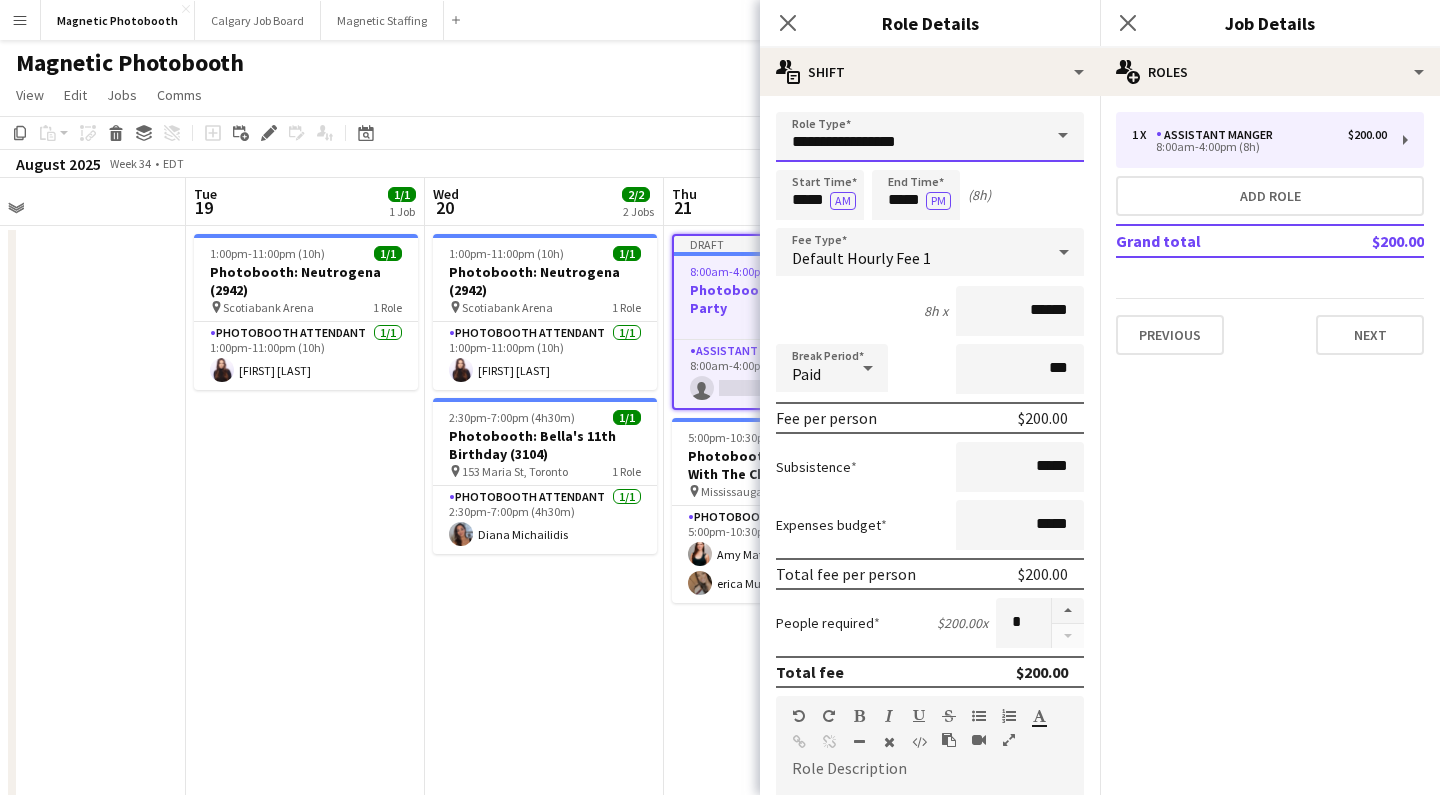 drag, startPoint x: 933, startPoint y: 145, endPoint x: 731, endPoint y: 131, distance: 202.48457 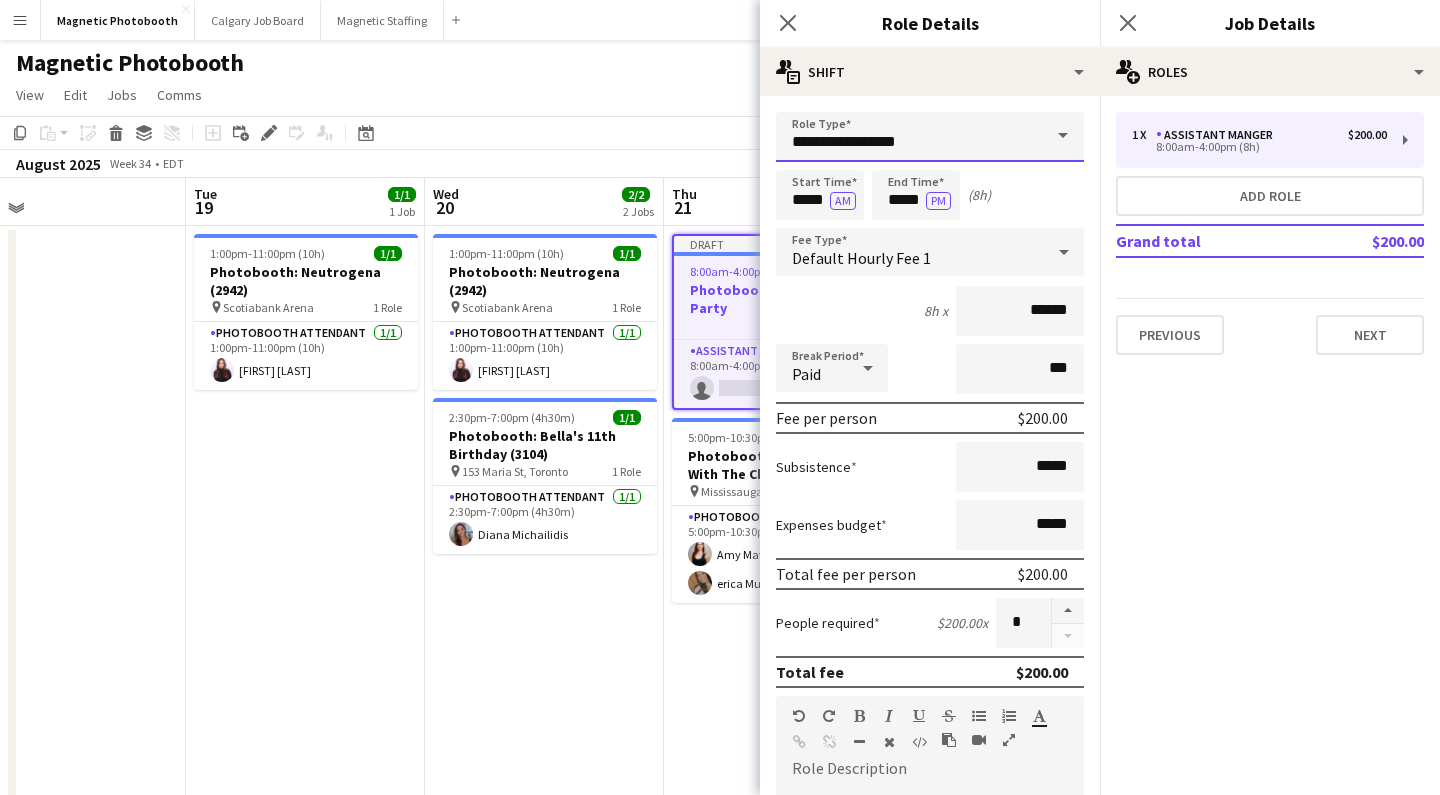 click on "Menu
Boards
Boards   Boards   All jobs   Status
Workforce
Workforce   My Workforce   Recruiting
Comms
Comms
Pay
Pay   Approvals   Payments   Reports
Platform Settings
Platform Settings   App settings   Your settings   Profiles
Training Academy
Training Academy
Knowledge Base
Knowledge Base
Product Updates
Product Updates   Log Out   Privacy   Magnetic Photobooth
Close
Calgary Job Board
Close
Magnetic Staffing
Close
Add
Help
Notifications
4   Magnetic Photobooth   View  Day view expanded Day view collapsed" at bounding box center (720, 510) 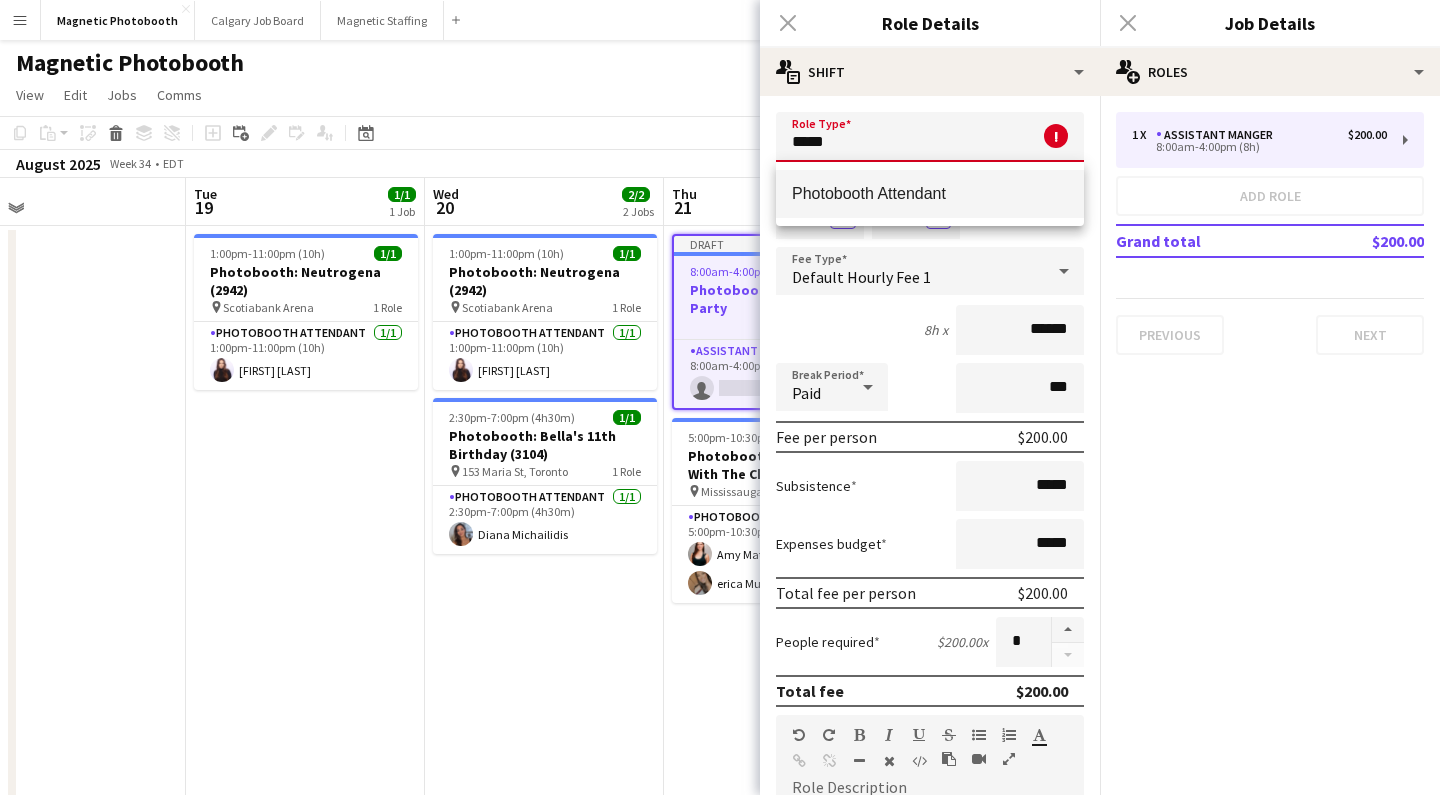 click on "Photobooth Attendant" at bounding box center [930, 193] 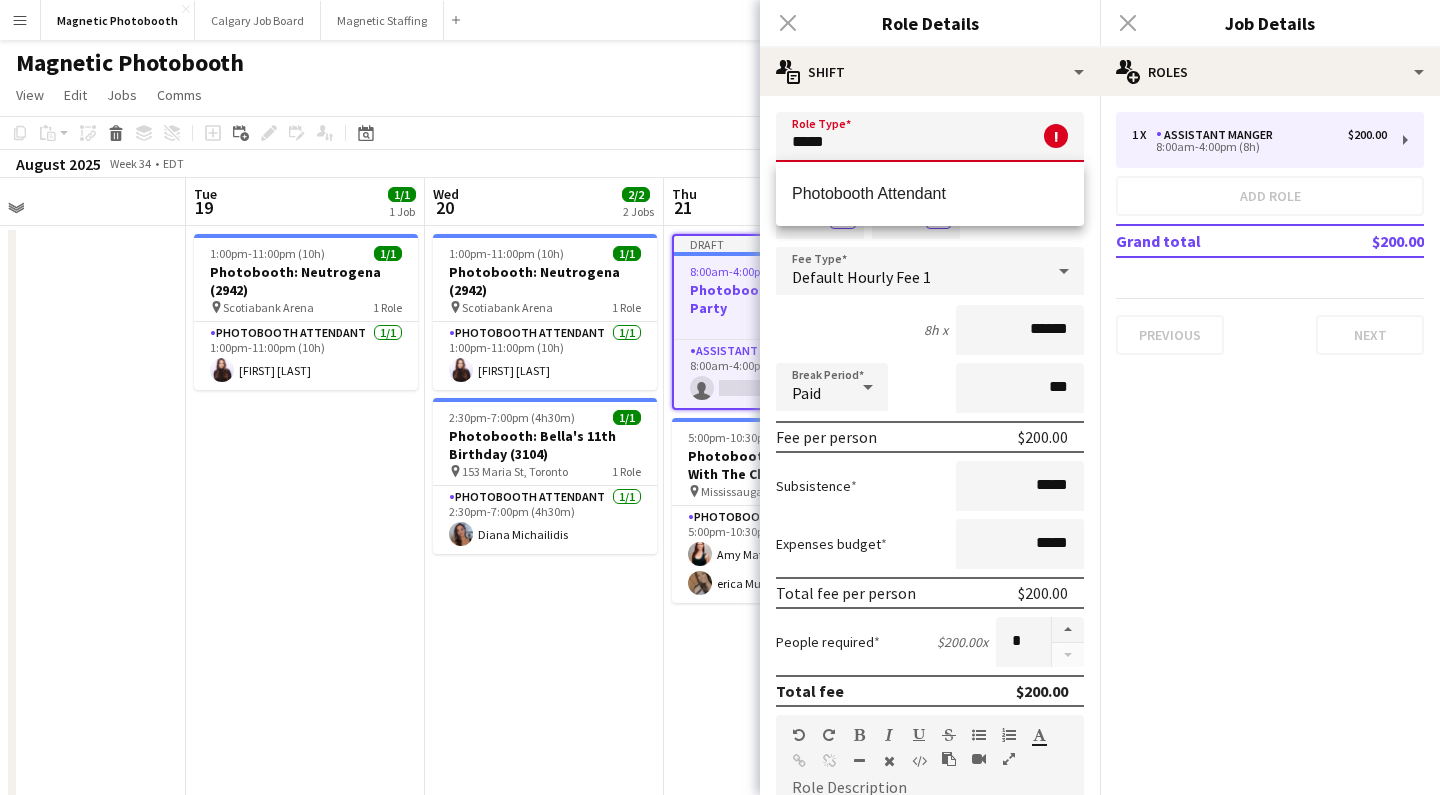 type on "**********" 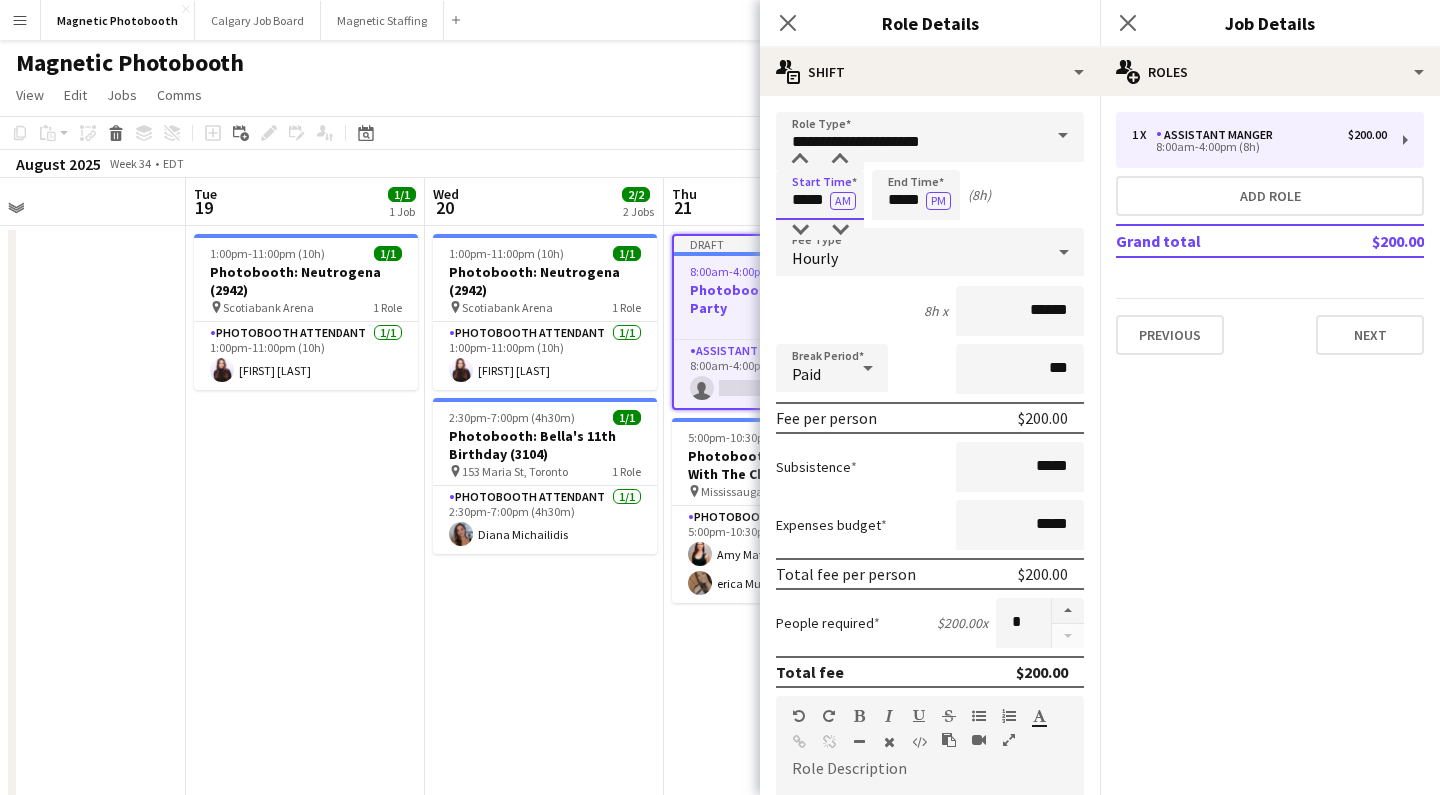 click on "*****" at bounding box center (820, 195) 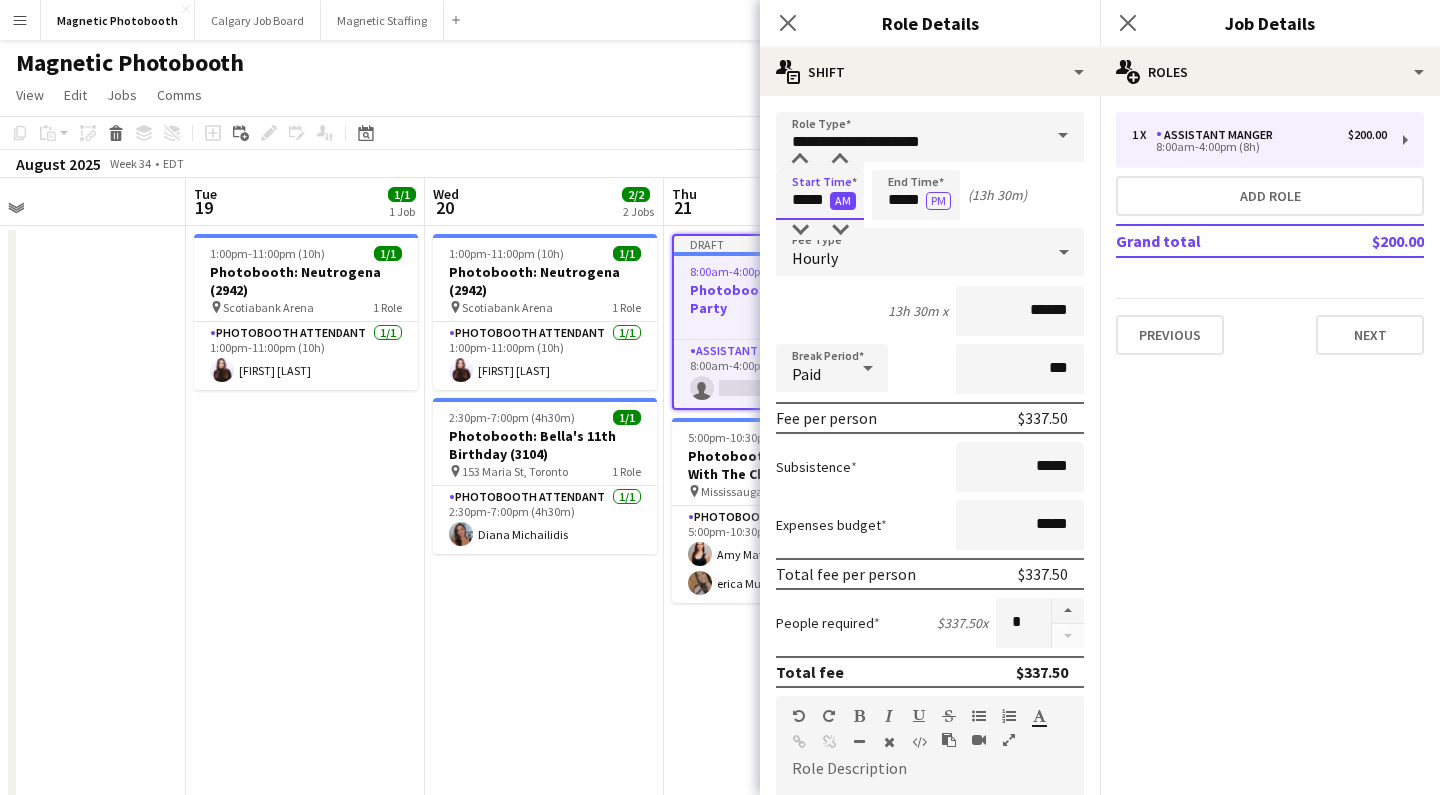 type on "*****" 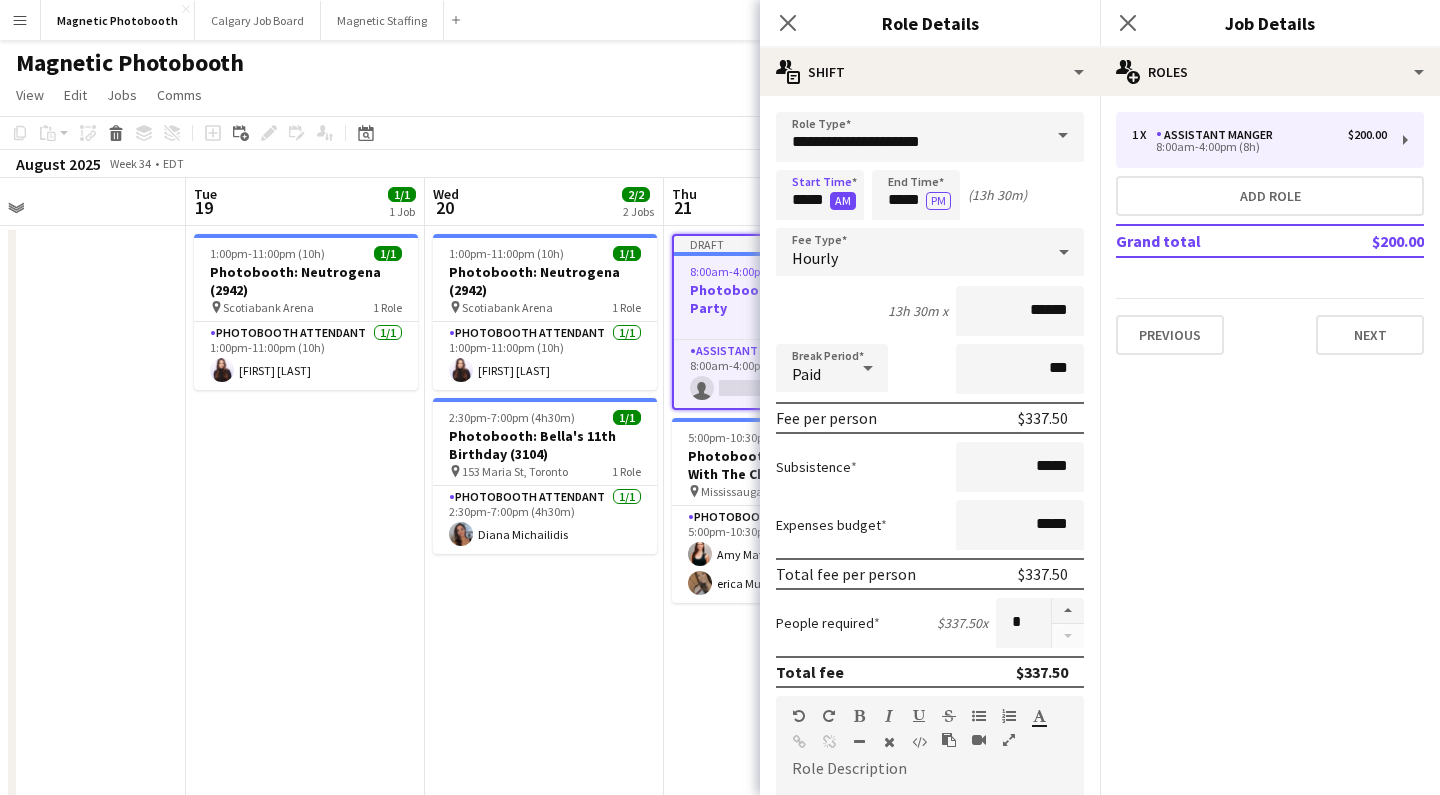 click on "AM" at bounding box center (843, 201) 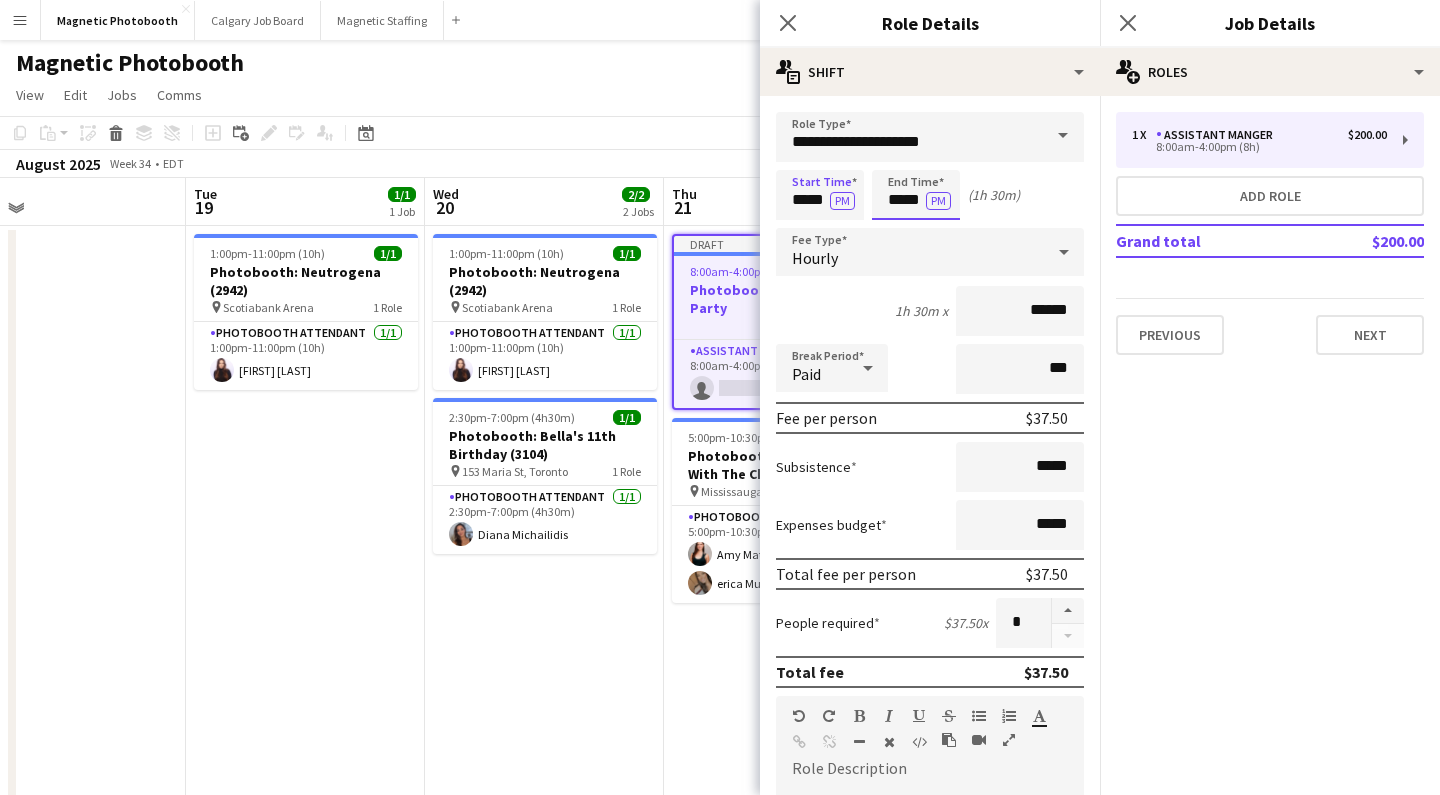 click on "*****" at bounding box center (916, 195) 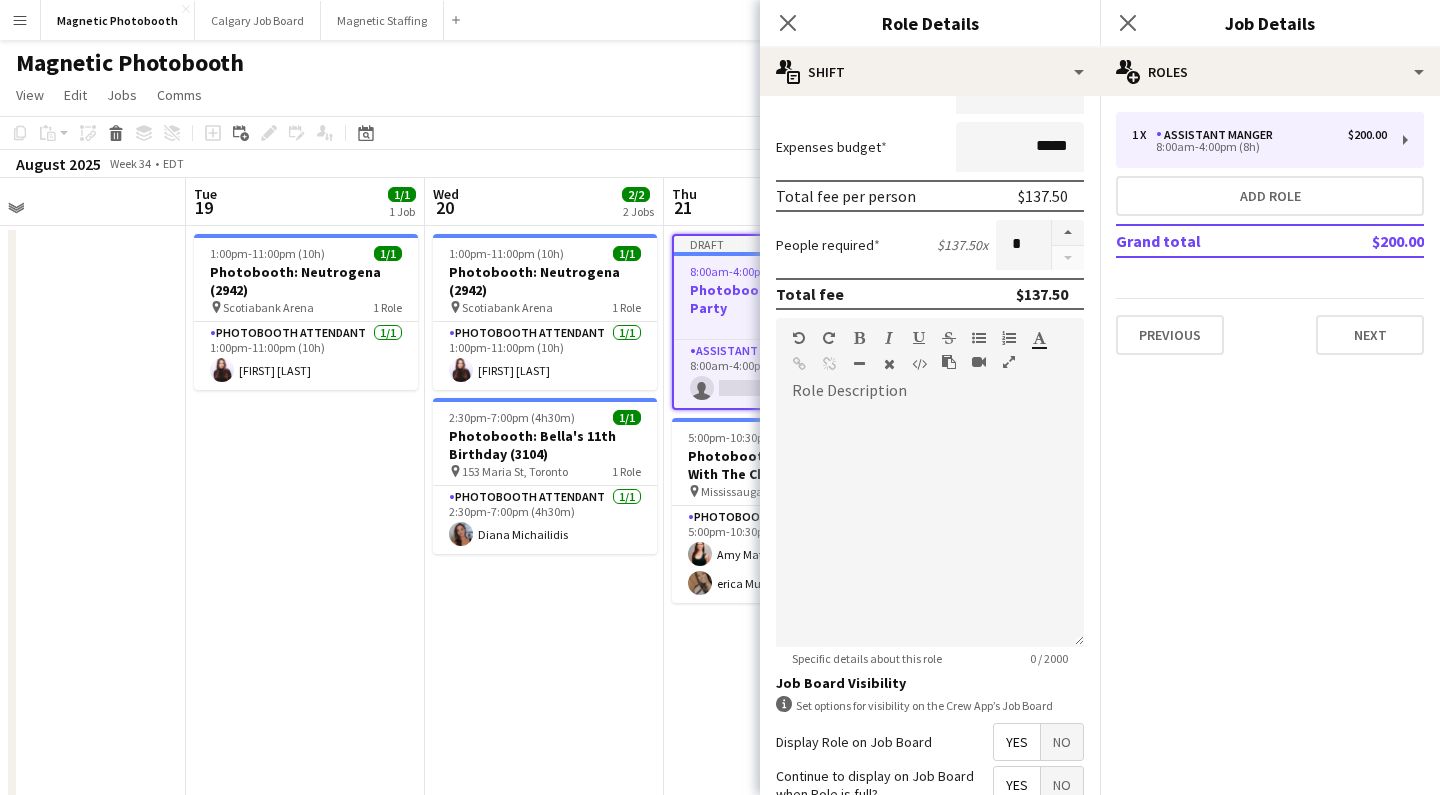 scroll, scrollTop: 559, scrollLeft: 0, axis: vertical 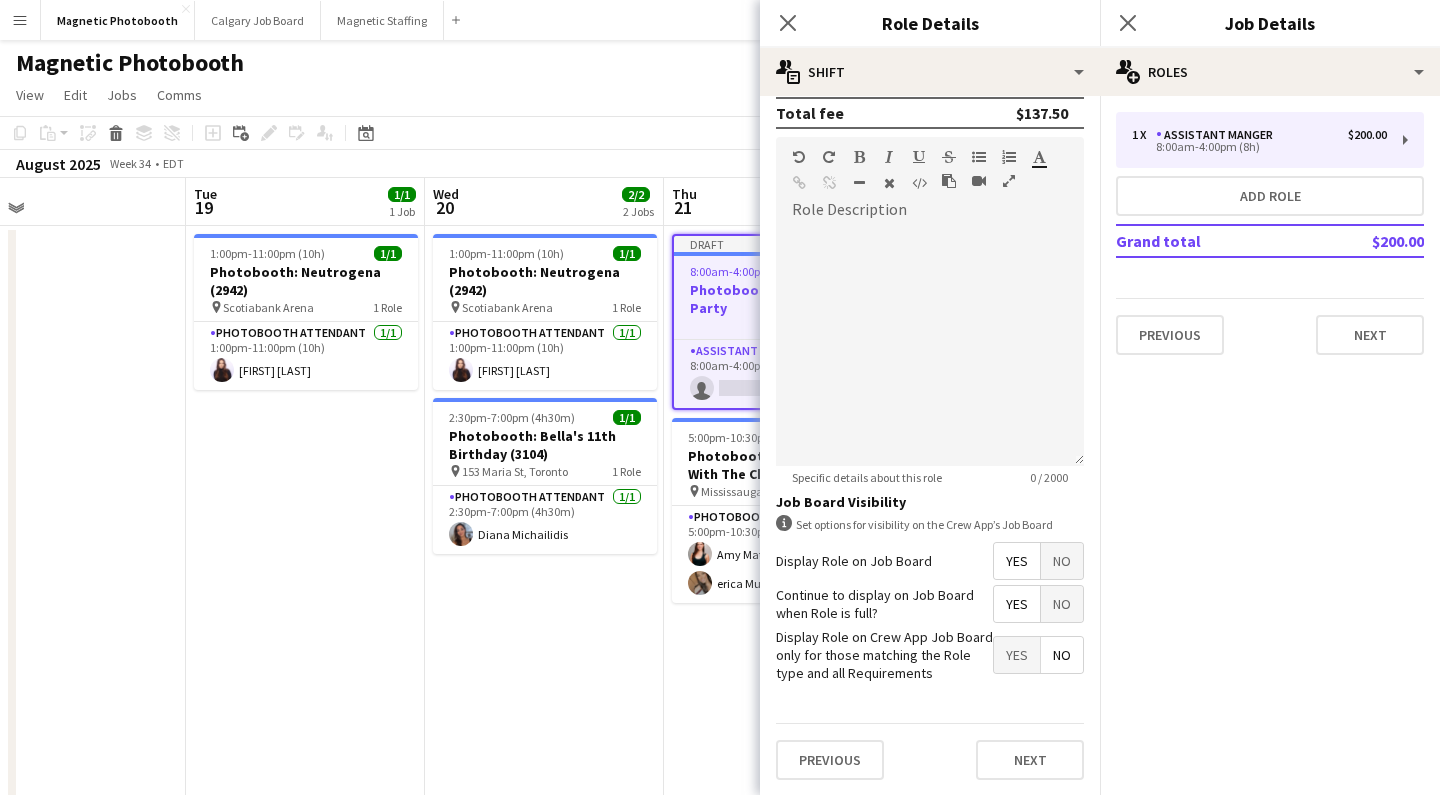 type on "*****" 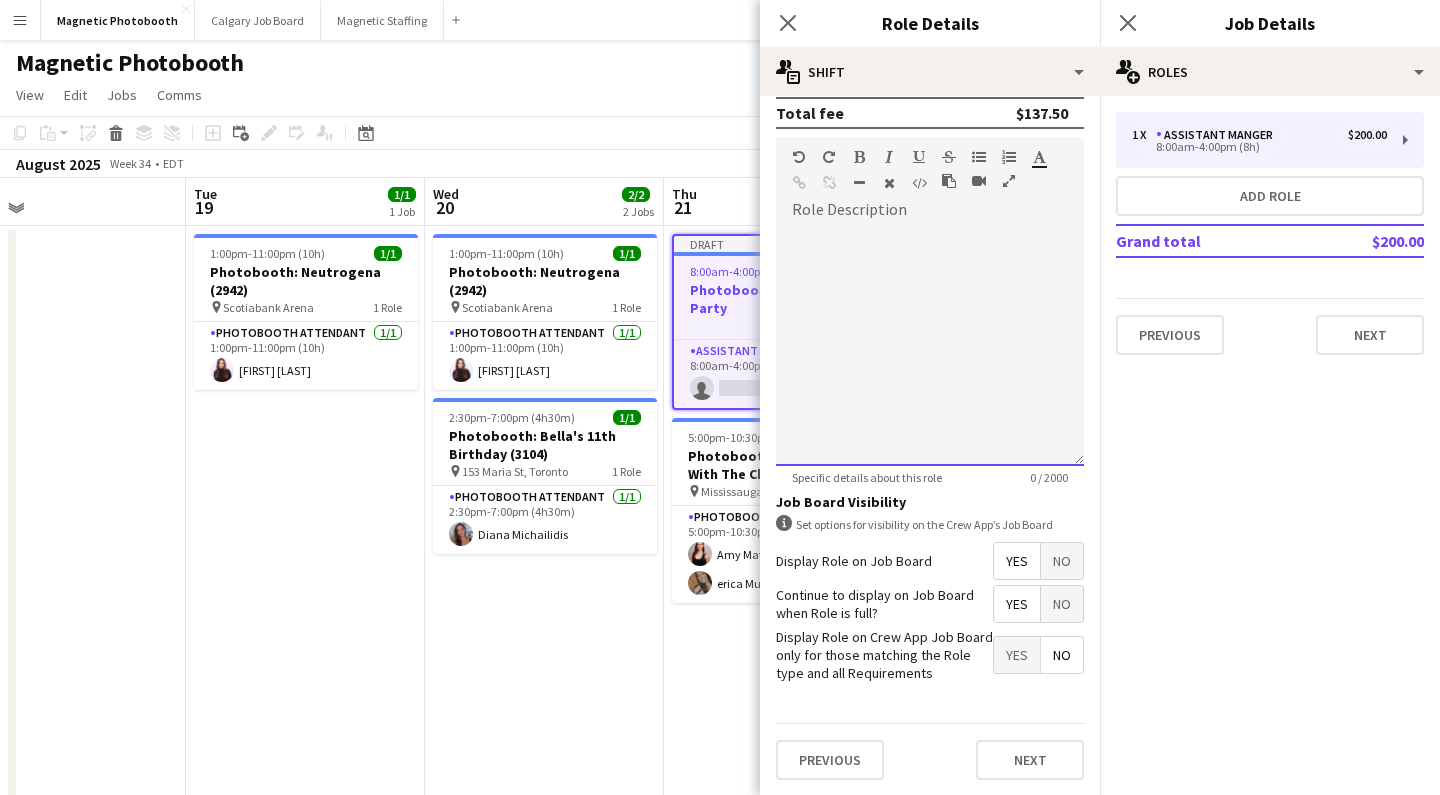 click at bounding box center (930, 346) 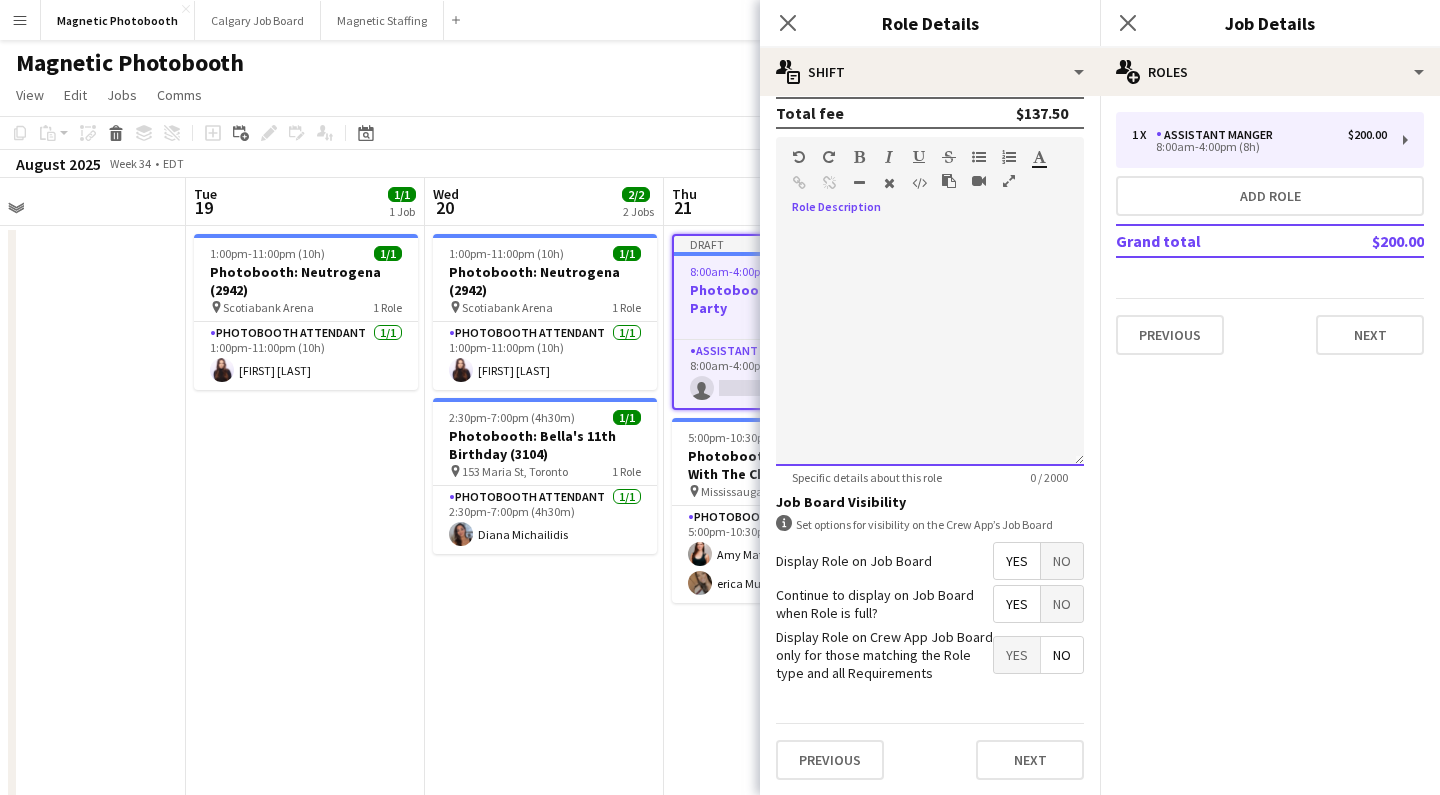 type 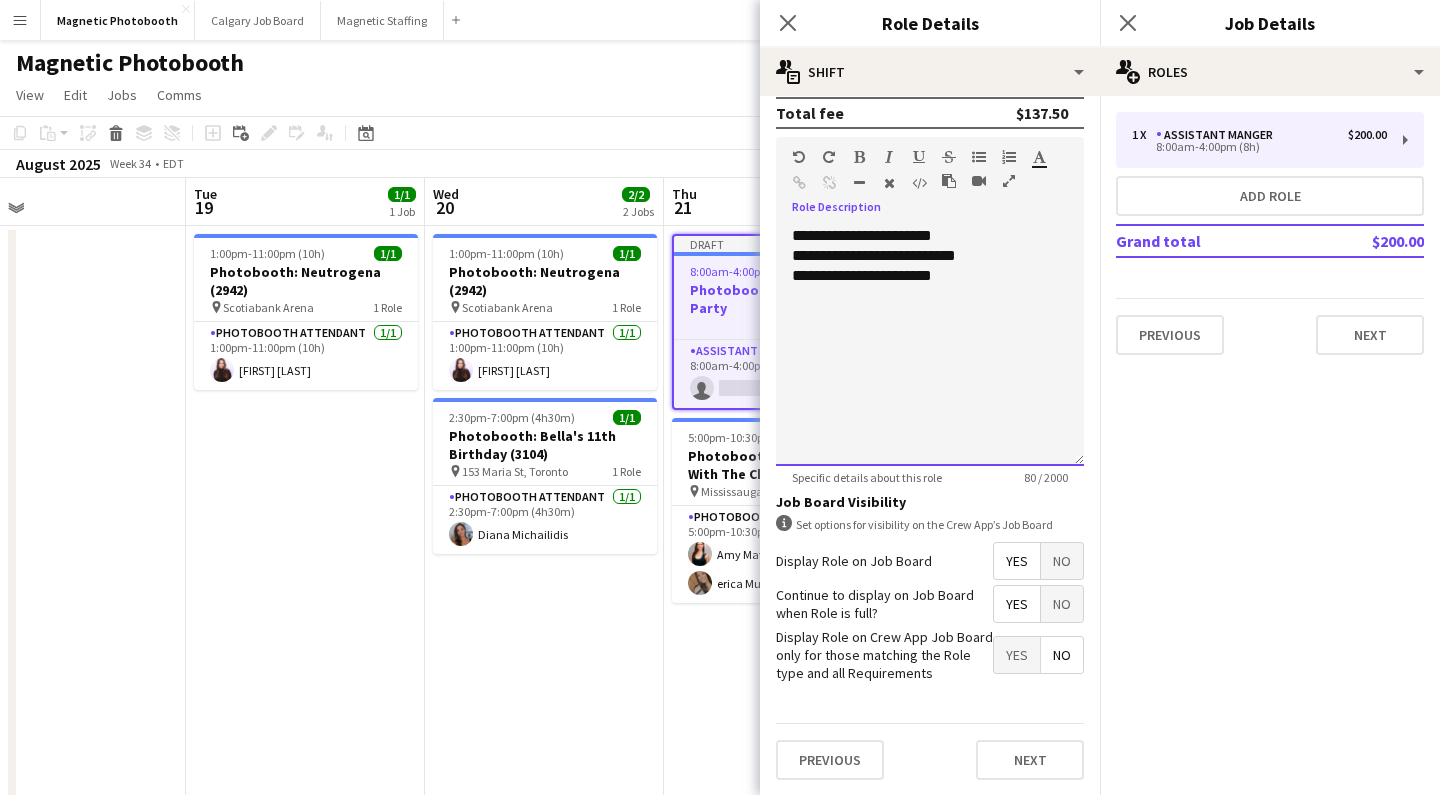 click on "**********" at bounding box center [930, 276] 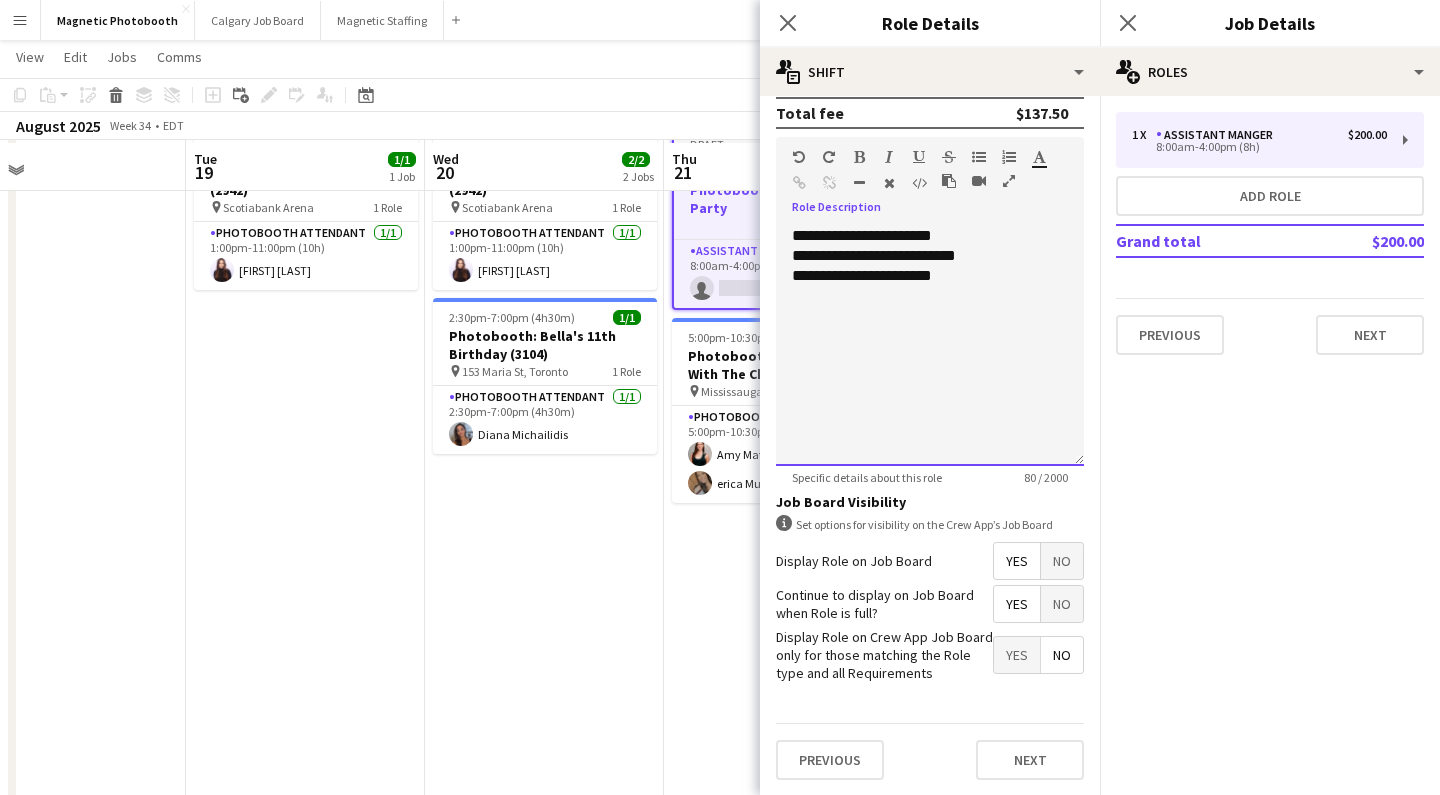 scroll, scrollTop: 0, scrollLeft: 0, axis: both 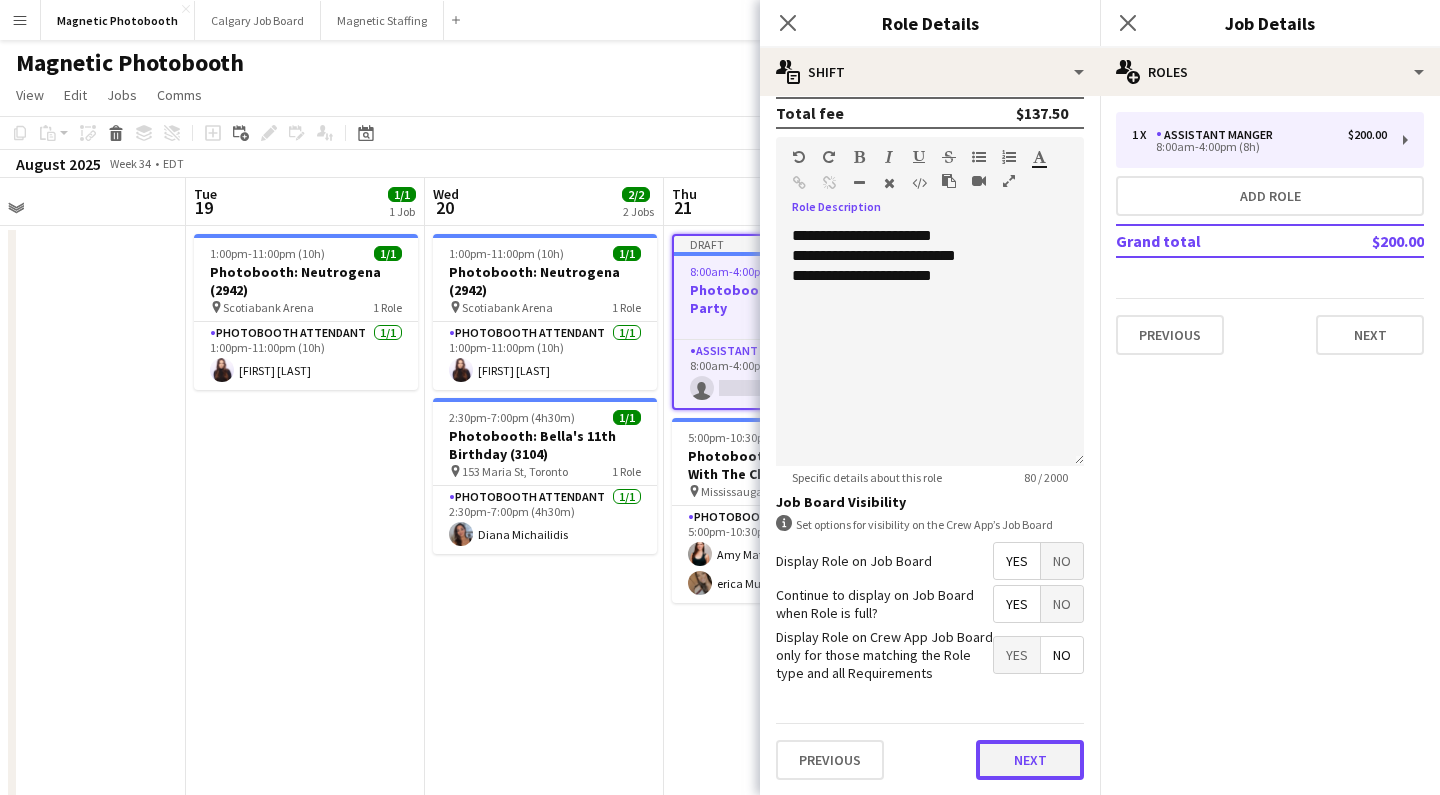 click on "Next" at bounding box center [1030, 760] 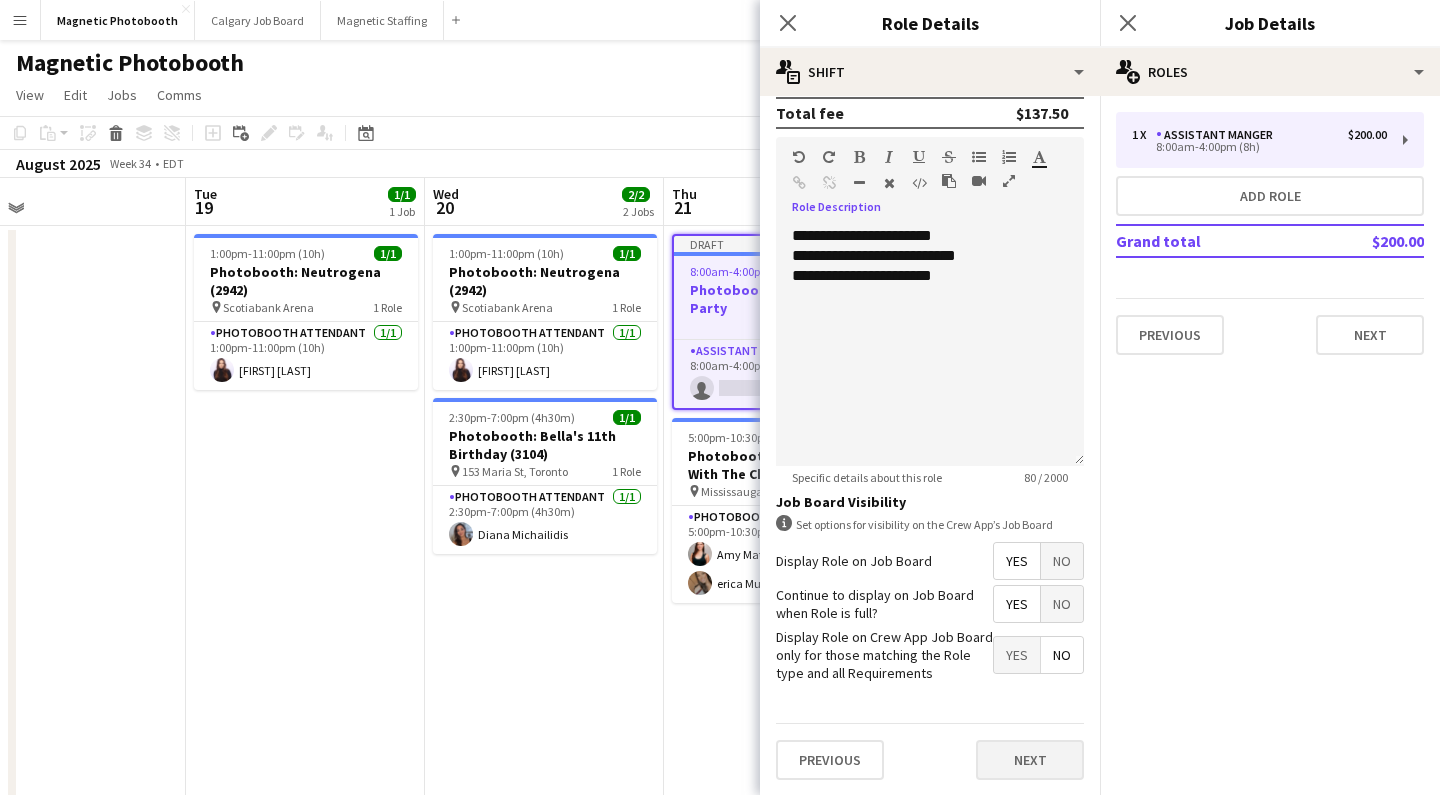 scroll, scrollTop: 0, scrollLeft: 0, axis: both 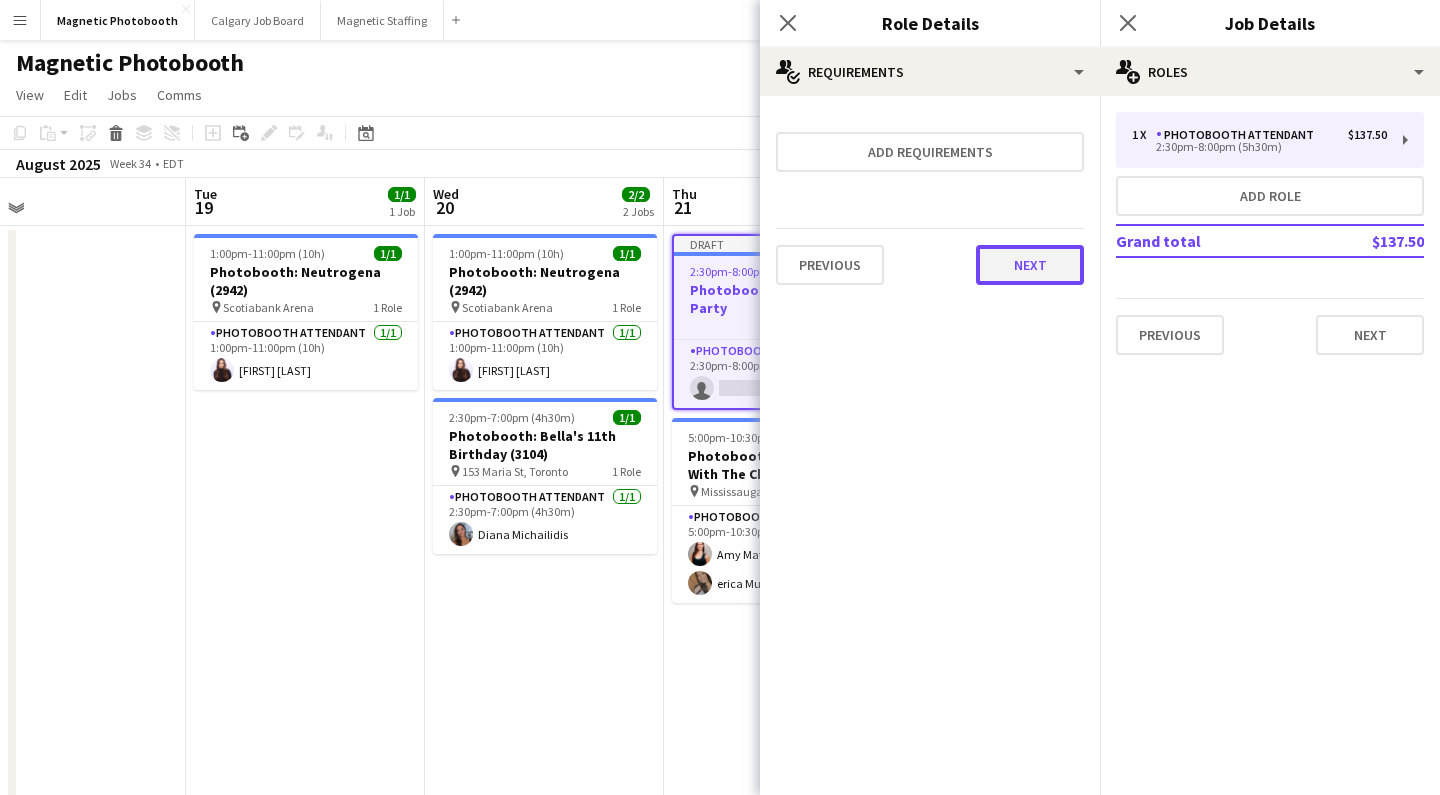 click on "Next" at bounding box center (1030, 265) 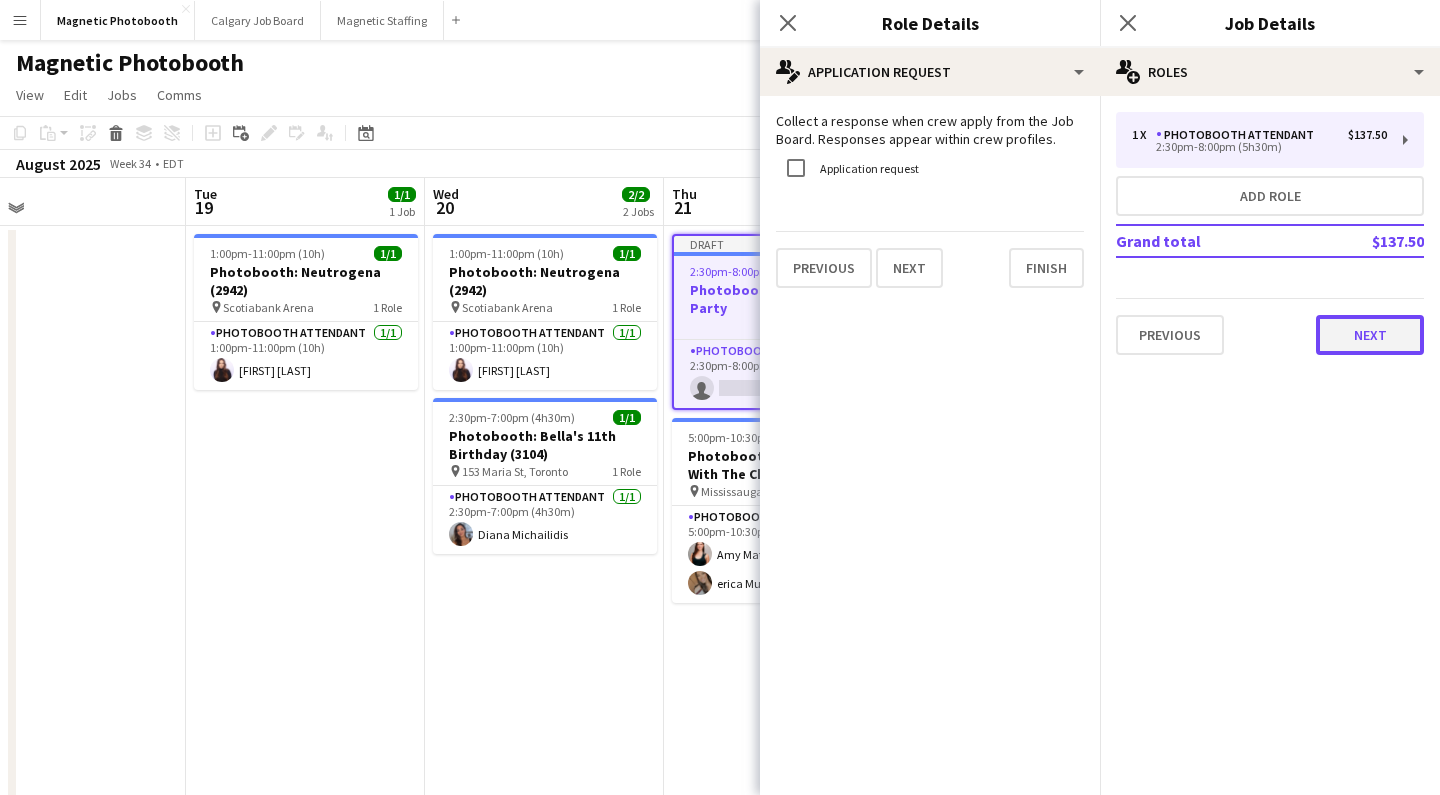 click on "Next" at bounding box center [1370, 335] 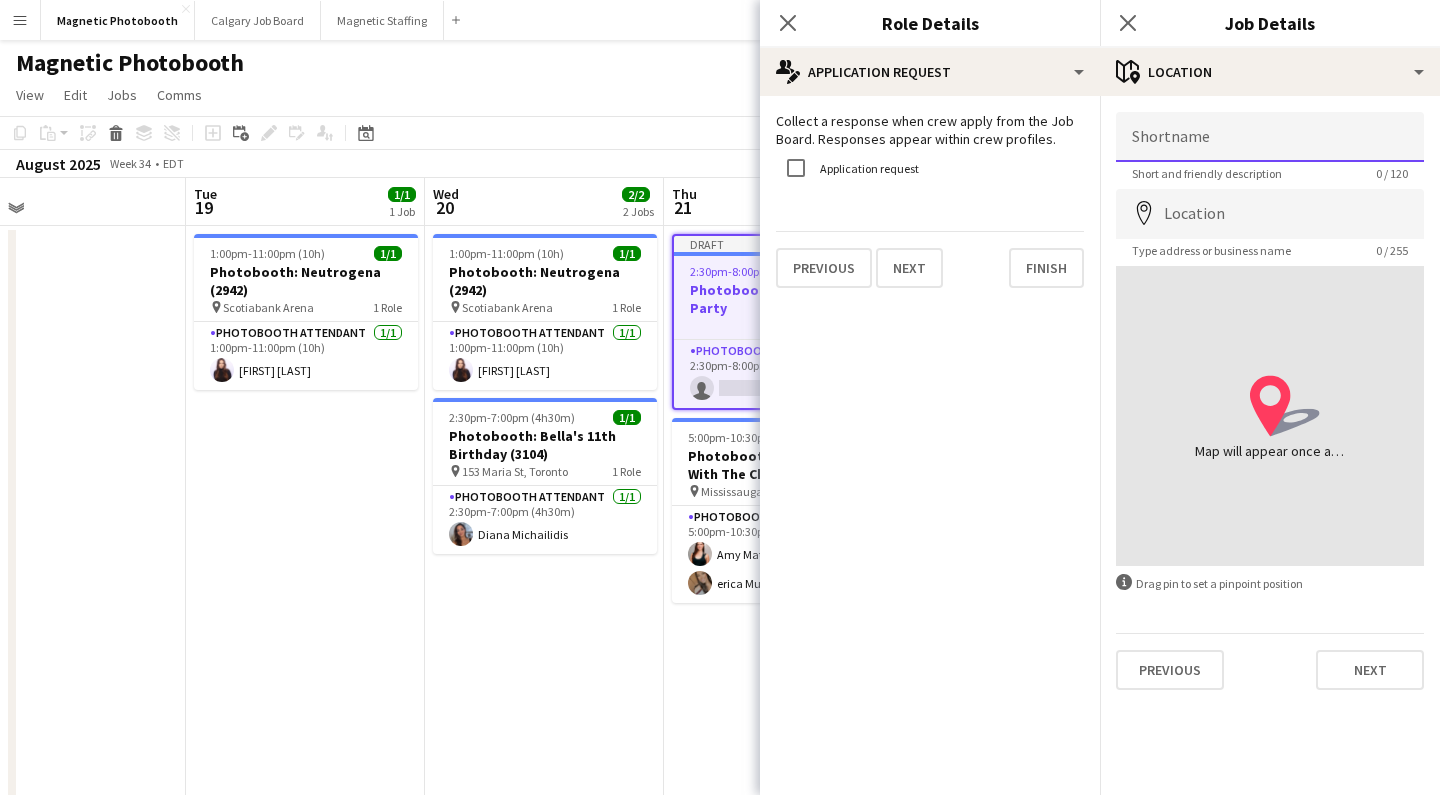 click on "Shortname" at bounding box center (1270, 137) 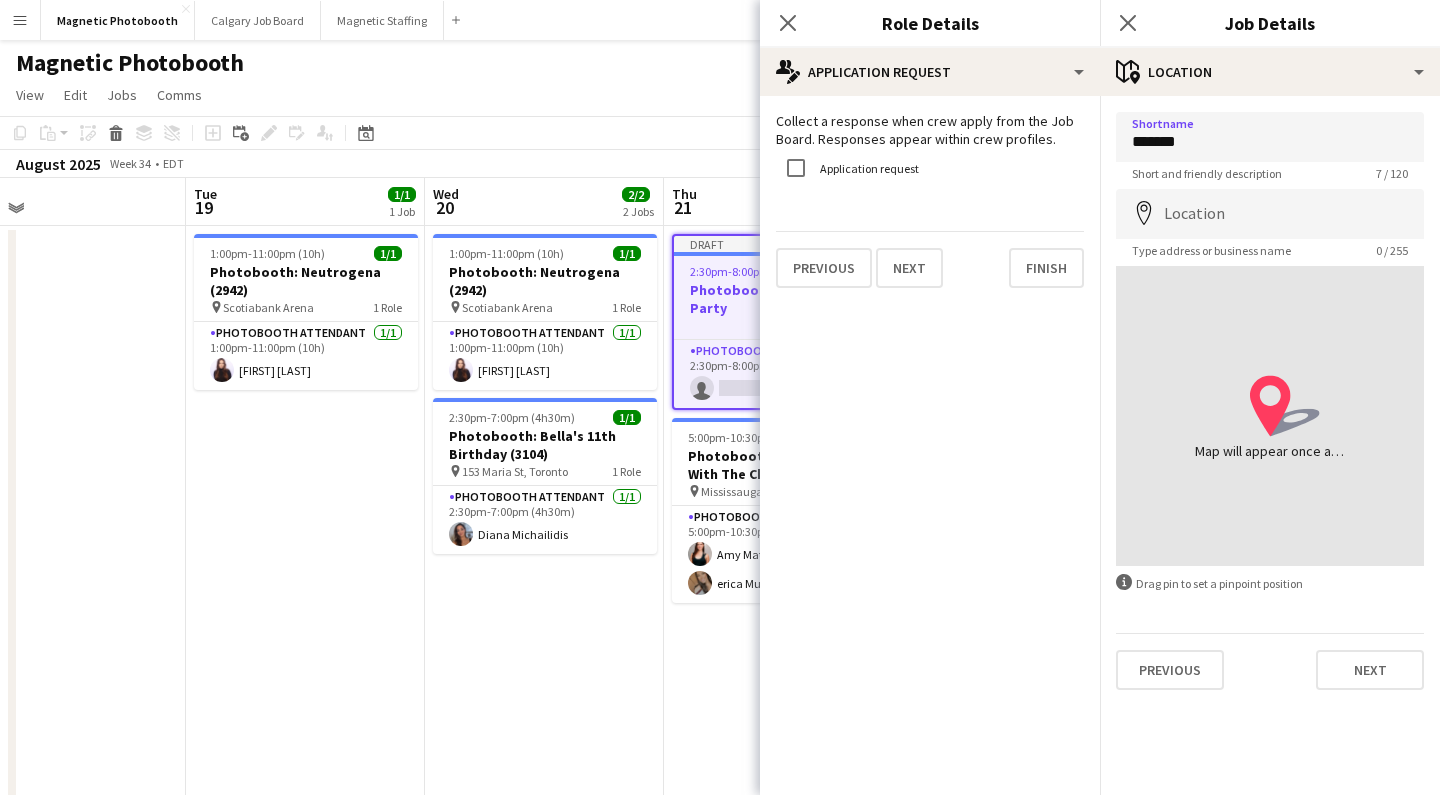 click on "Previous   Next" at bounding box center (1270, 661) 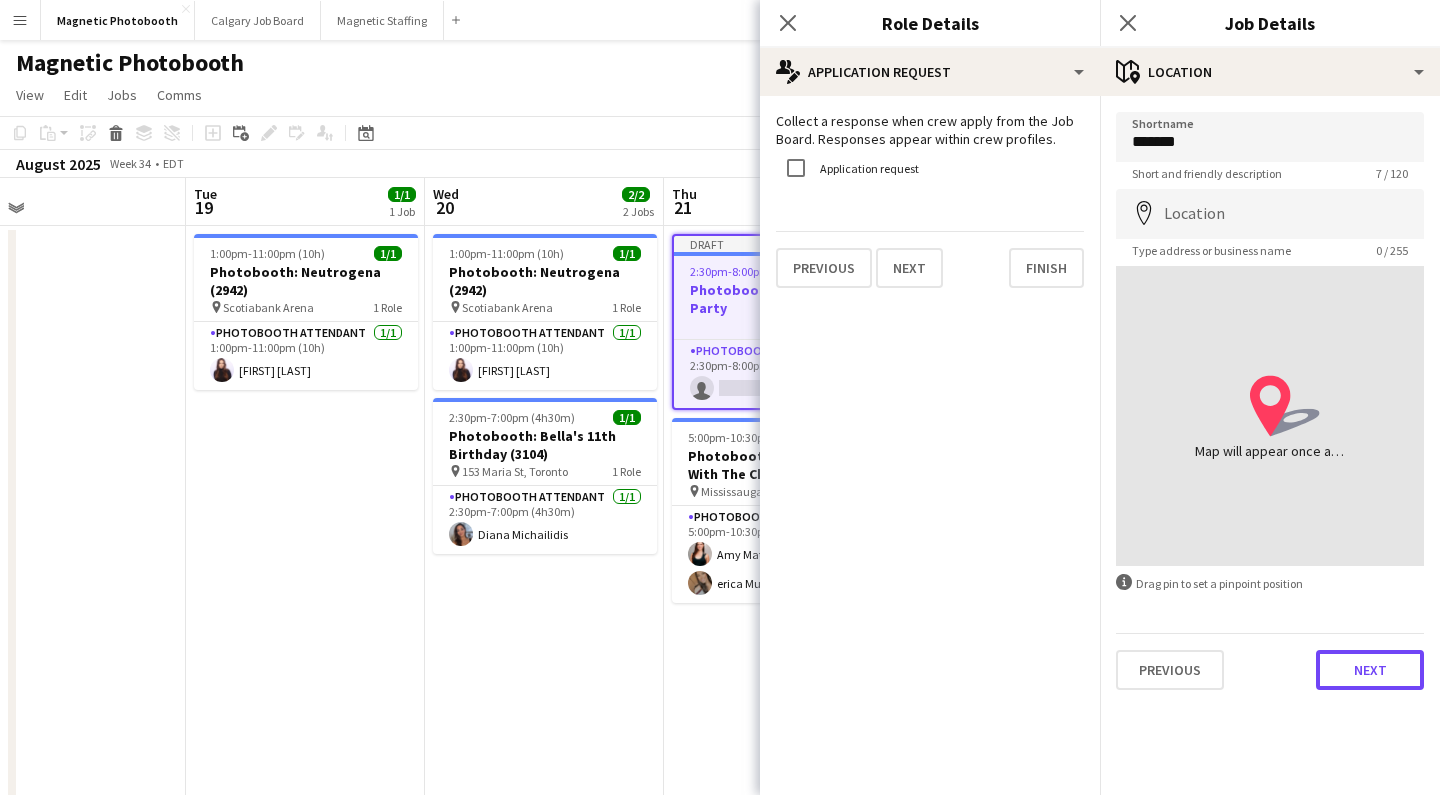 click on "Next" at bounding box center (1370, 670) 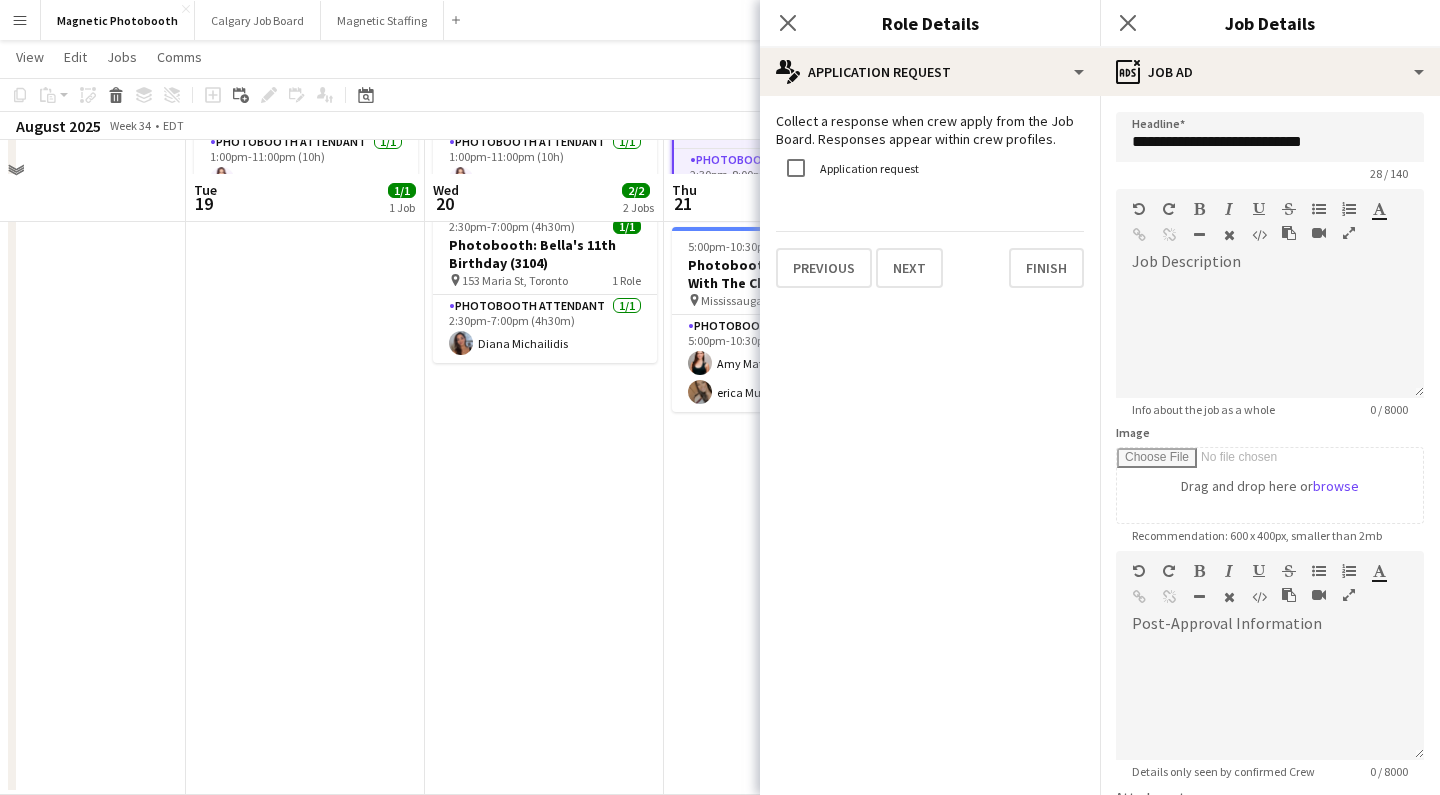 scroll, scrollTop: 223, scrollLeft: 0, axis: vertical 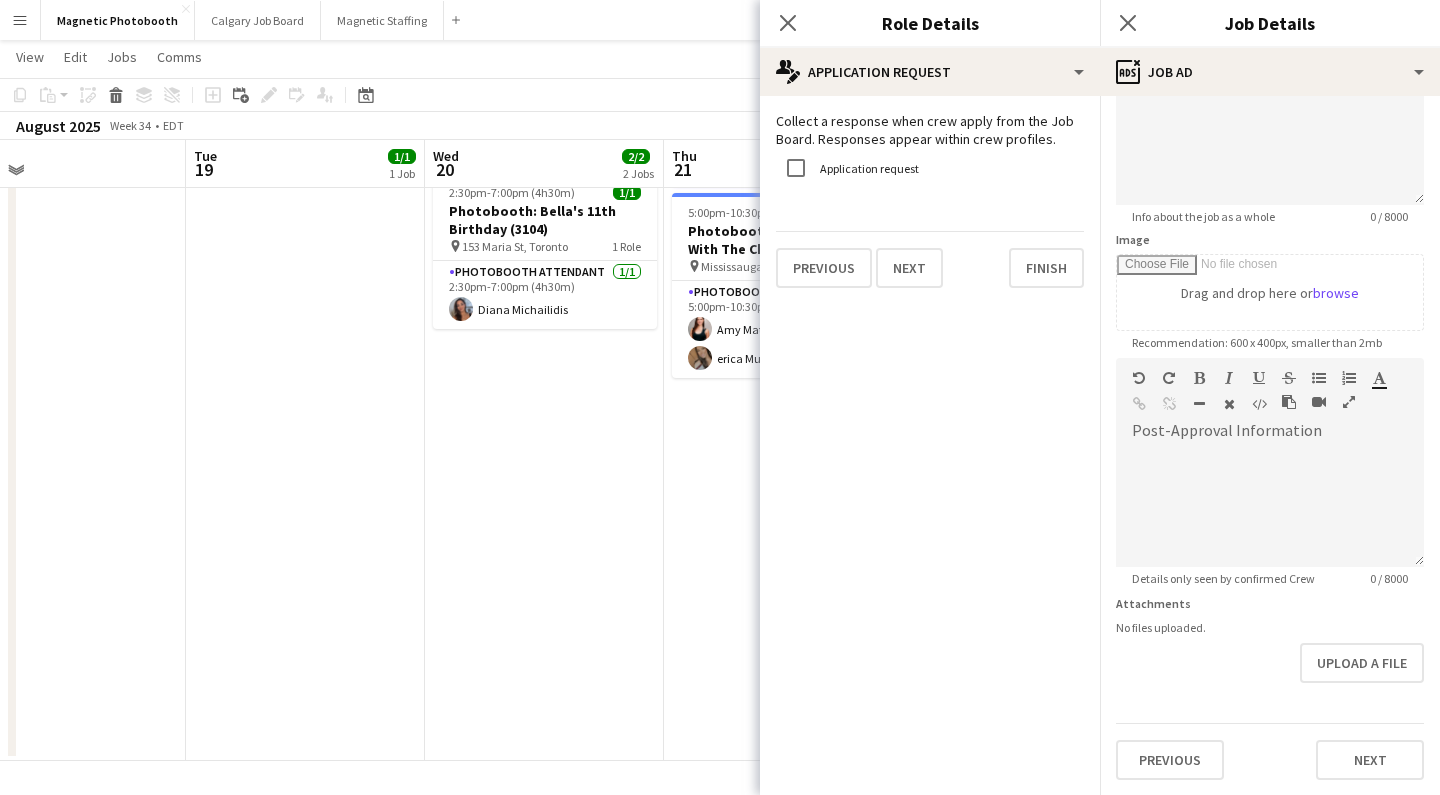 click on "**********" at bounding box center [1270, 349] 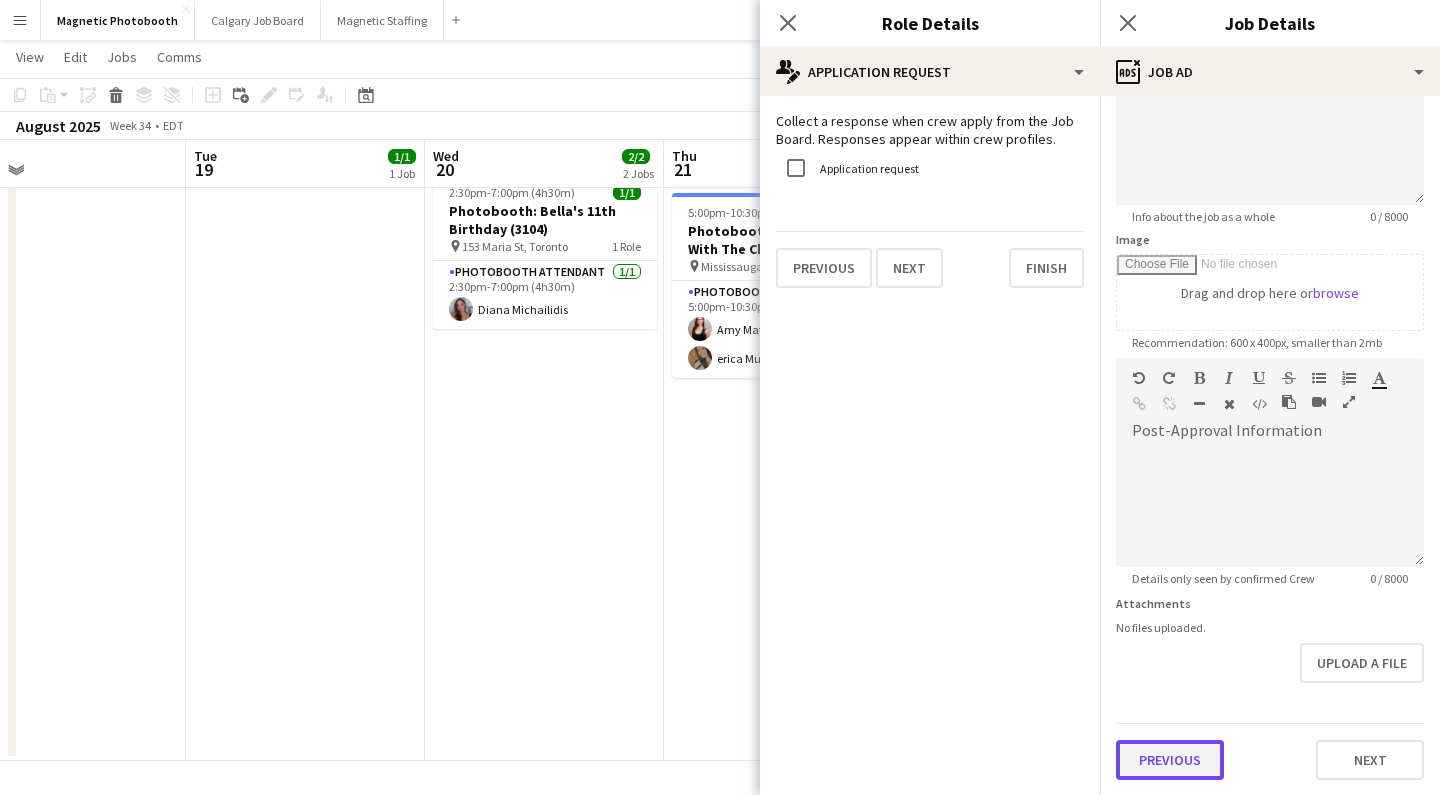 click on "Previous" at bounding box center (1170, 760) 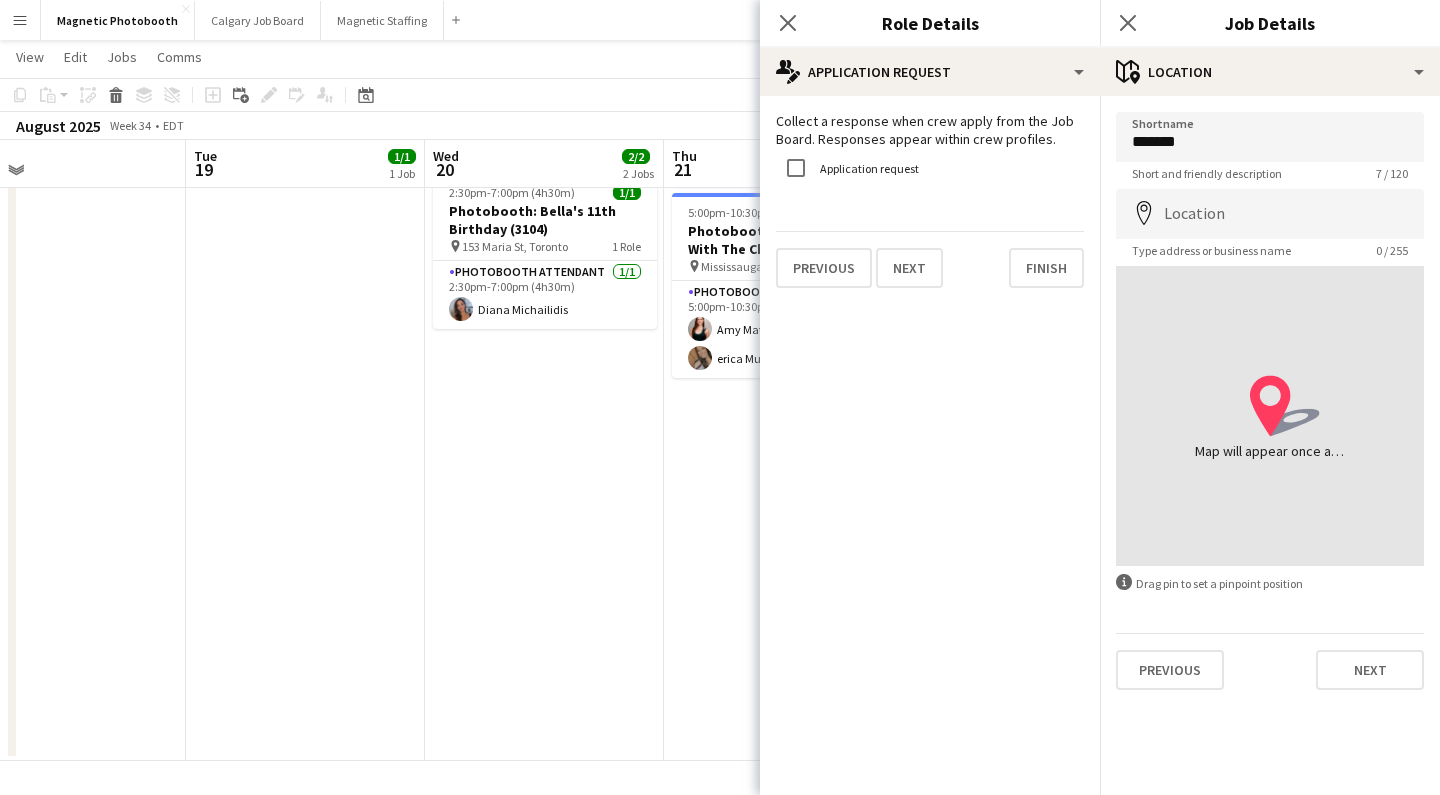 scroll, scrollTop: 0, scrollLeft: 0, axis: both 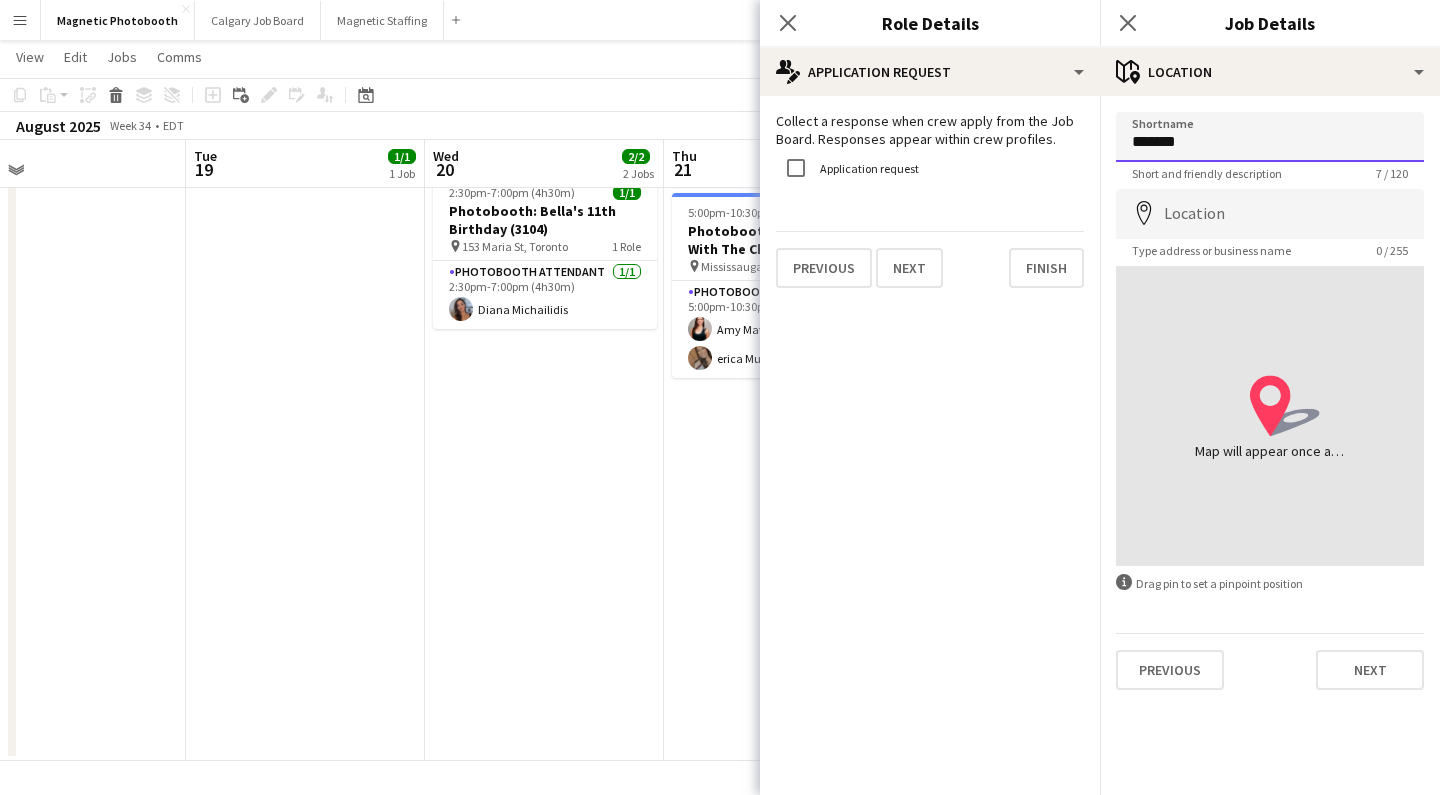 click on "*******" at bounding box center (1270, 137) 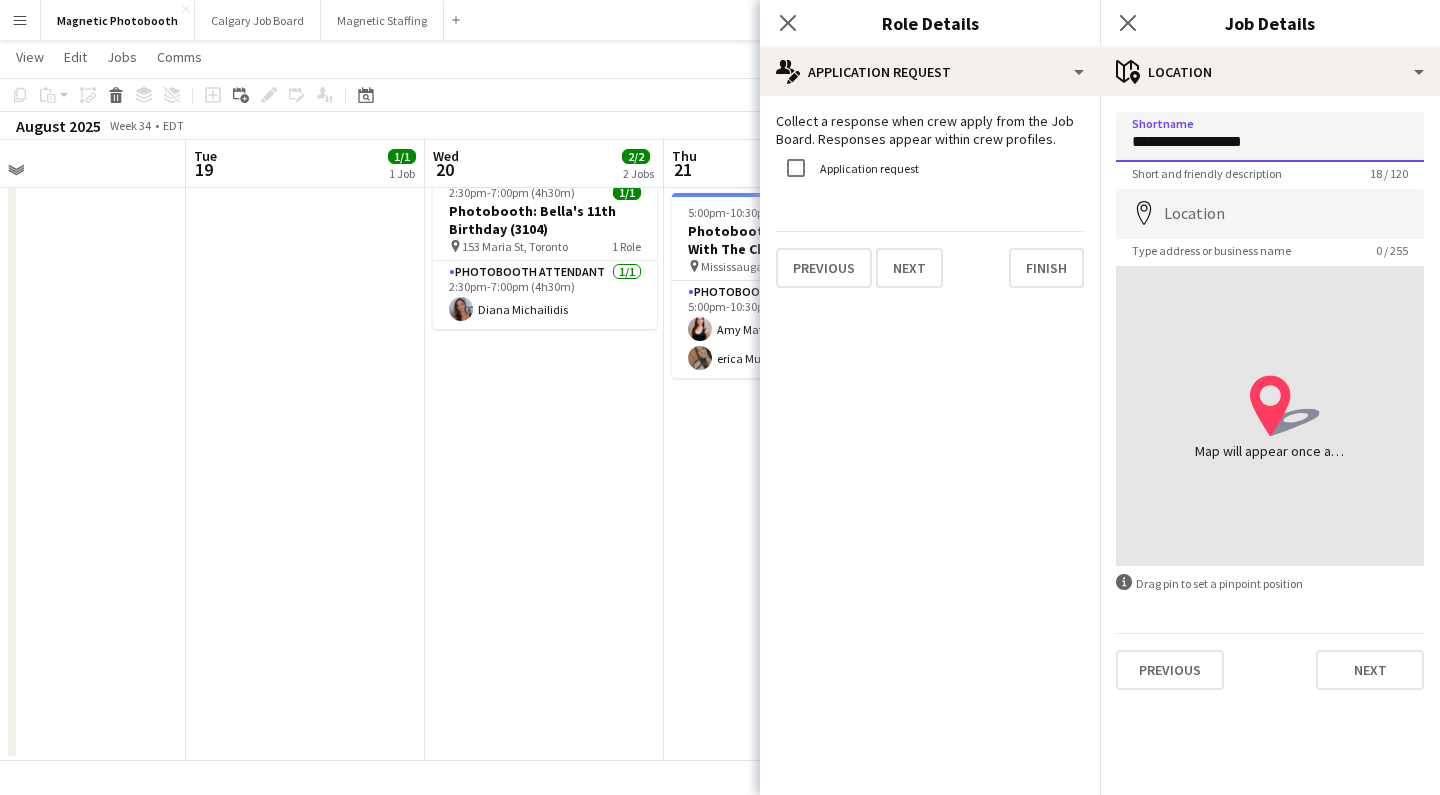 type on "**********" 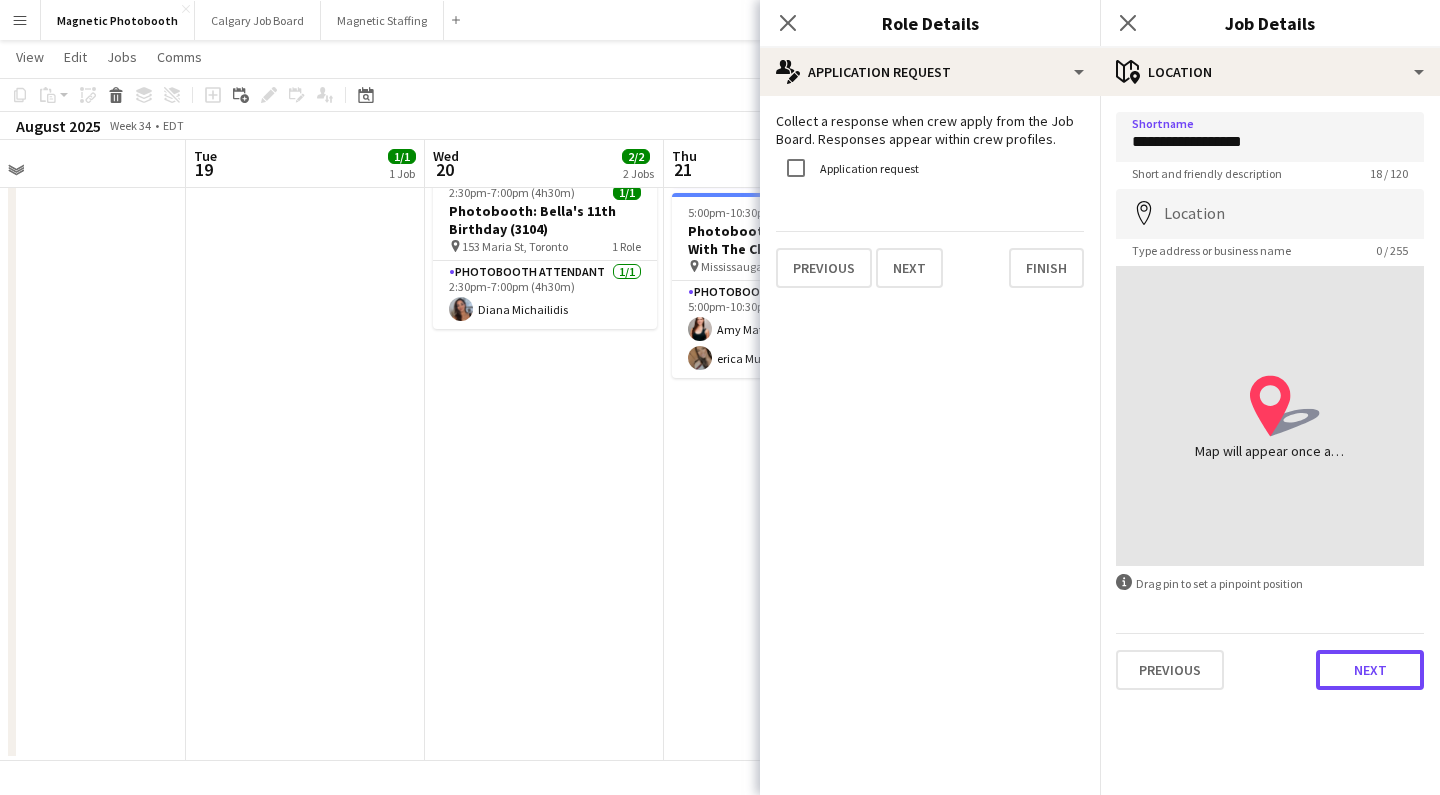 click on "Next" at bounding box center (1370, 670) 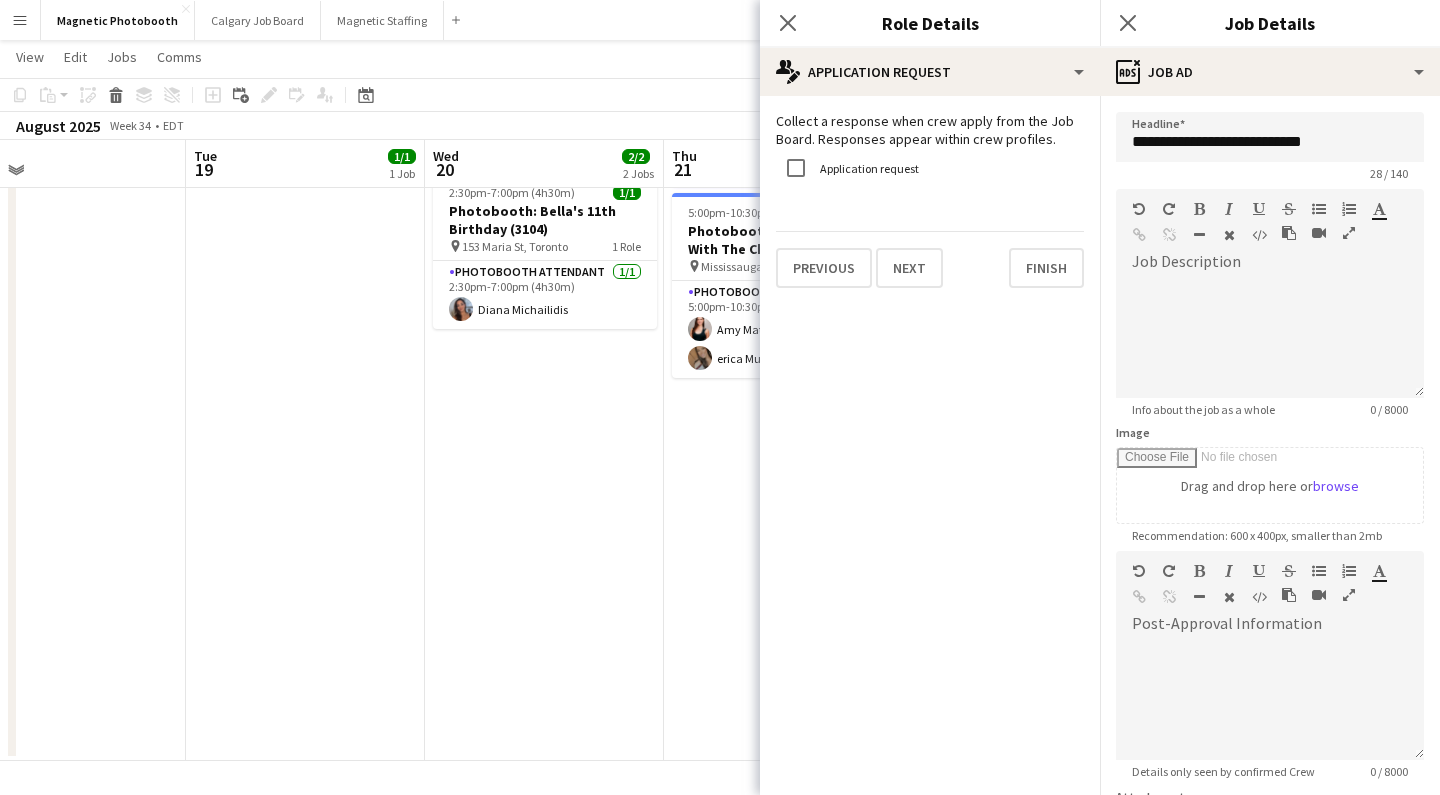 scroll, scrollTop: 193, scrollLeft: 0, axis: vertical 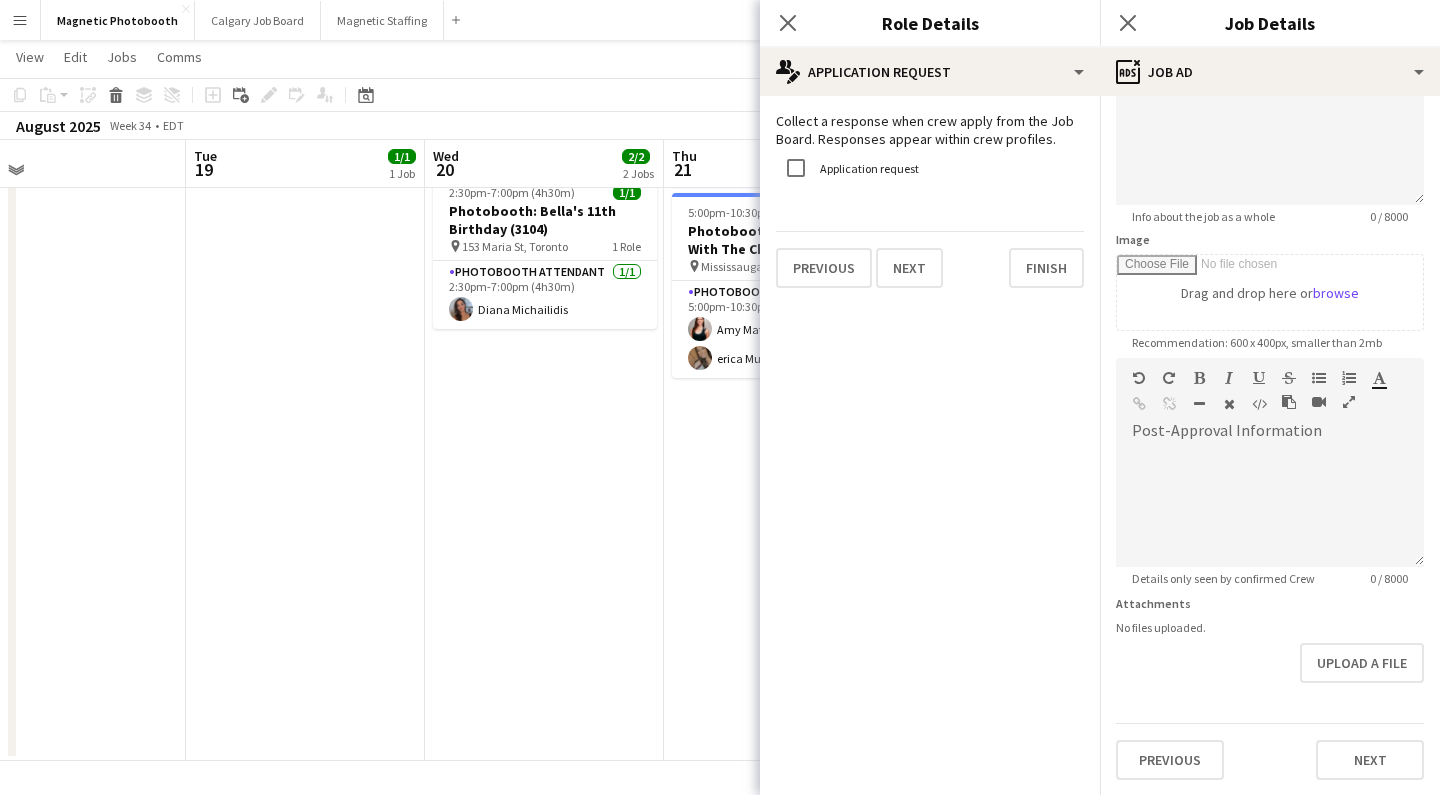 click on "**********" at bounding box center (1270, 349) 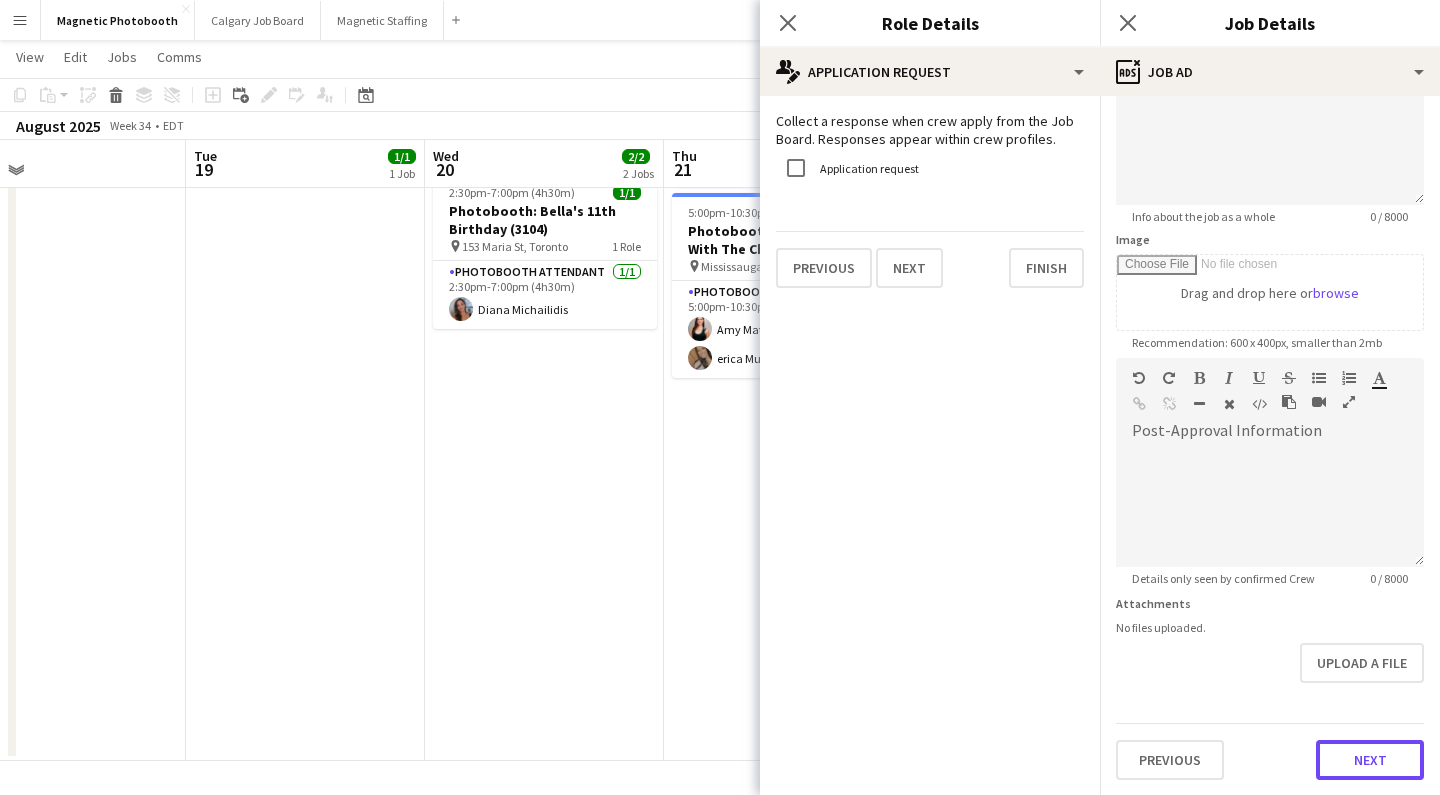 click on "Next" at bounding box center (1370, 760) 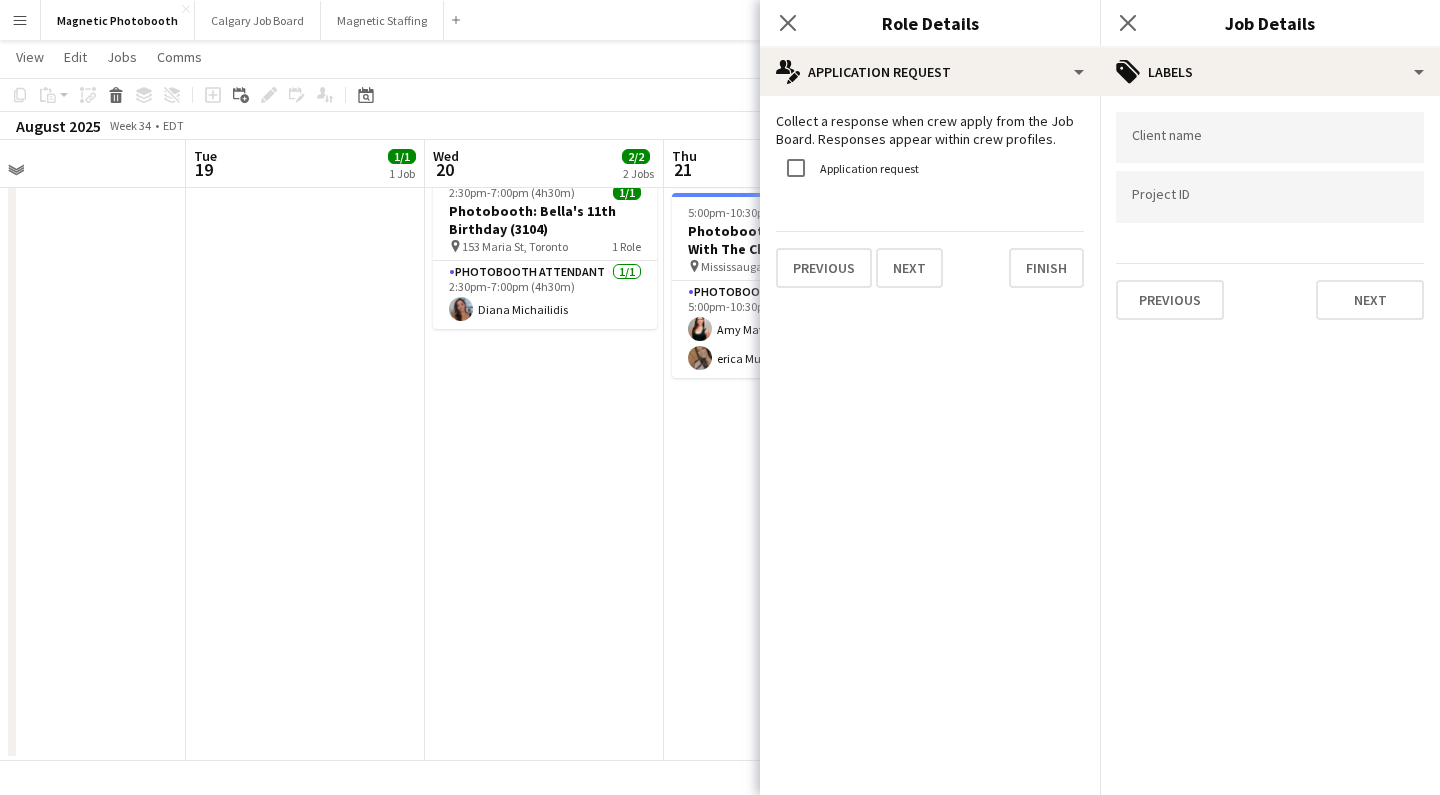scroll, scrollTop: 0, scrollLeft: 0, axis: both 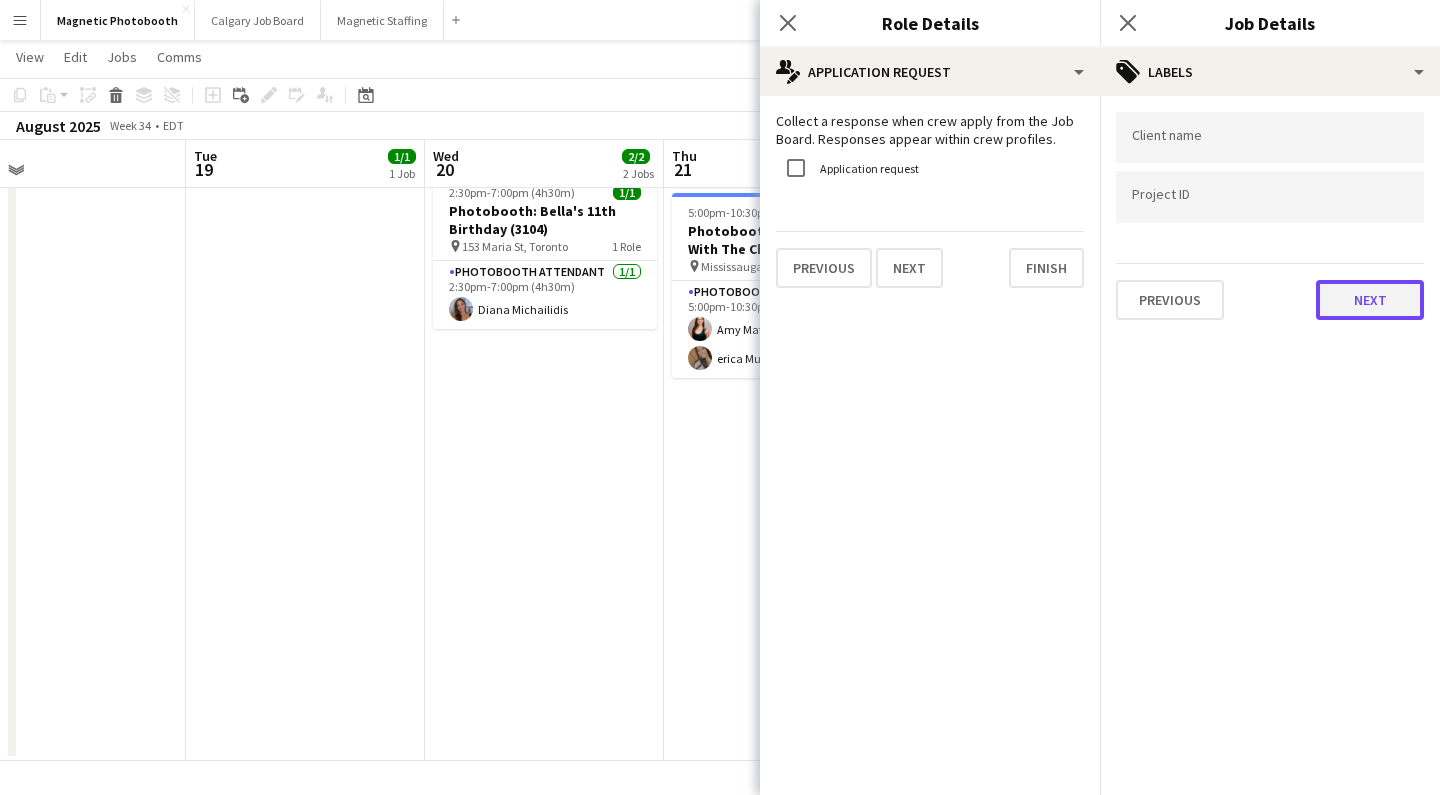 click on "Next" at bounding box center [1370, 300] 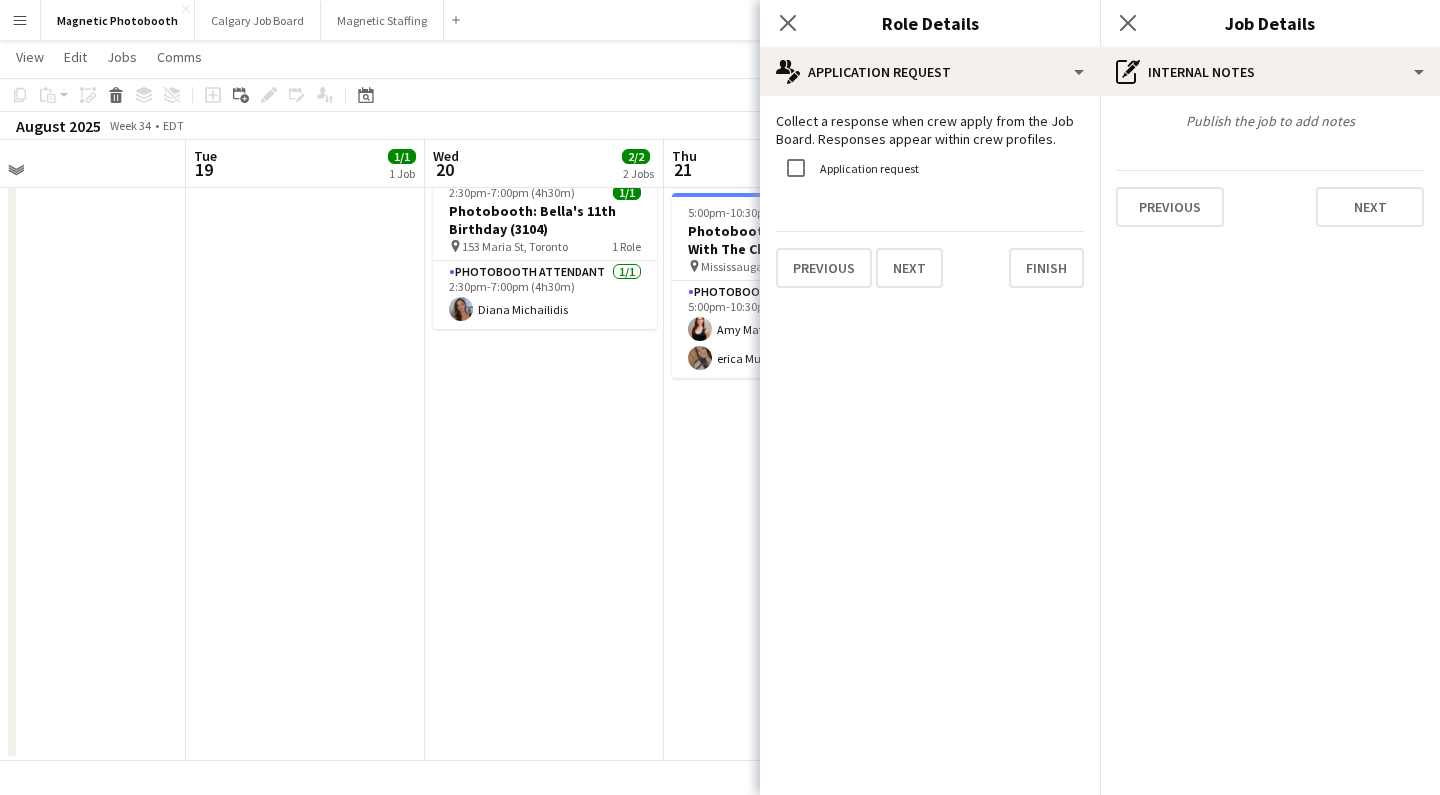 click on "Publish the job to add notes   Previous   Next" at bounding box center [1270, 169] 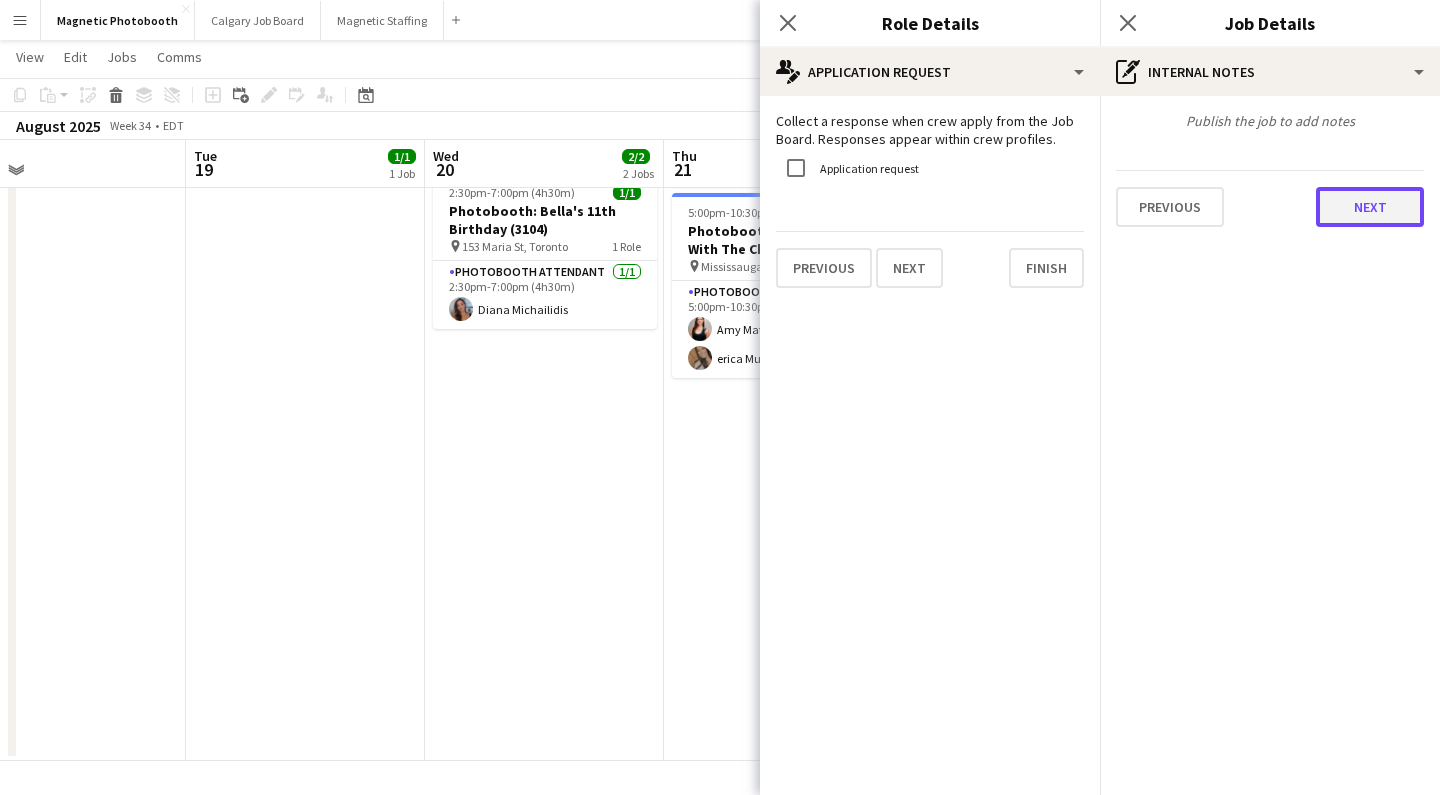 click on "Next" at bounding box center [1370, 207] 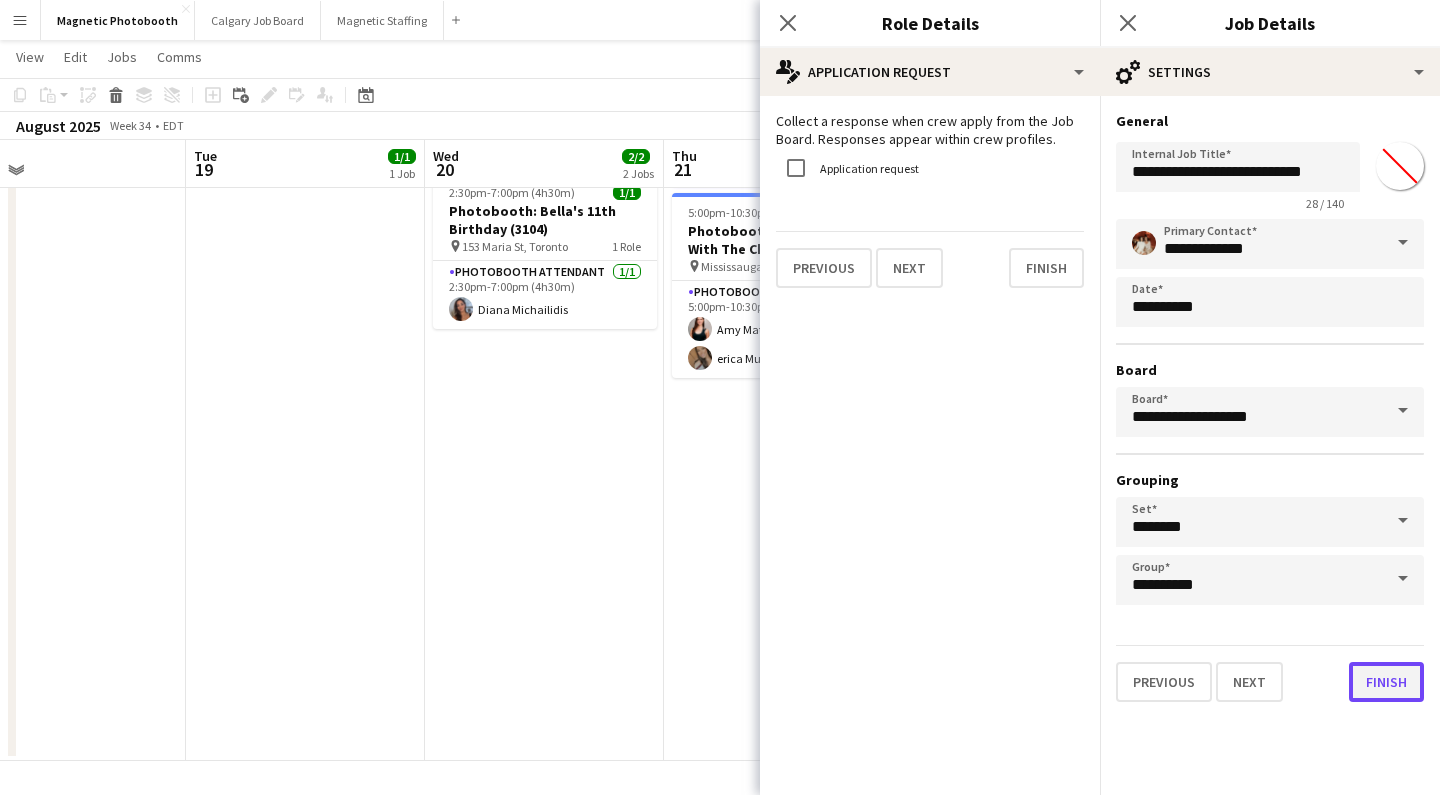 click on "Finish" at bounding box center (1386, 682) 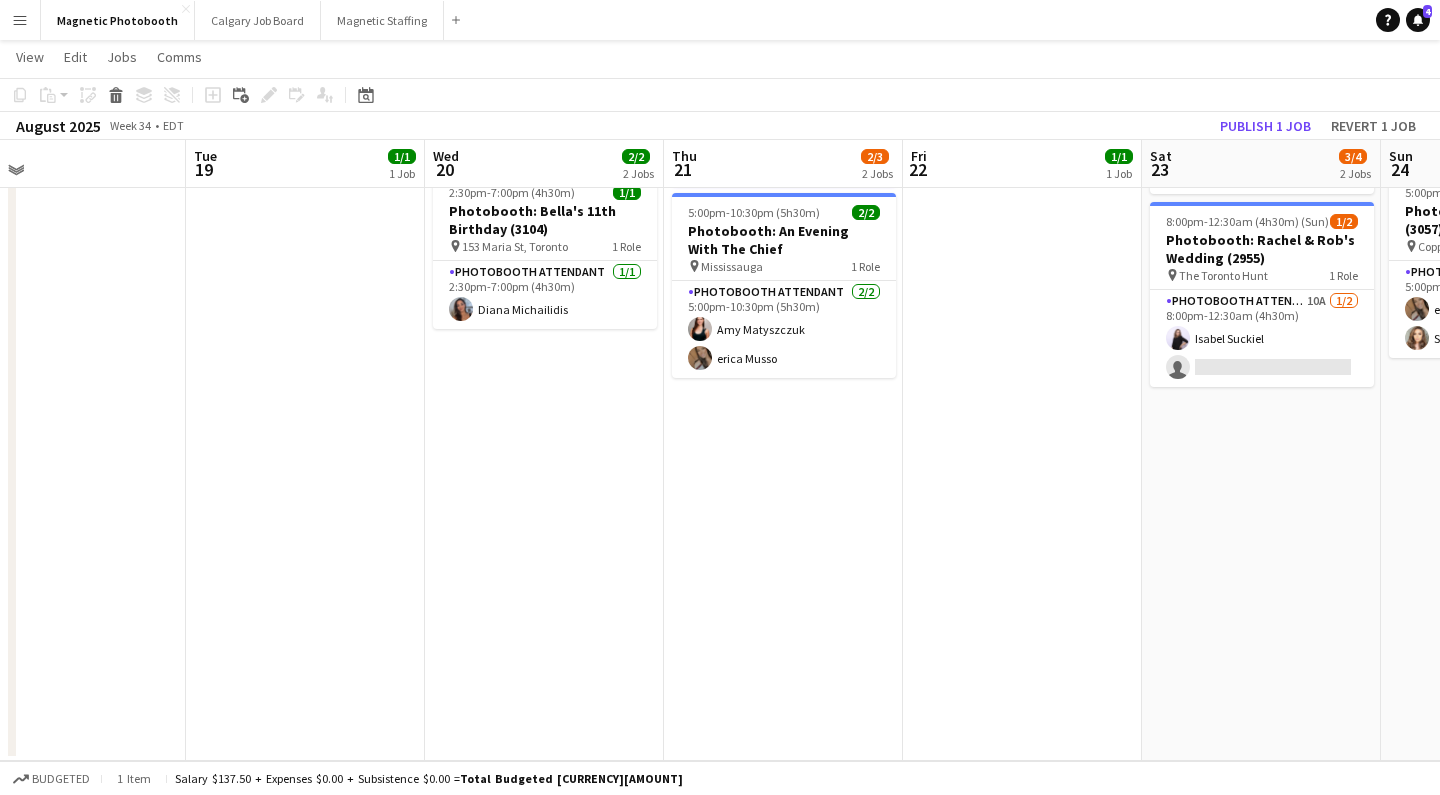 click on "Copy
Paste
Paste
Command
V Paste with crew
Command
Shift
V
Paste linked Job
Delete
Group
Ungroup
Add job
Add linked Job
Edit
Edit linked Job
Applicants
Date picker
AUG 2025 AUG 2025 Monday M Tuesday T Wednesday W Thursday T Friday F Saturday S Sunday S  AUG   1   2   3   4   5   6   7   8   9   10   11   12   13   14   15   16   17   18   19   20   21   22   23   24   25" 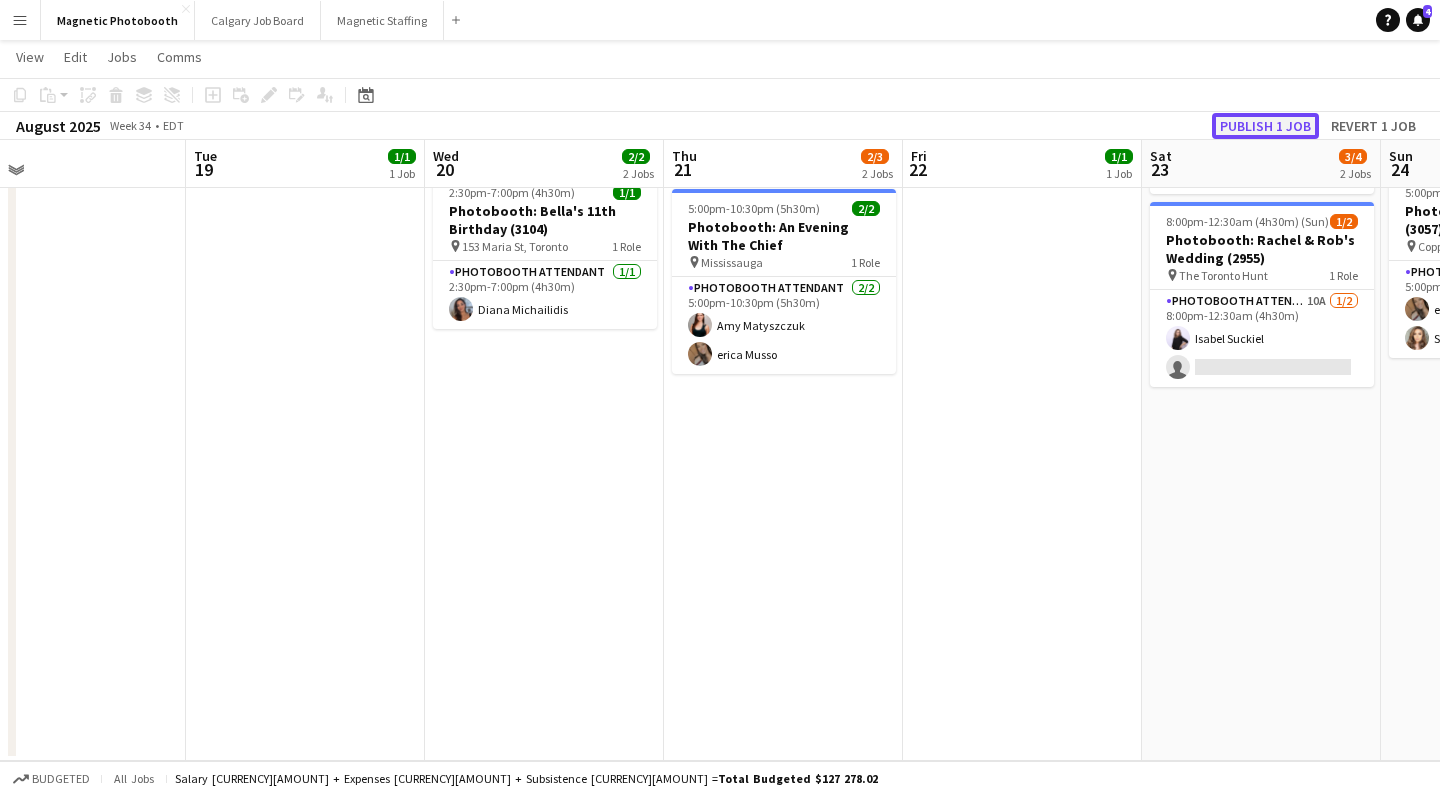 click on "Publish 1 job" 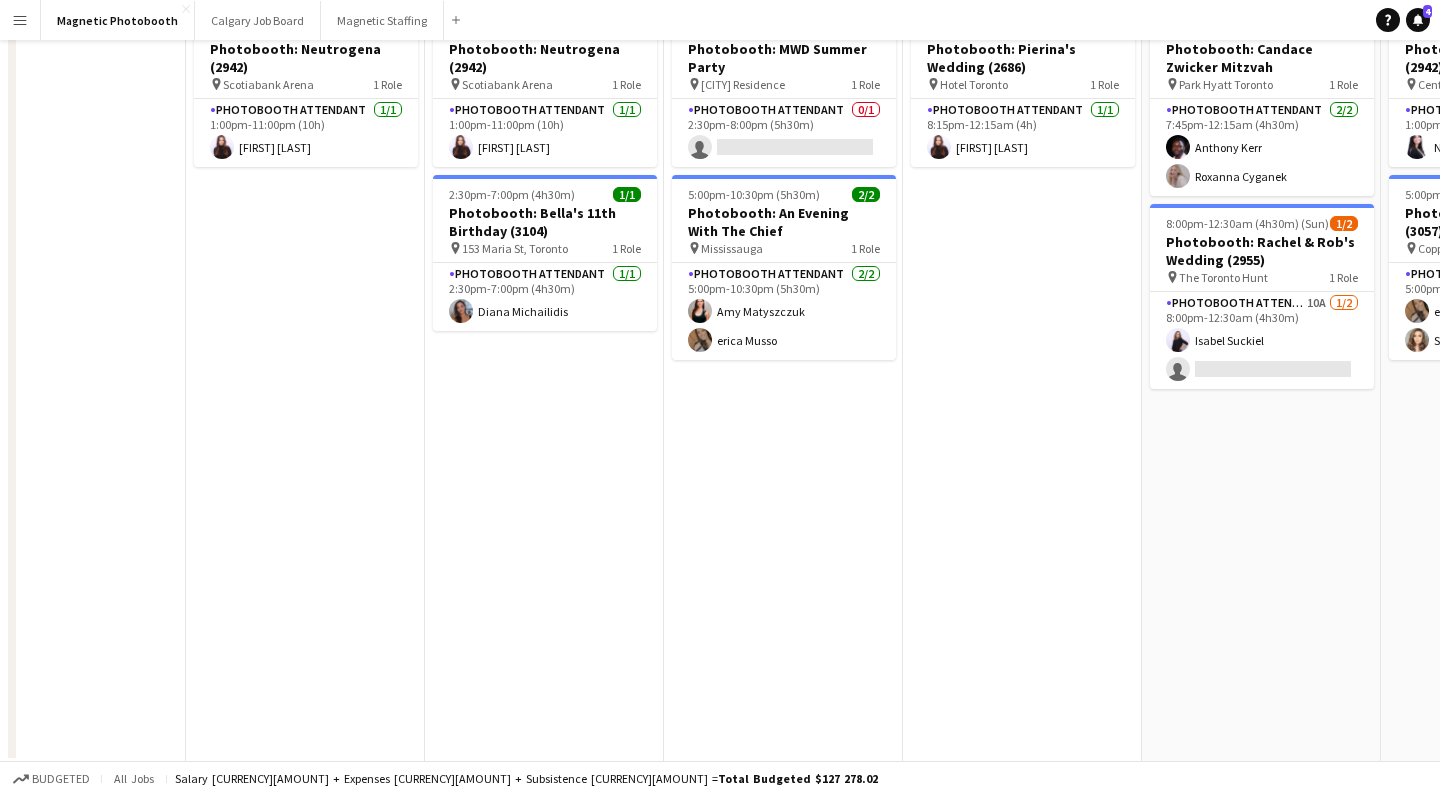 scroll, scrollTop: 0, scrollLeft: 0, axis: both 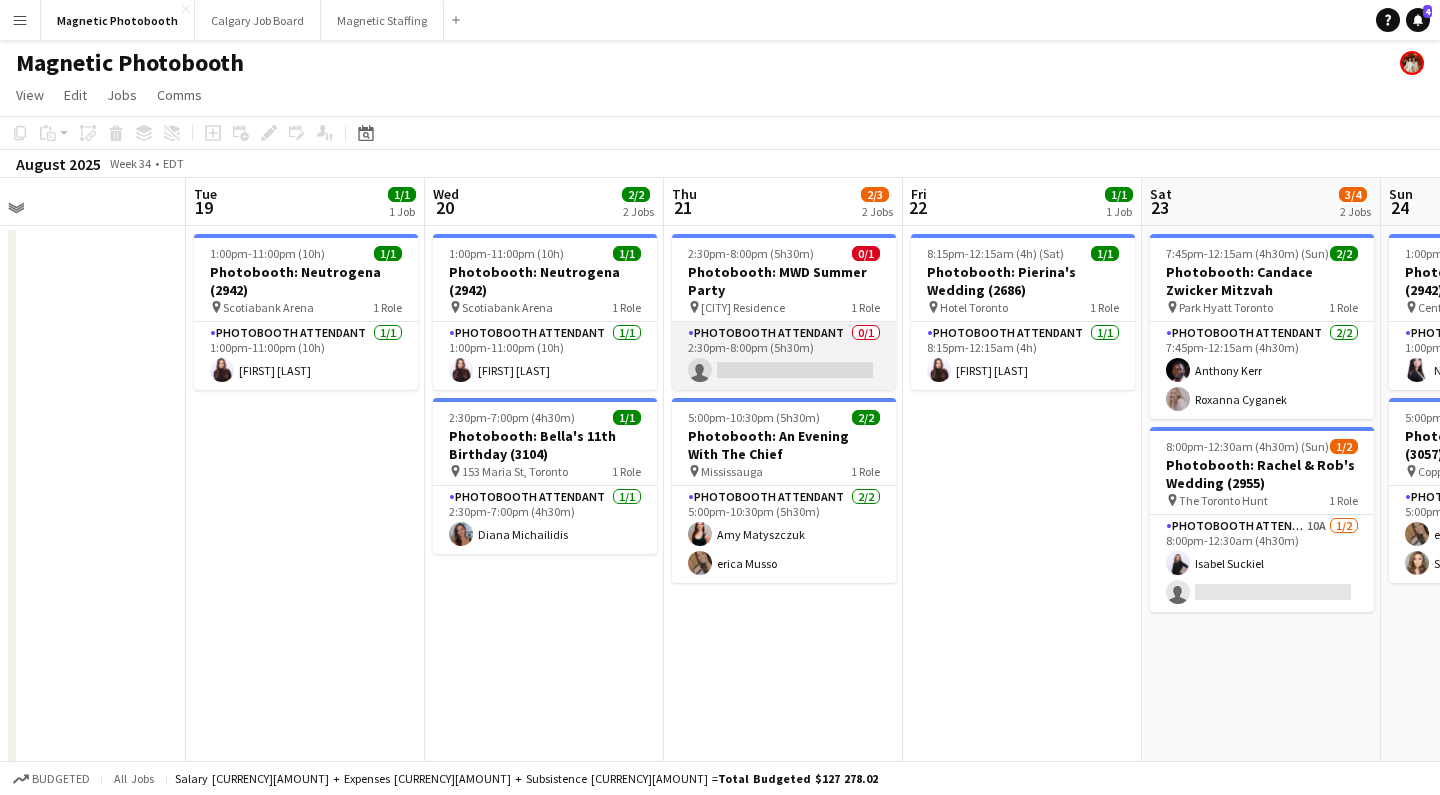 click on "Photobooth Attendant    0/1   [TIME]-[TIME] ([DURATION])
single-neutral-actions
single-neutral-actions" at bounding box center (784, 356) 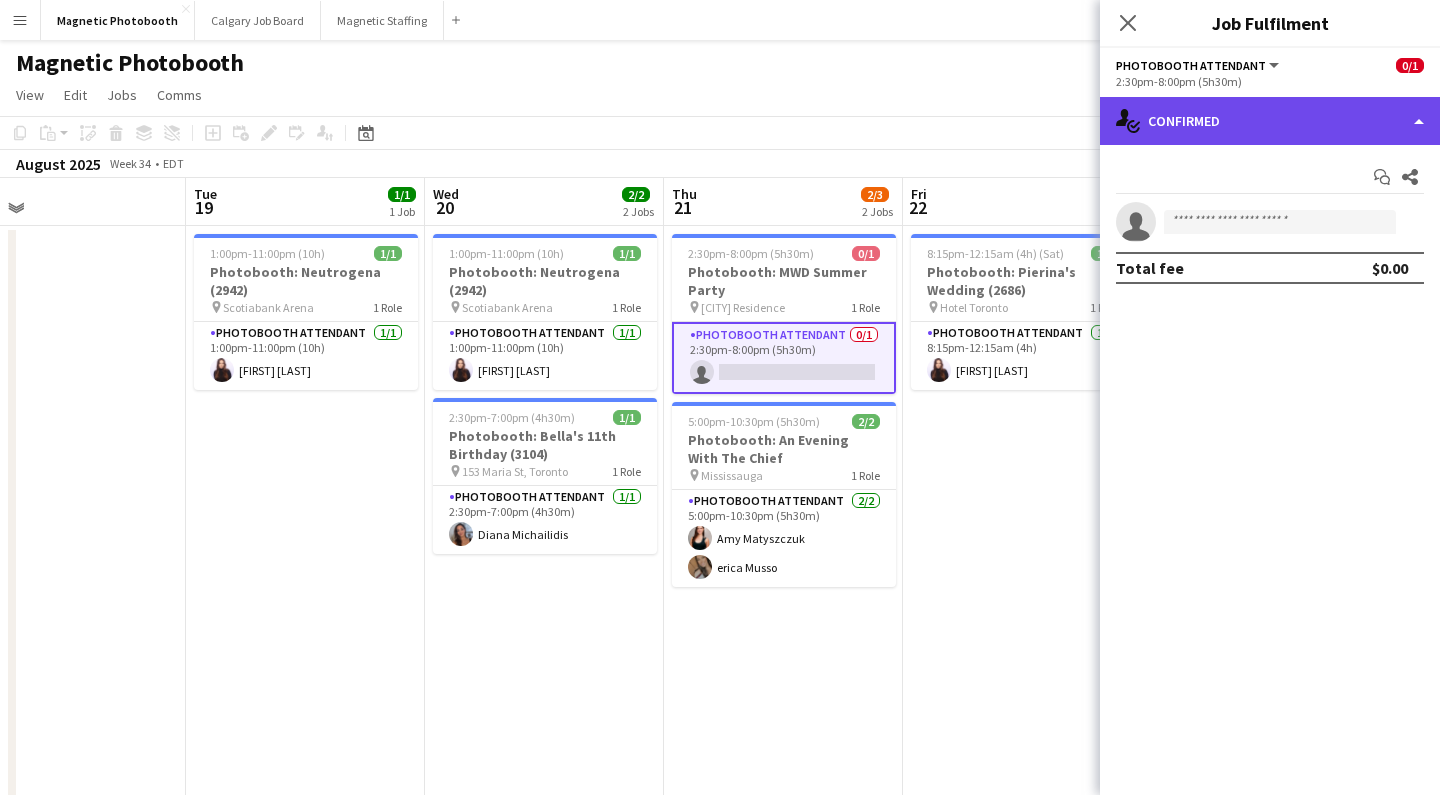 click on "single-neutral-actions-check-2
Confirmed" 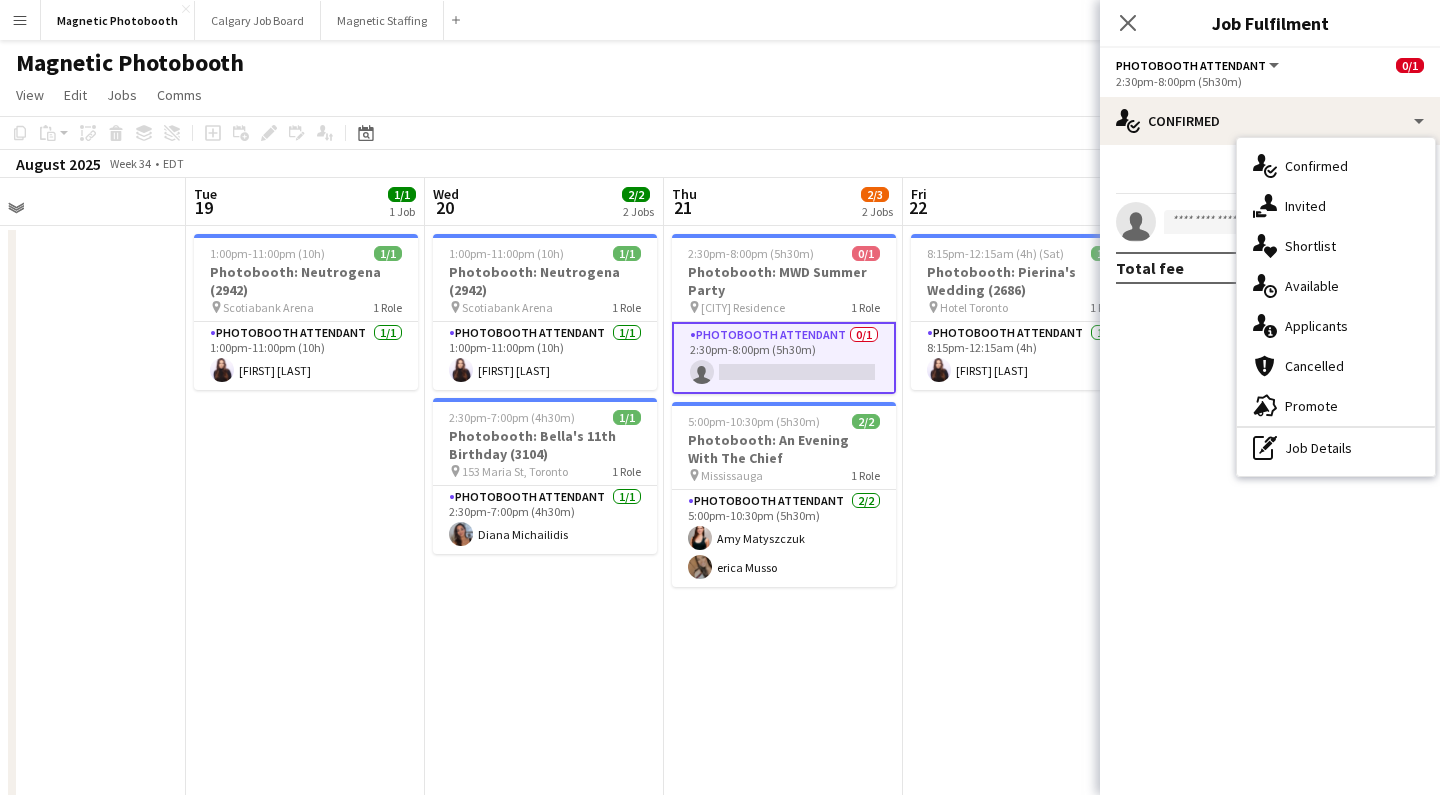 click on "single-neutral-actions-information
Applicants" at bounding box center [1336, 326] 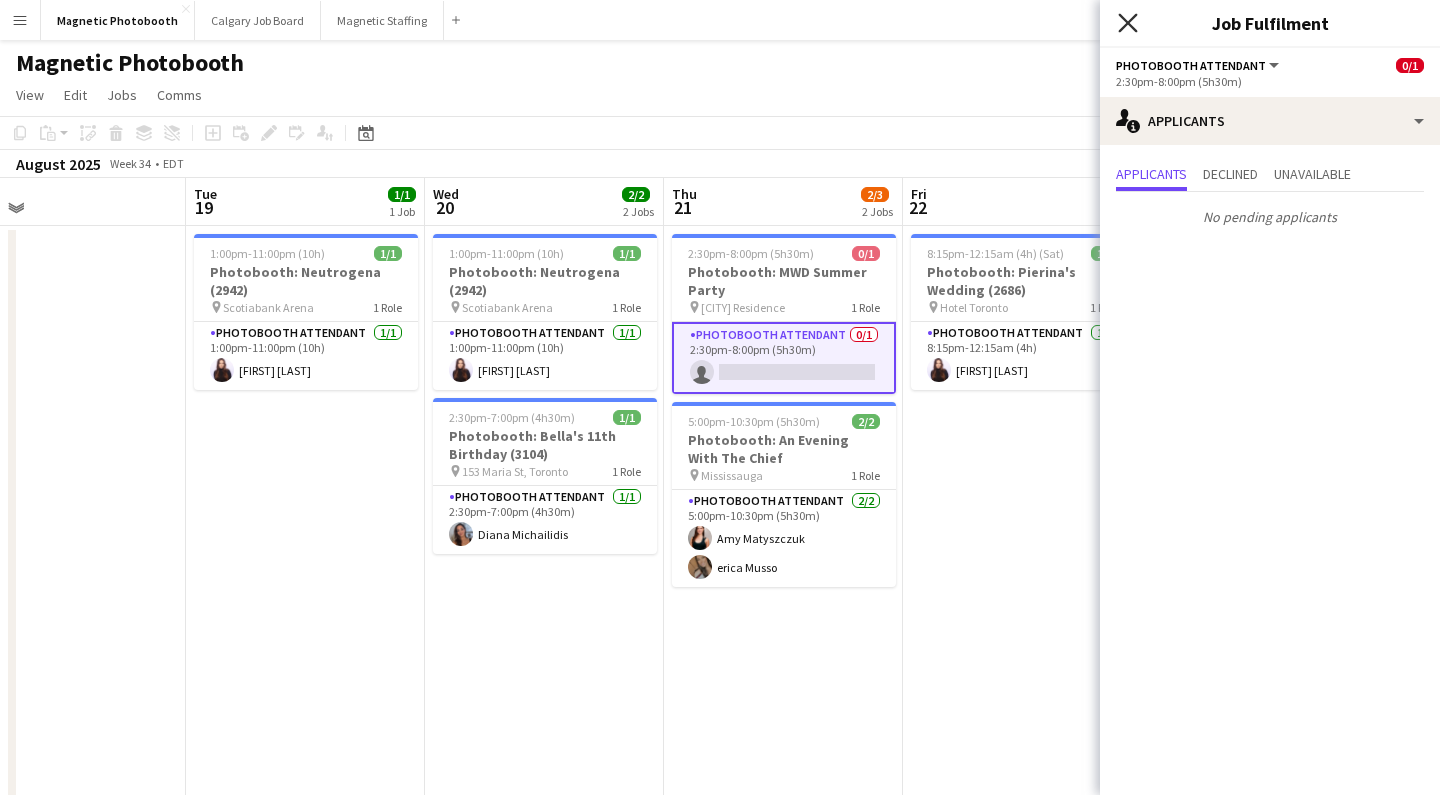 click on "Close pop-in" 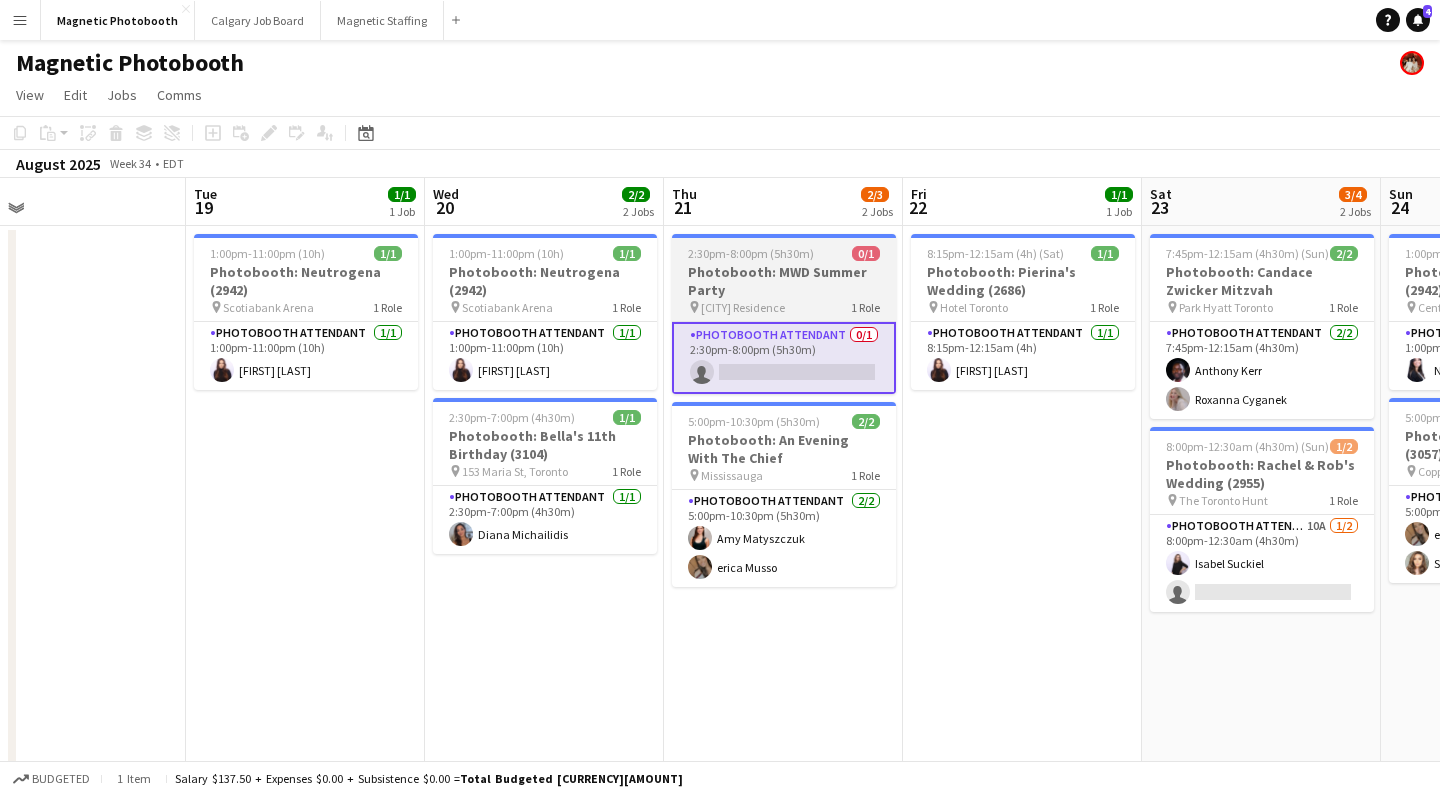 click on "Photobooth: MWD Summer Party" at bounding box center [784, 281] 